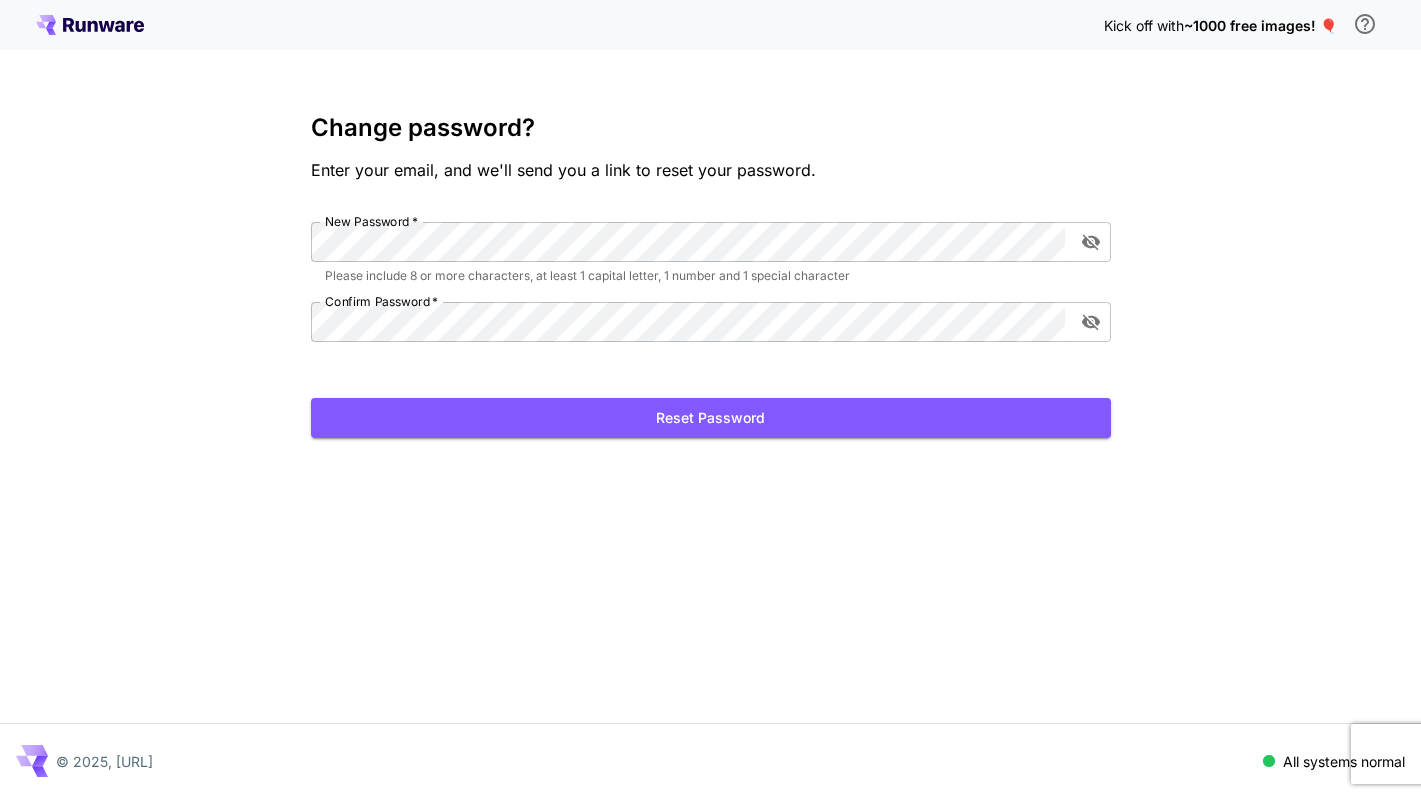 scroll, scrollTop: 0, scrollLeft: 0, axis: both 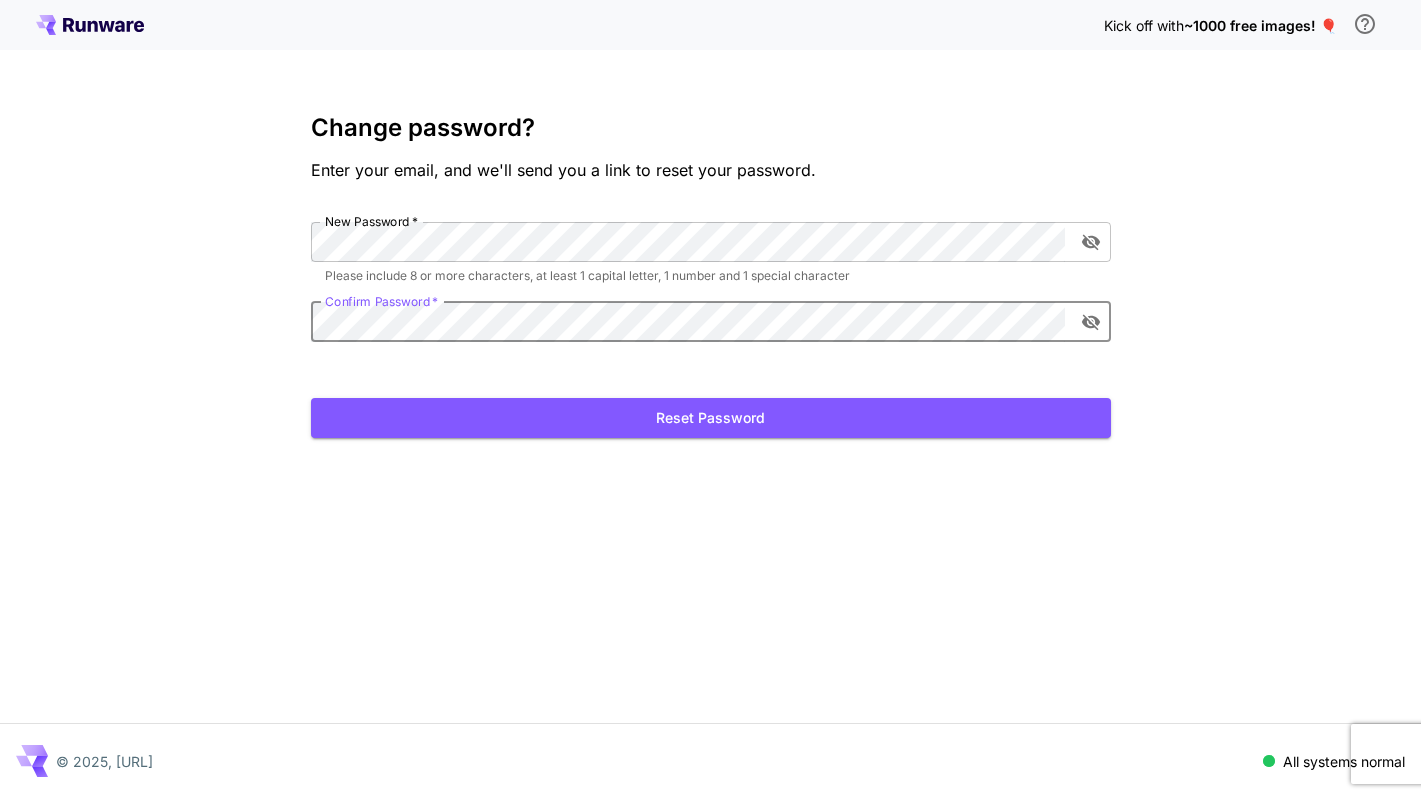 click on "New Password   * New Password   * Please include 8 or more characters, at least 1 capital letter, 1 number and 1 special character Confirm Password   * Confirm Password   * Reset Password" at bounding box center (711, 330) 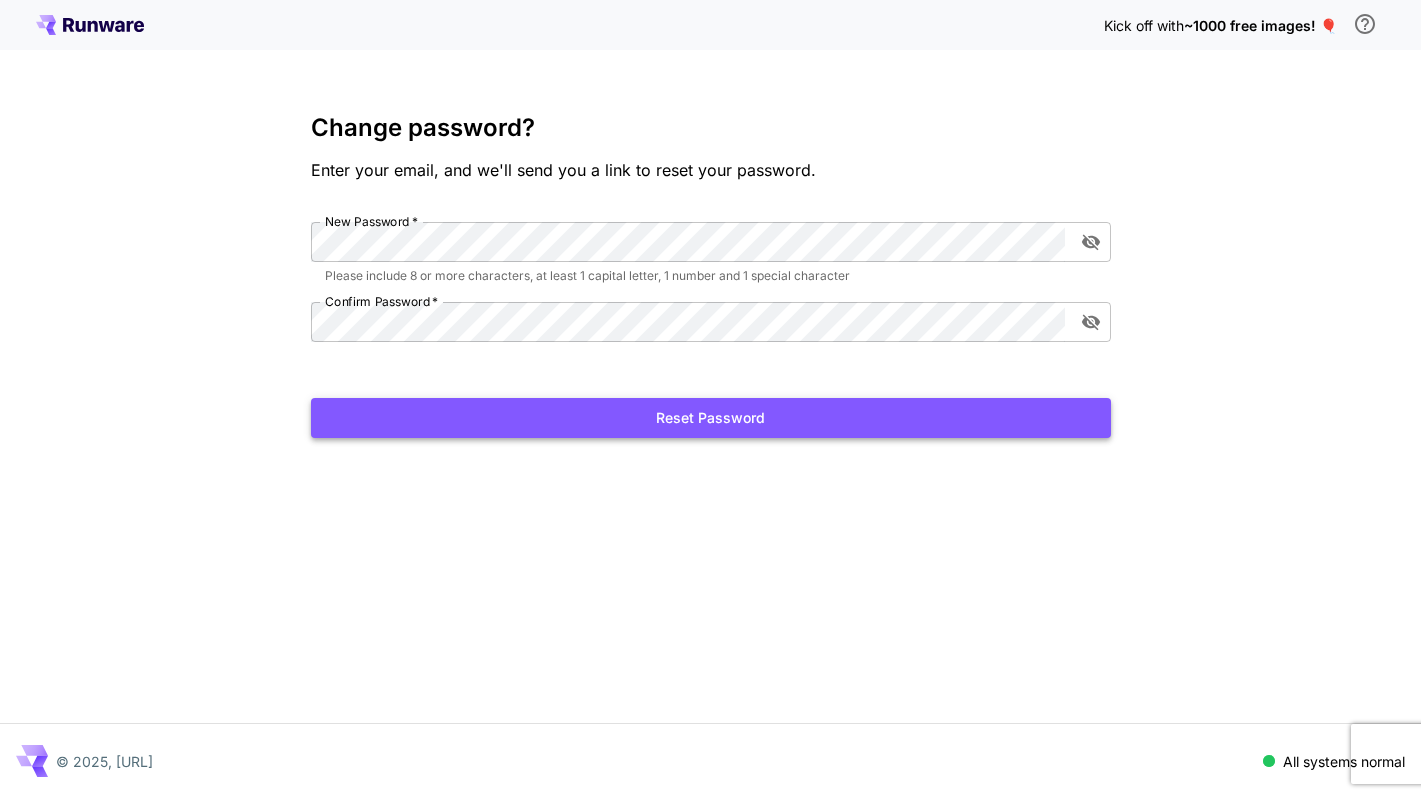 click on "Reset Password" at bounding box center [711, 418] 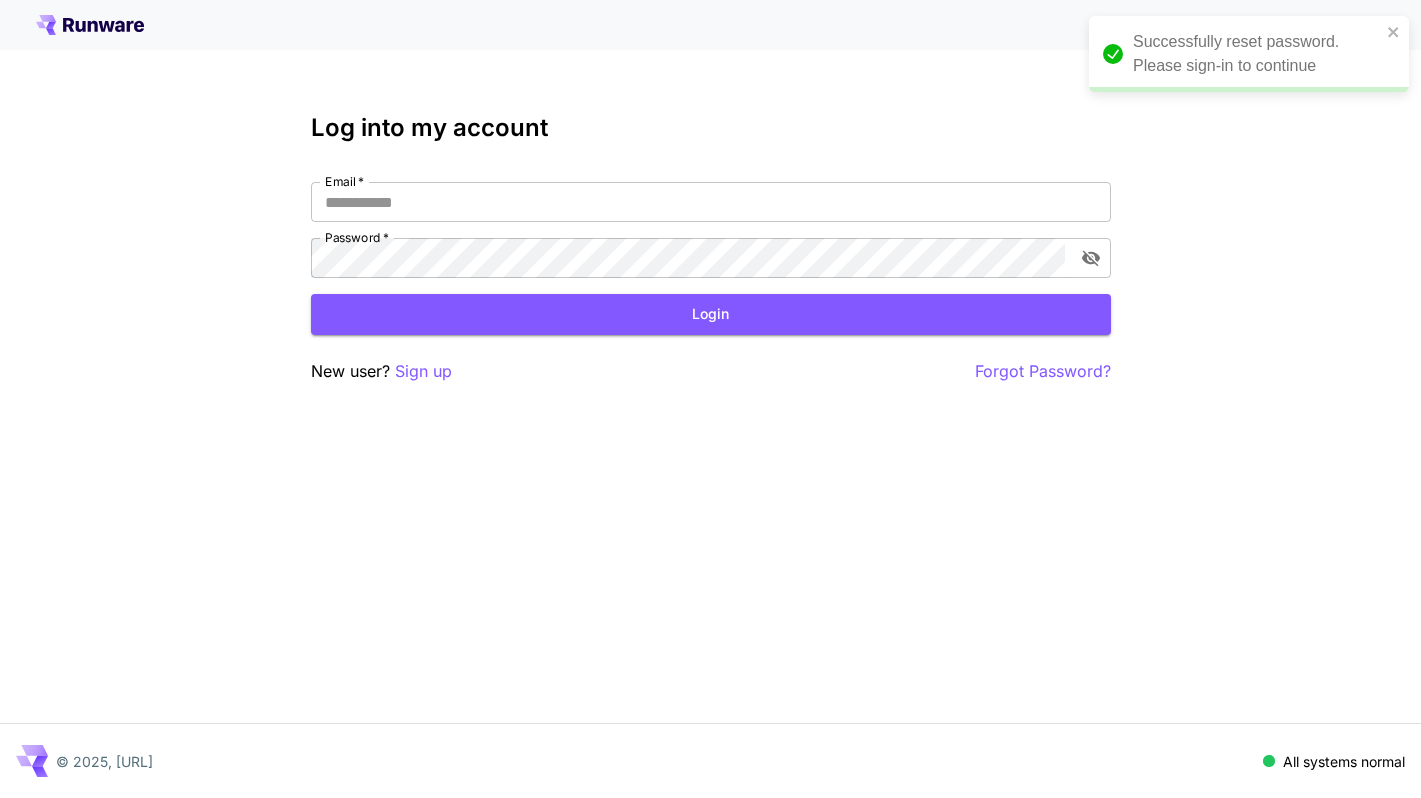 type on "**********" 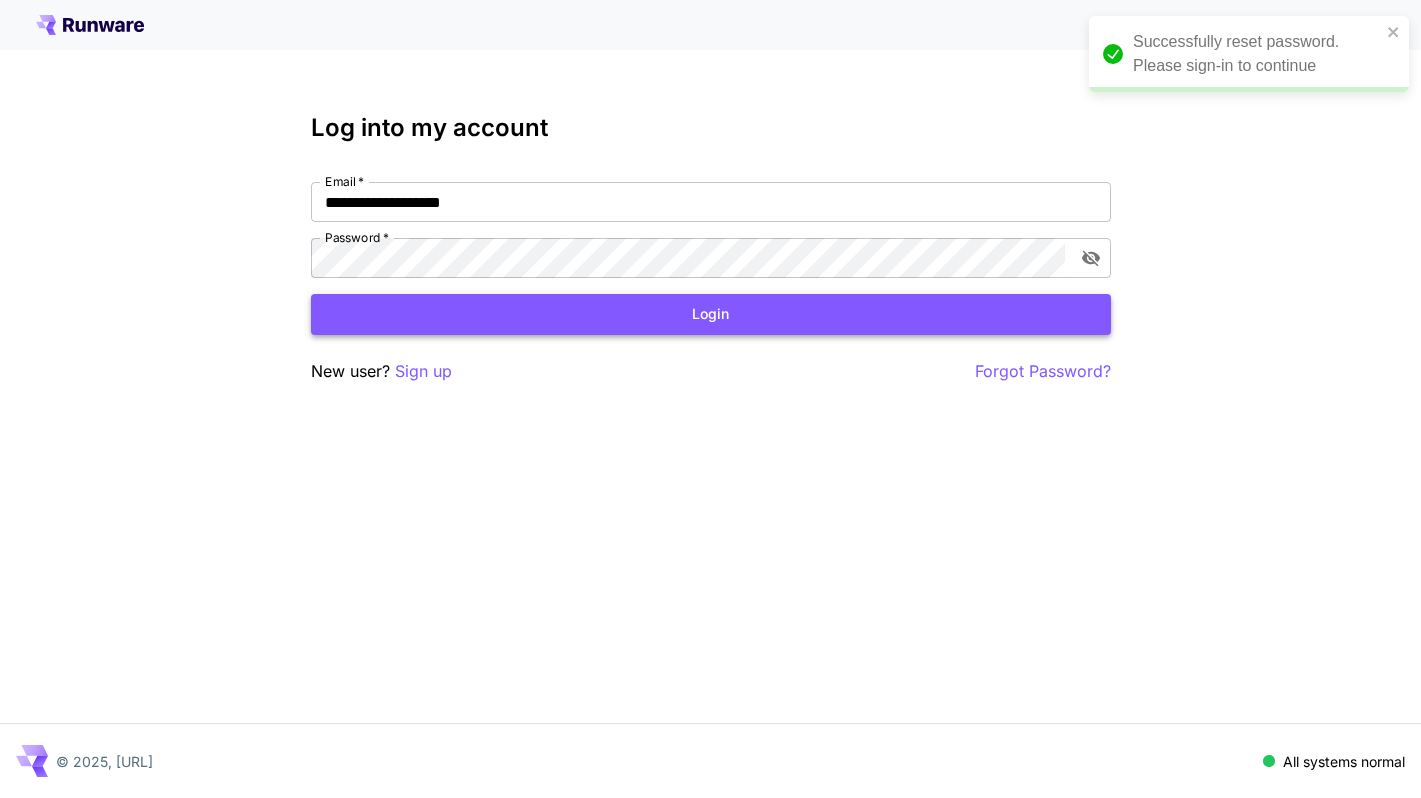 click on "Login" at bounding box center (711, 314) 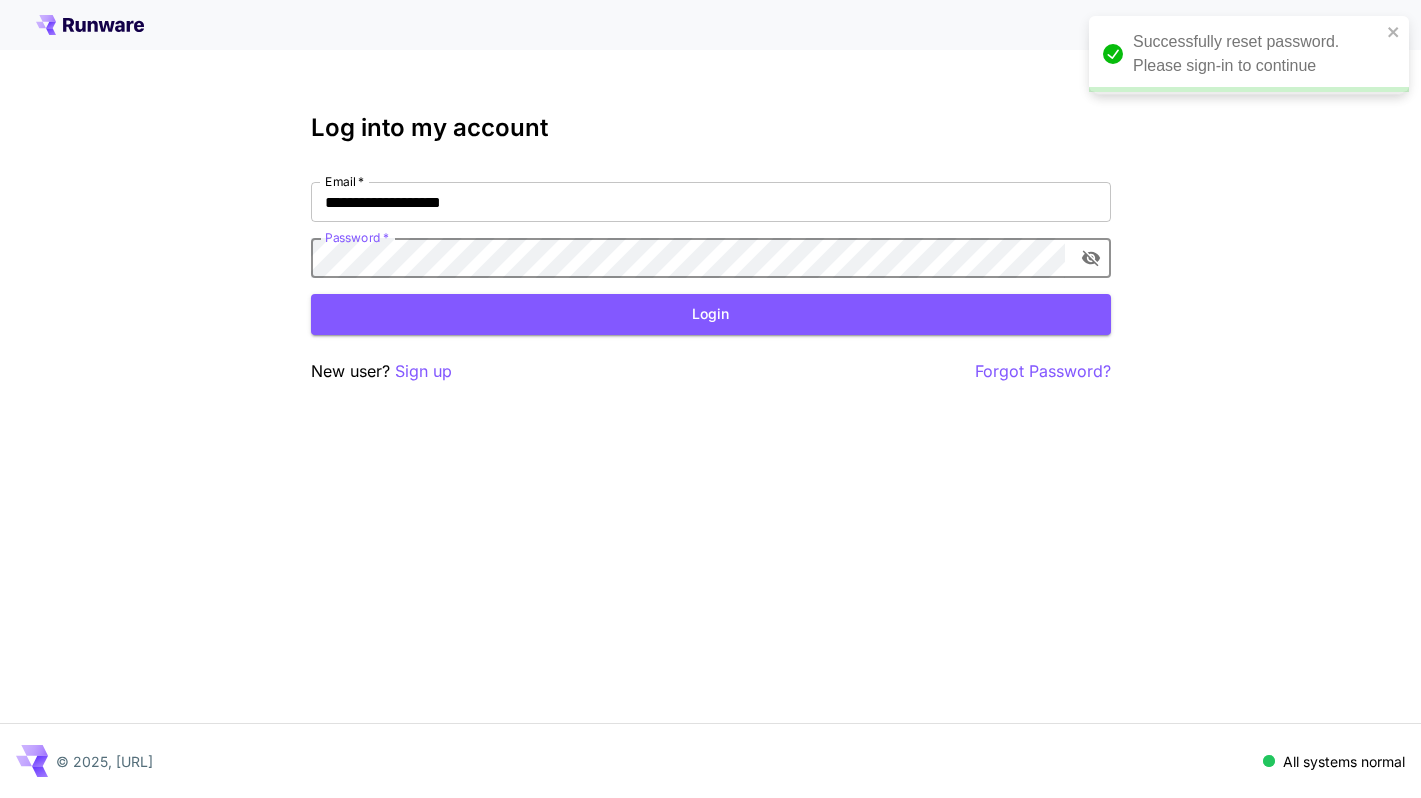 click at bounding box center (1091, 258) 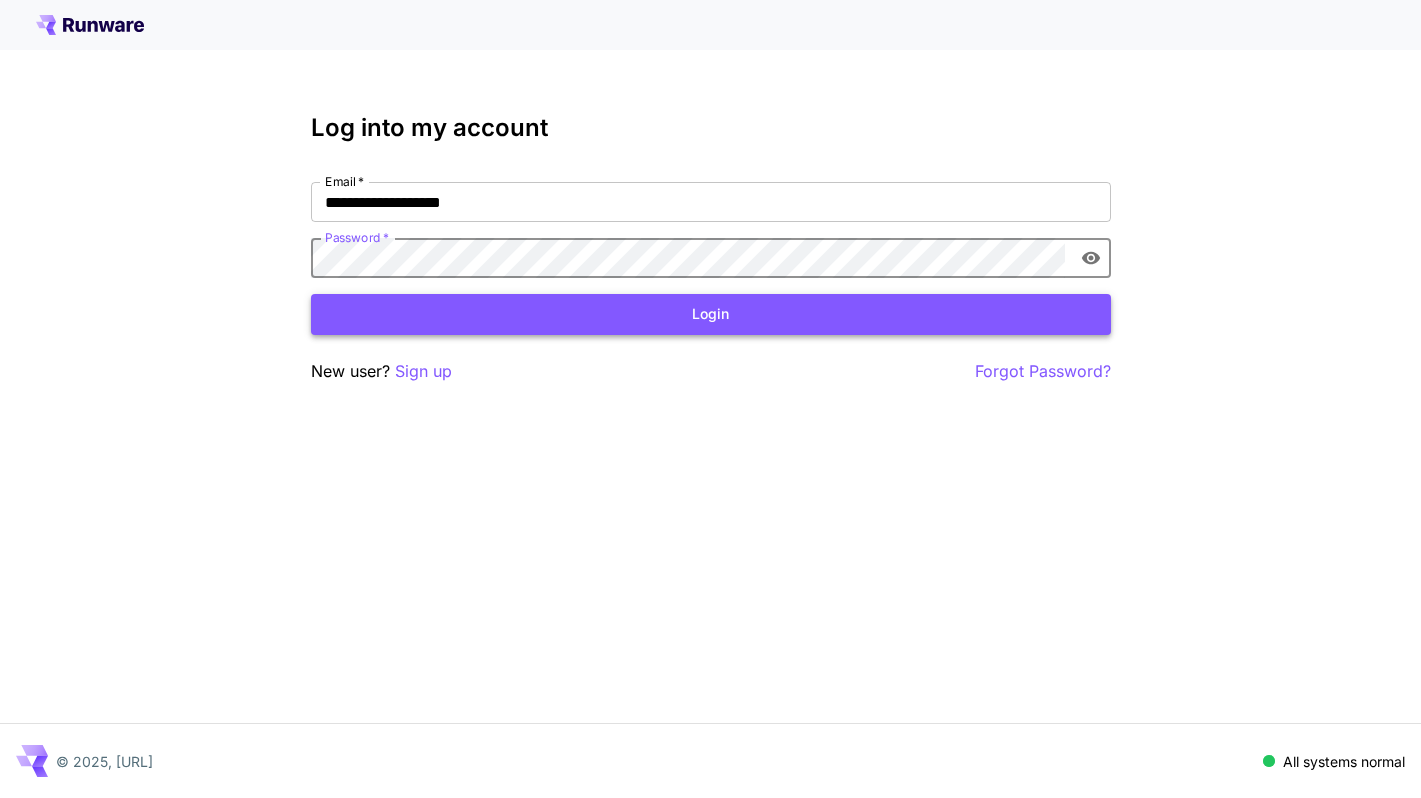 click on "Login" at bounding box center [711, 314] 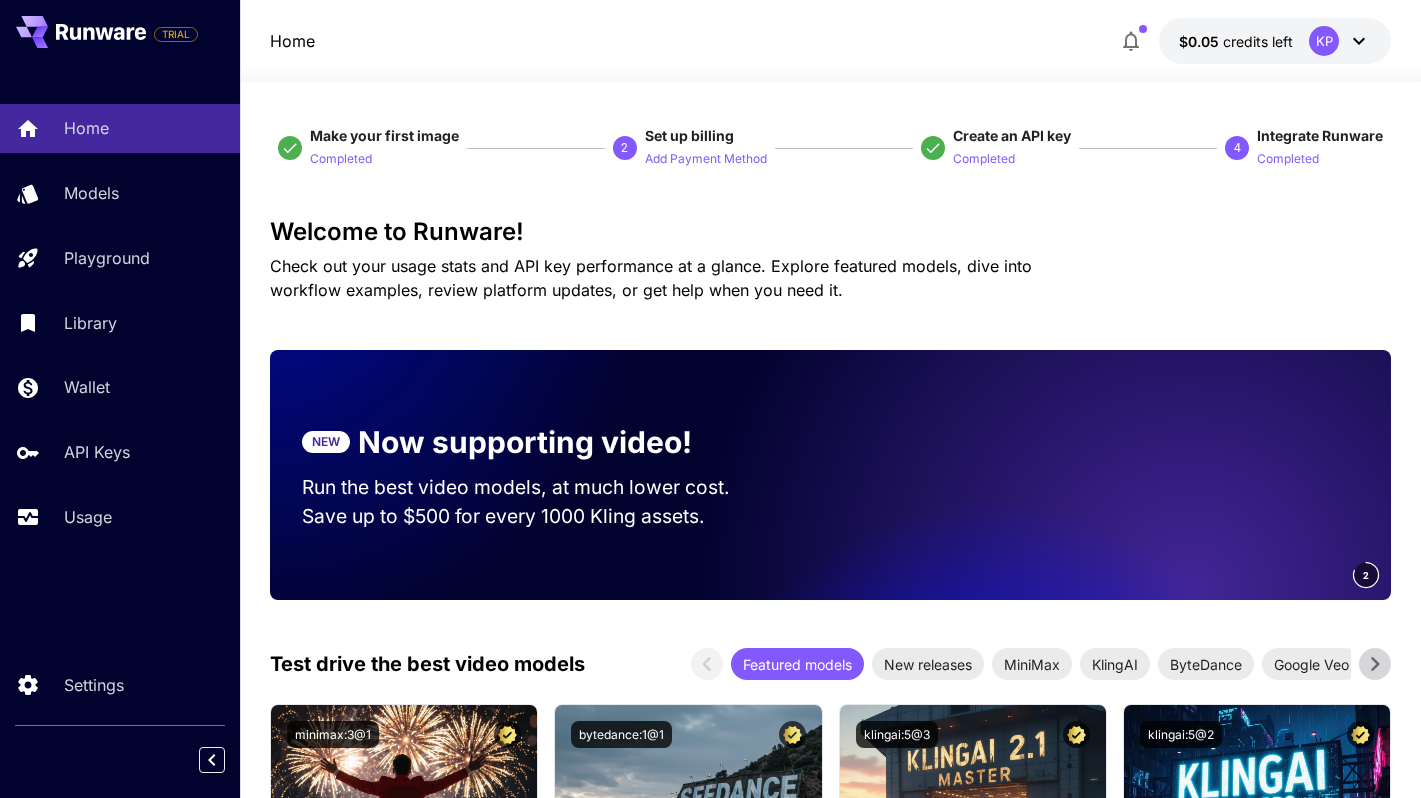 click on "Add Payment Method" at bounding box center (706, 158) 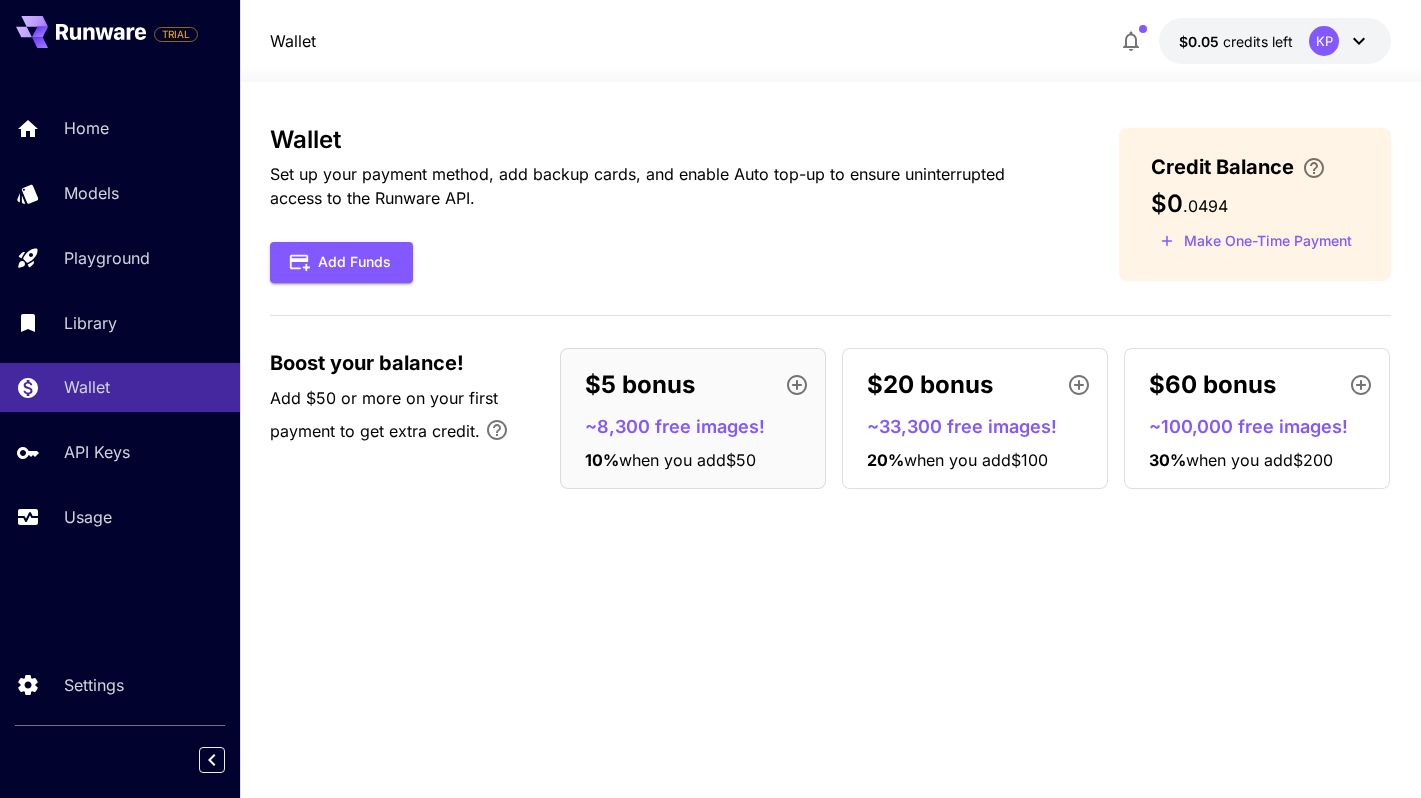 click on "$0.05    credits left  KP" at bounding box center [1275, 41] 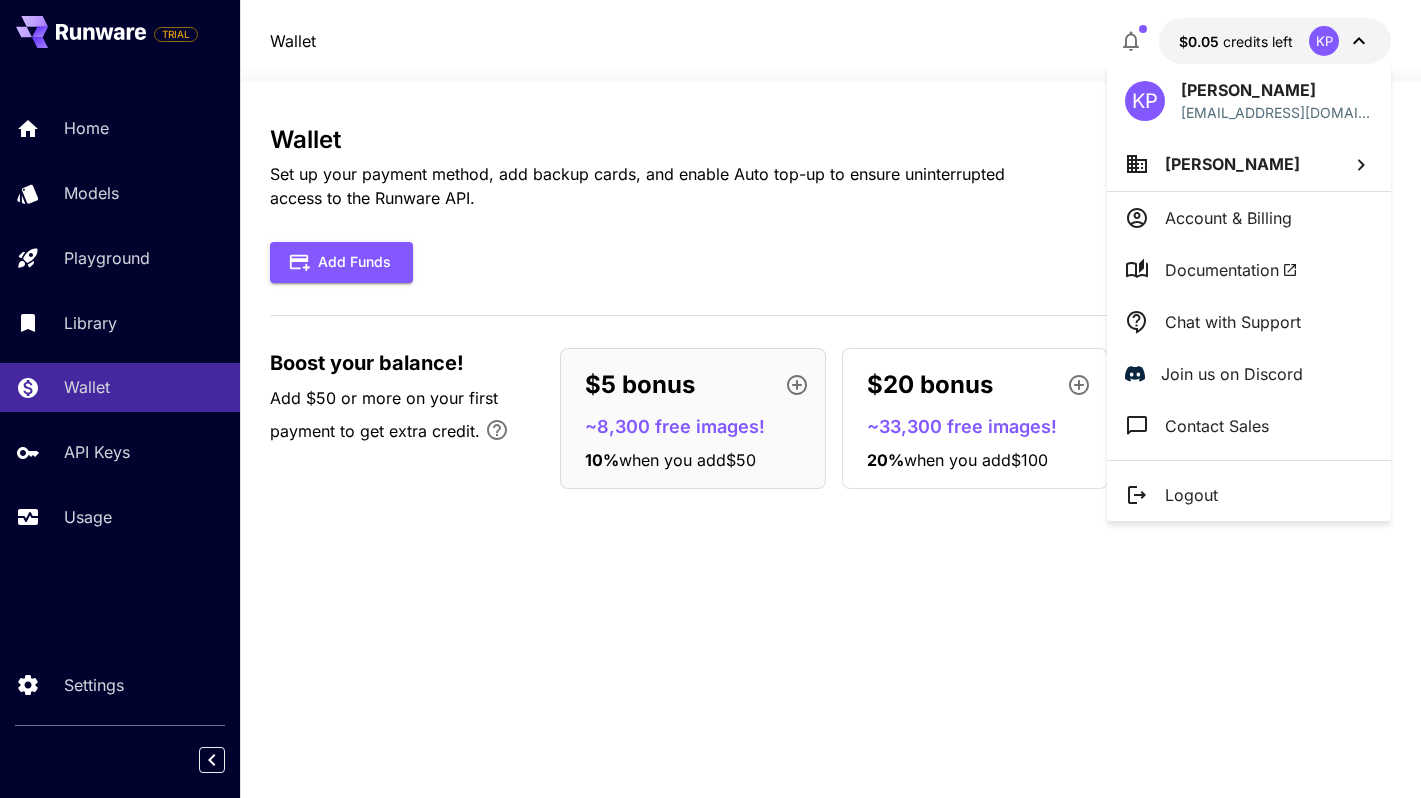 click at bounding box center (710, 399) 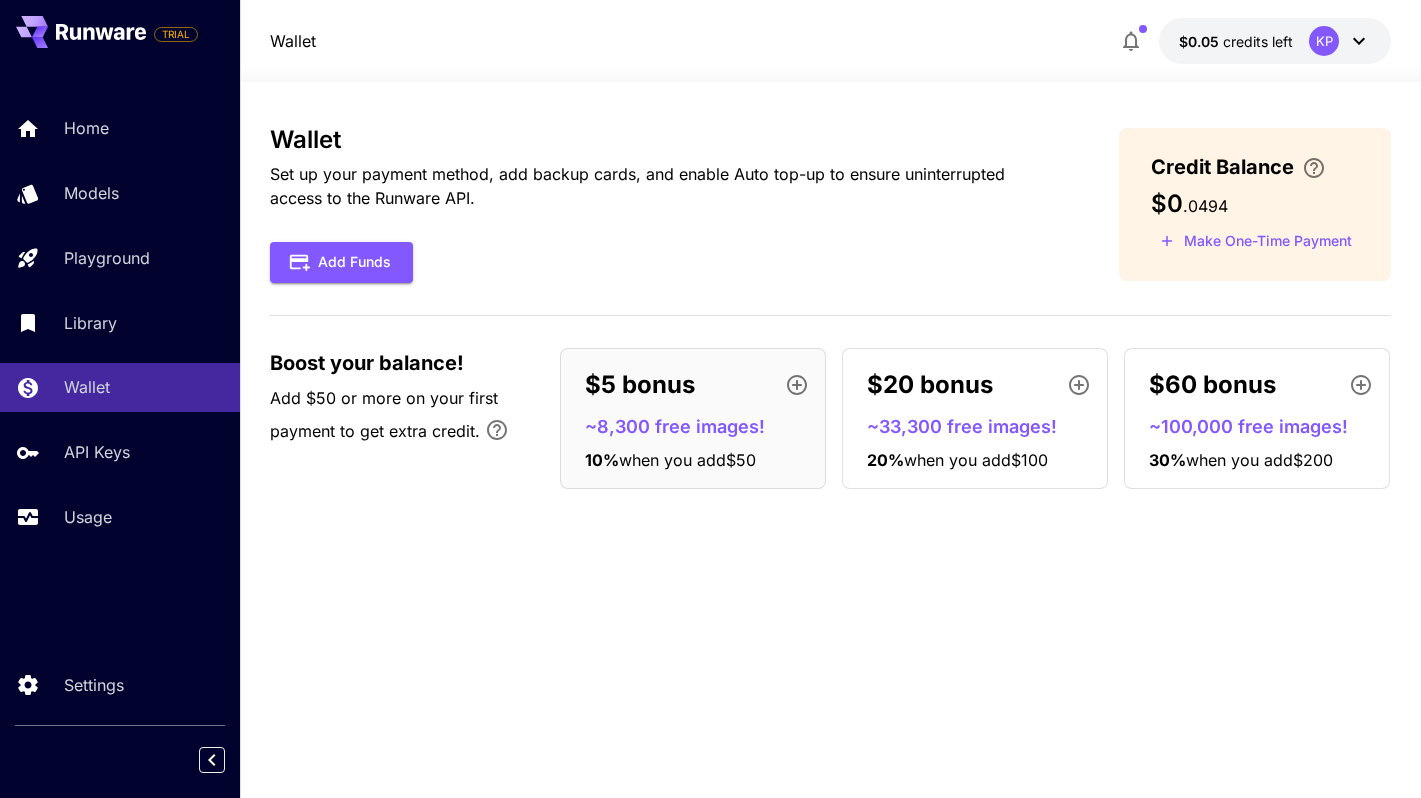 click 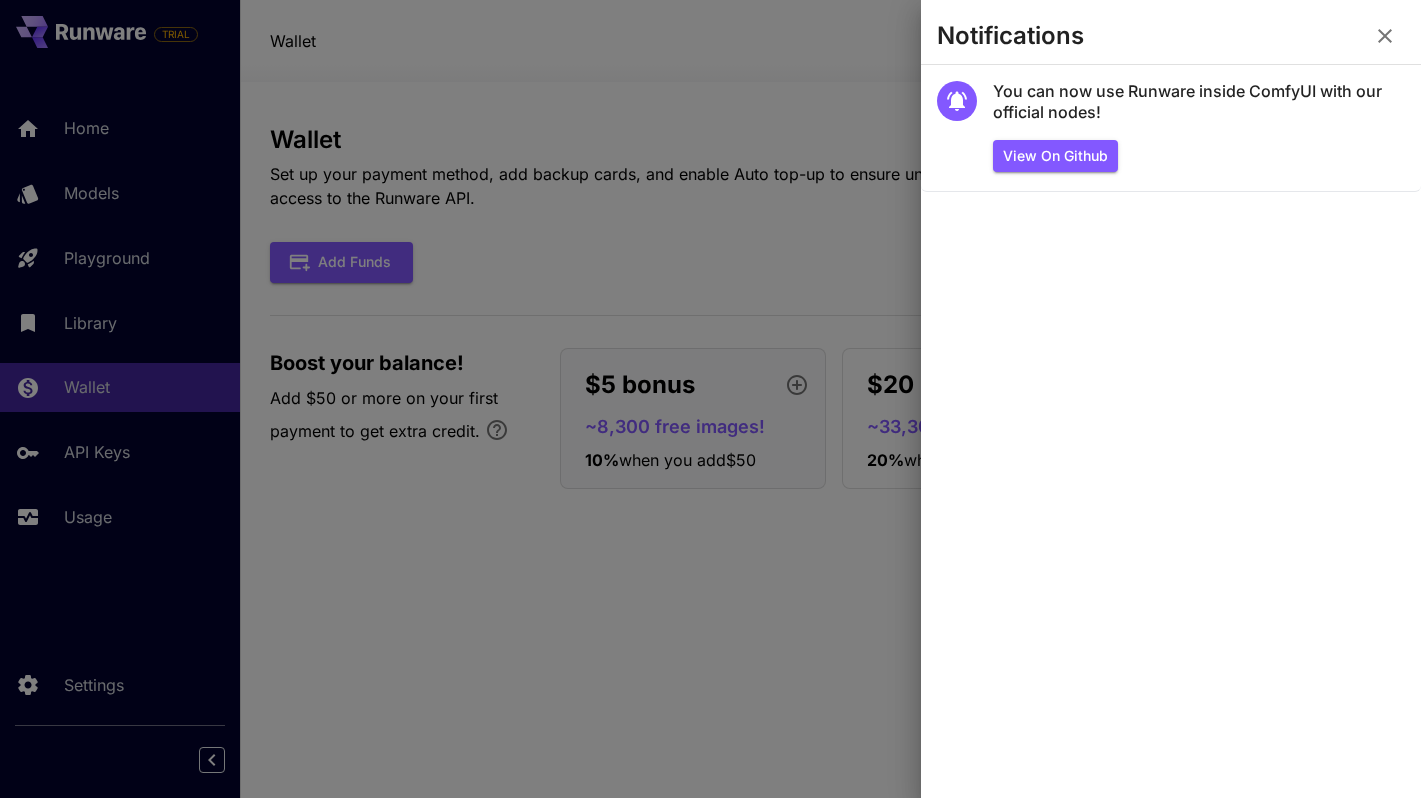click 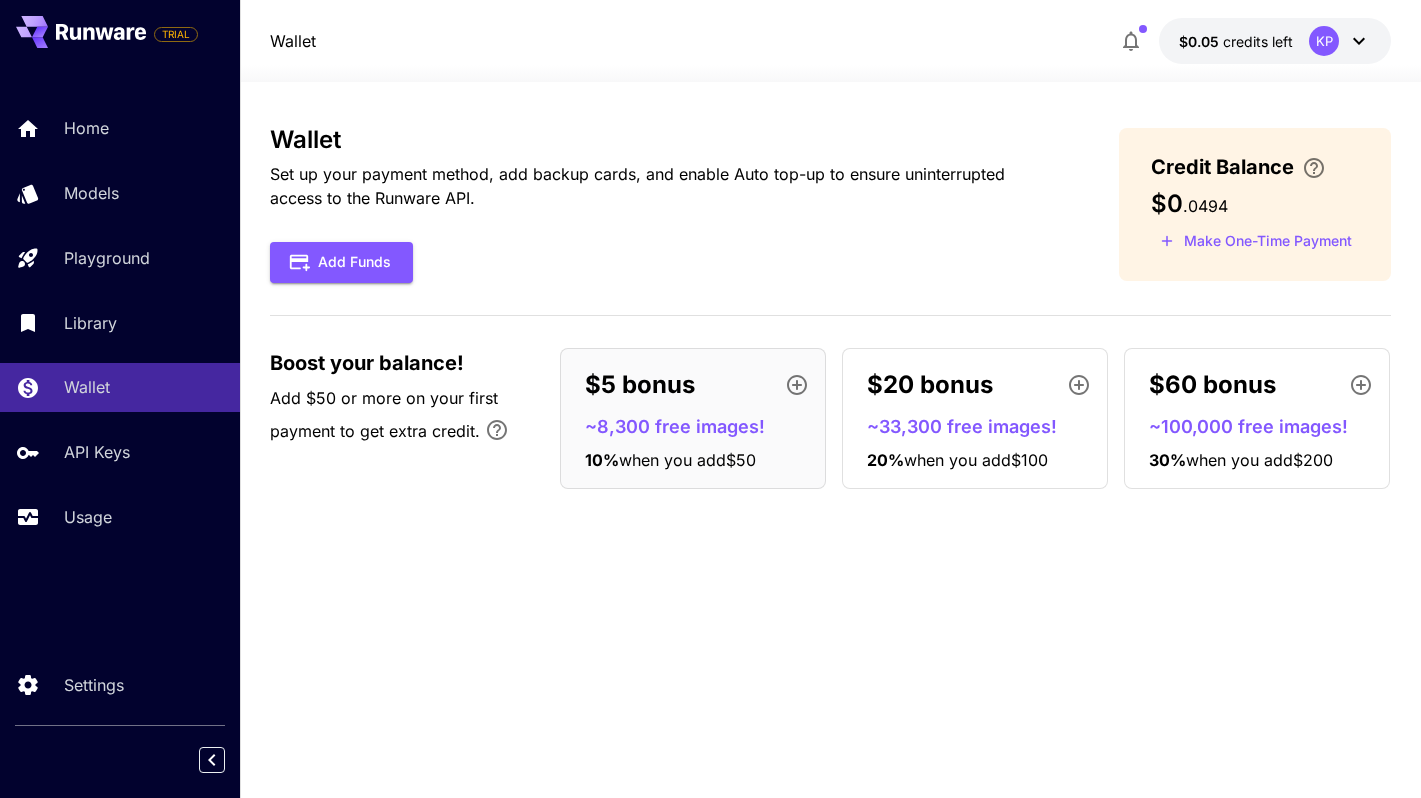 click on "KP" at bounding box center (1324, 41) 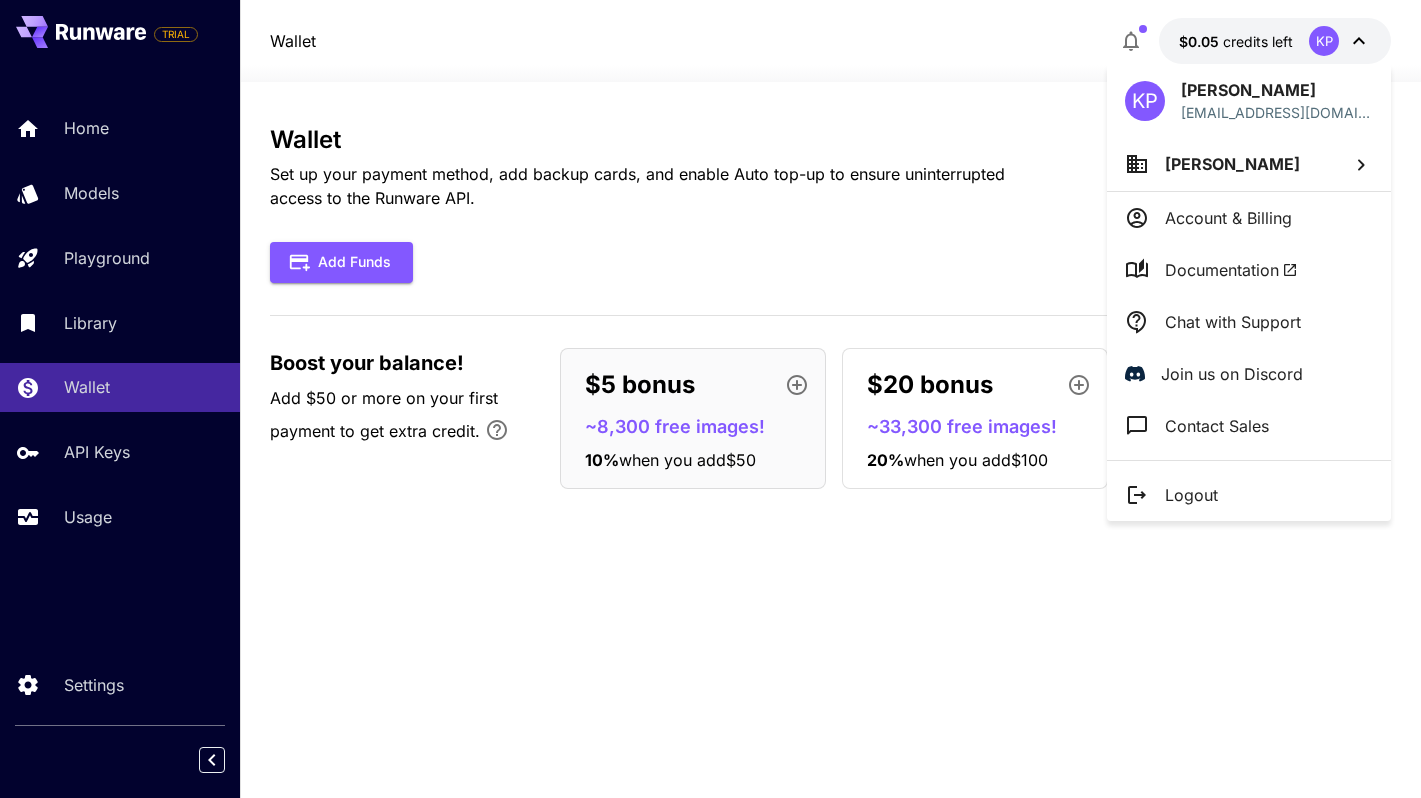 click on "Account & Billing" at bounding box center (1228, 218) 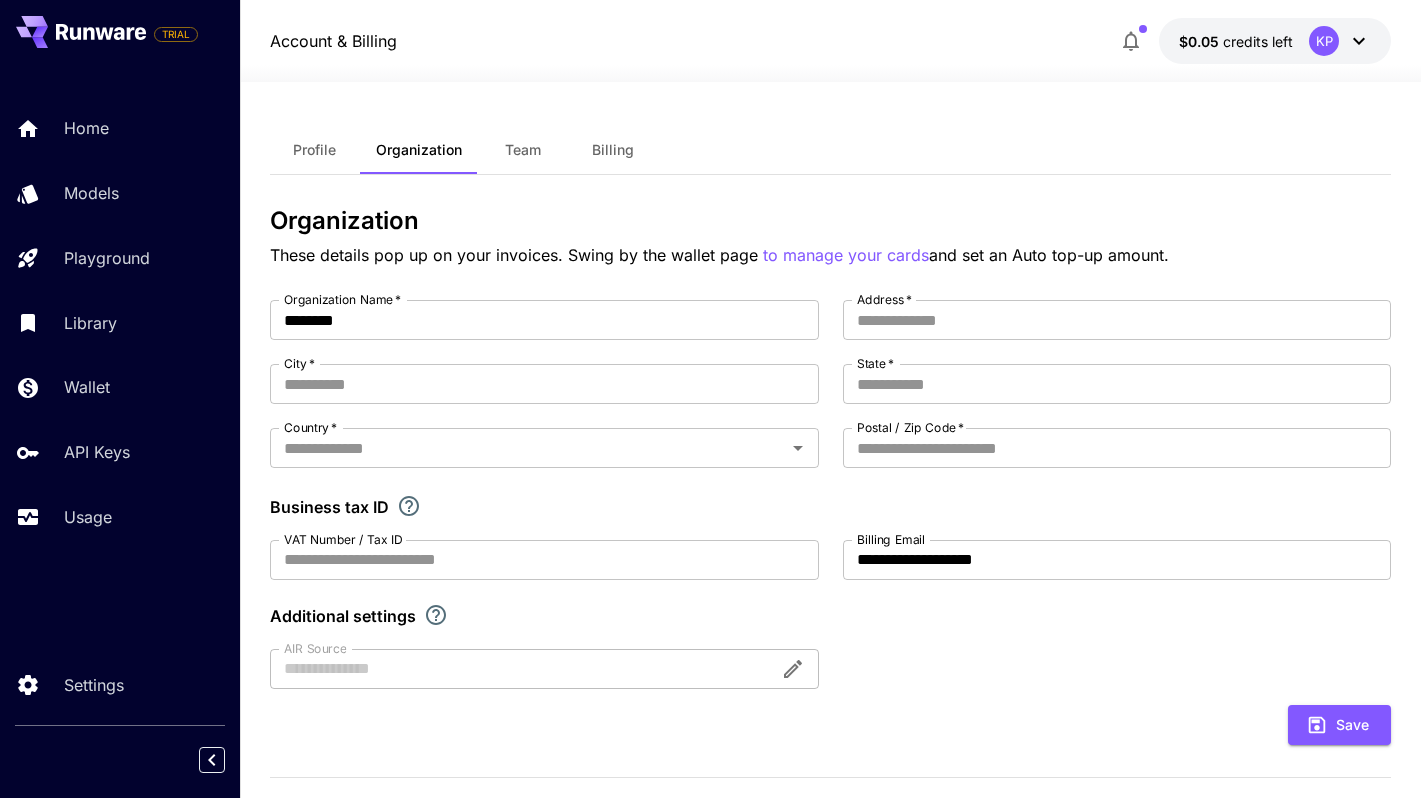 scroll, scrollTop: 423, scrollLeft: 0, axis: vertical 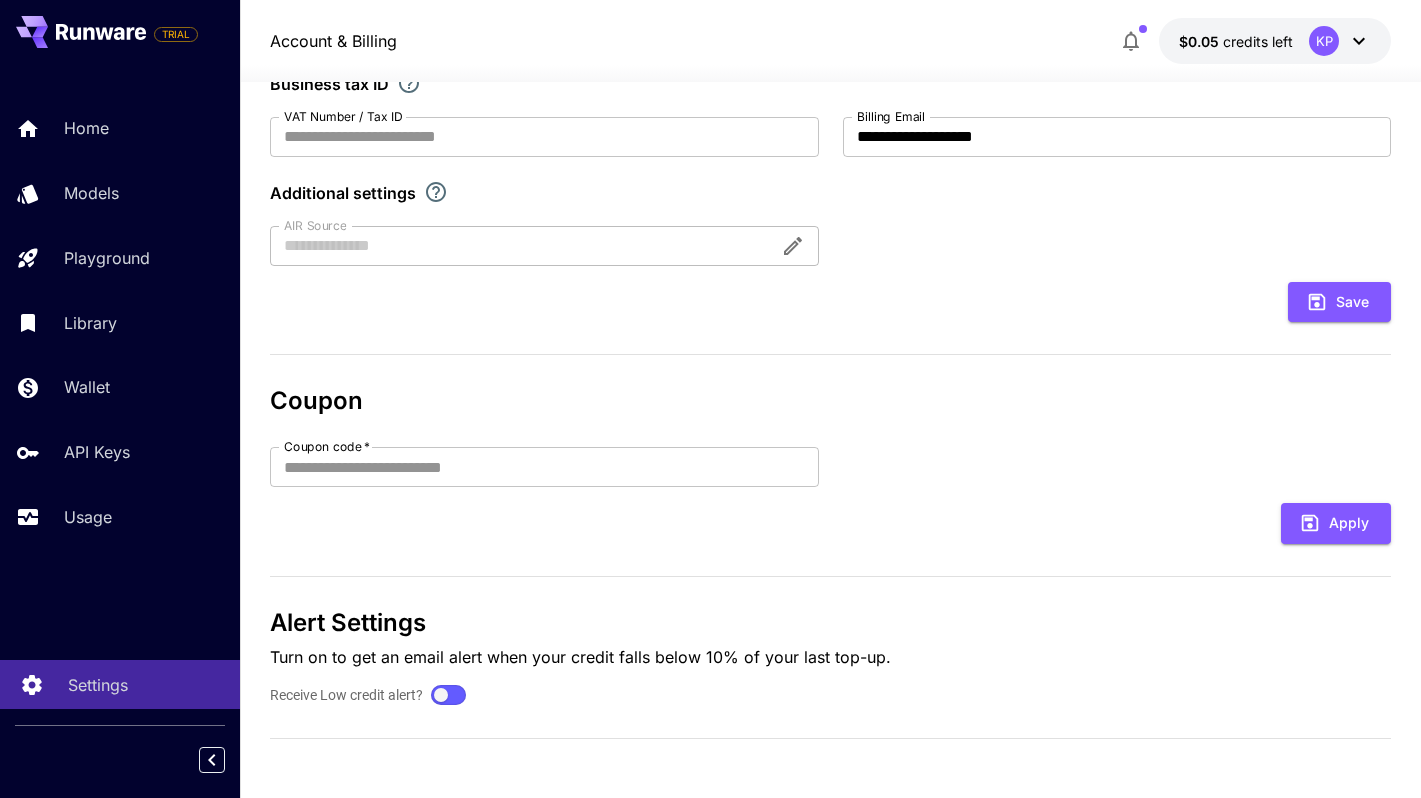 click on "Settings" at bounding box center [120, 684] 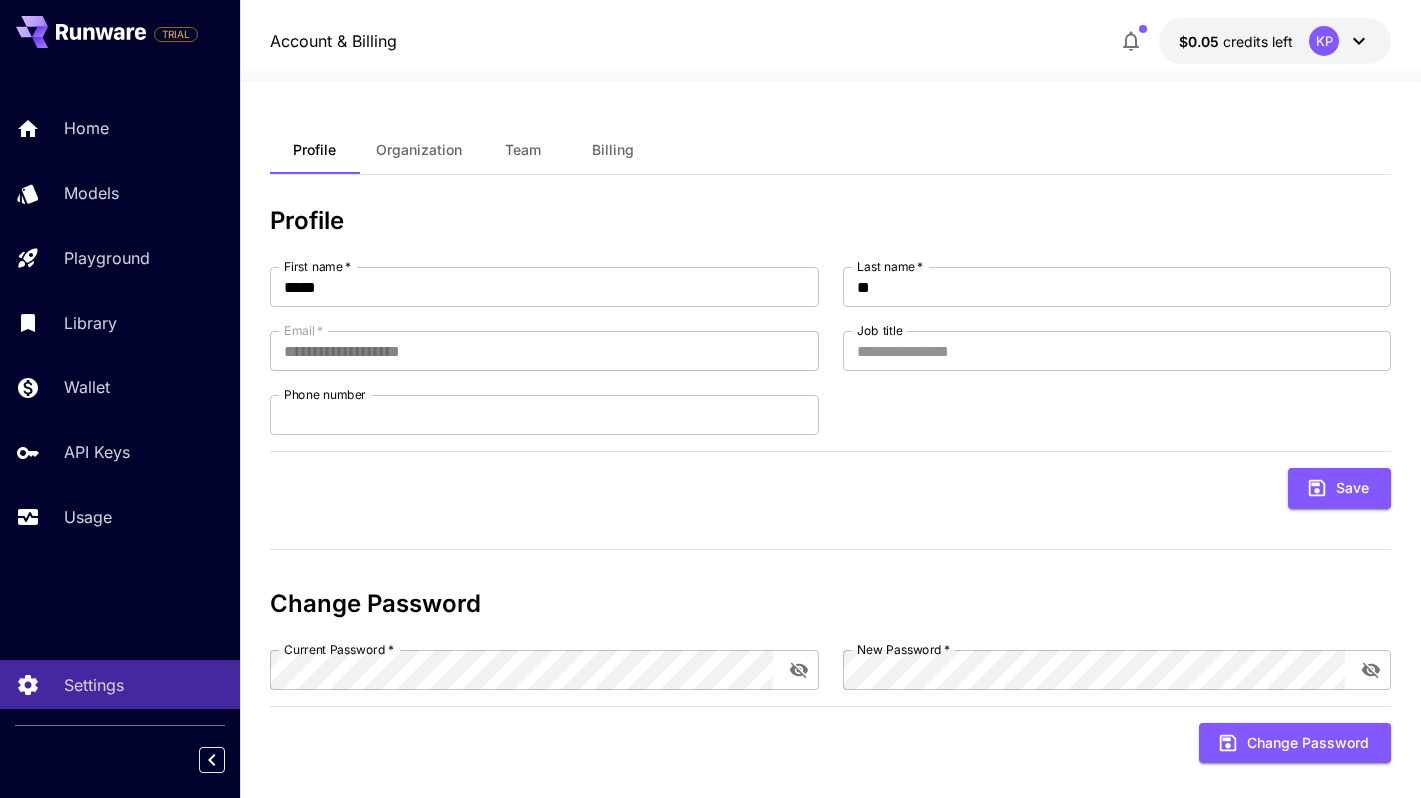 click on "Organization" at bounding box center (419, 150) 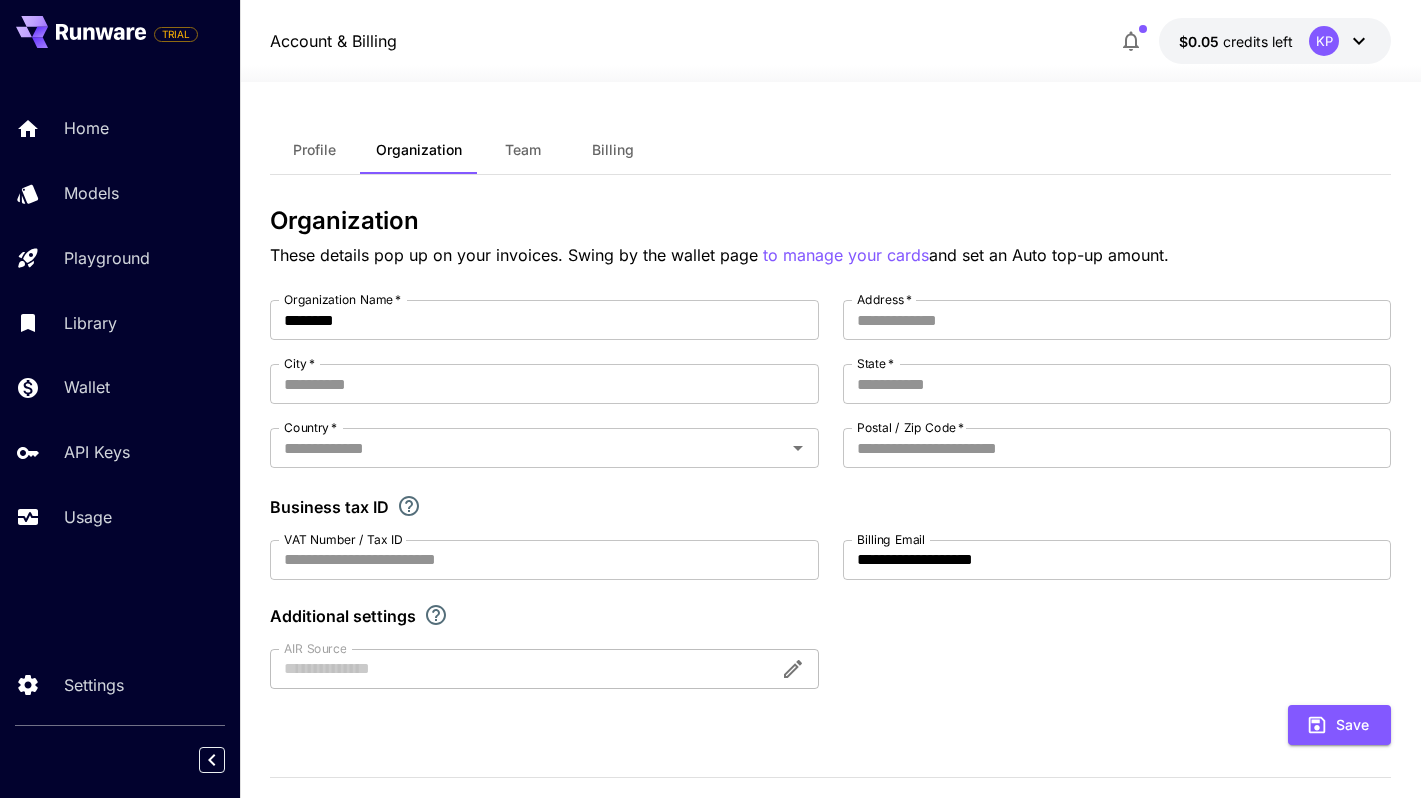 click on "Team" at bounding box center [523, 150] 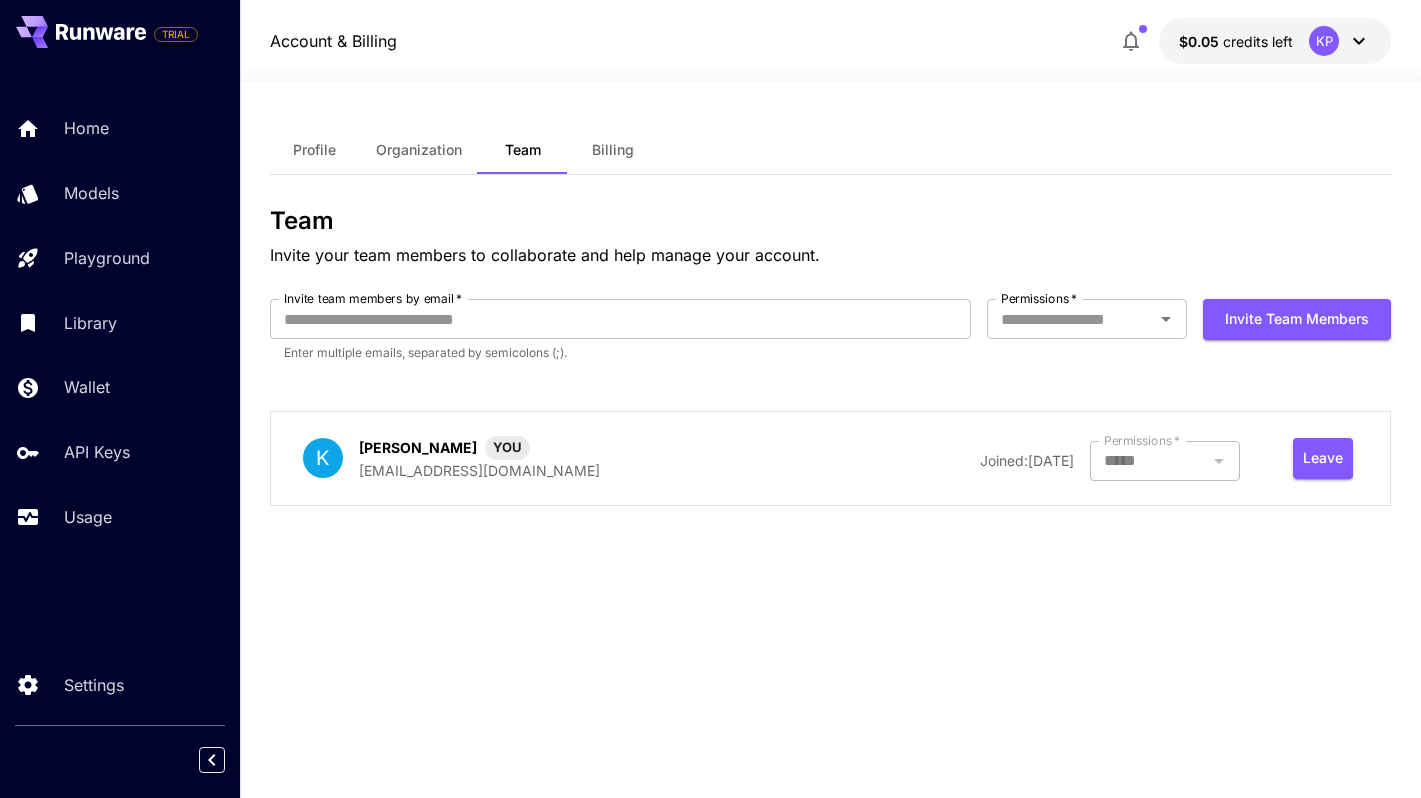 click on "Billing" at bounding box center (613, 150) 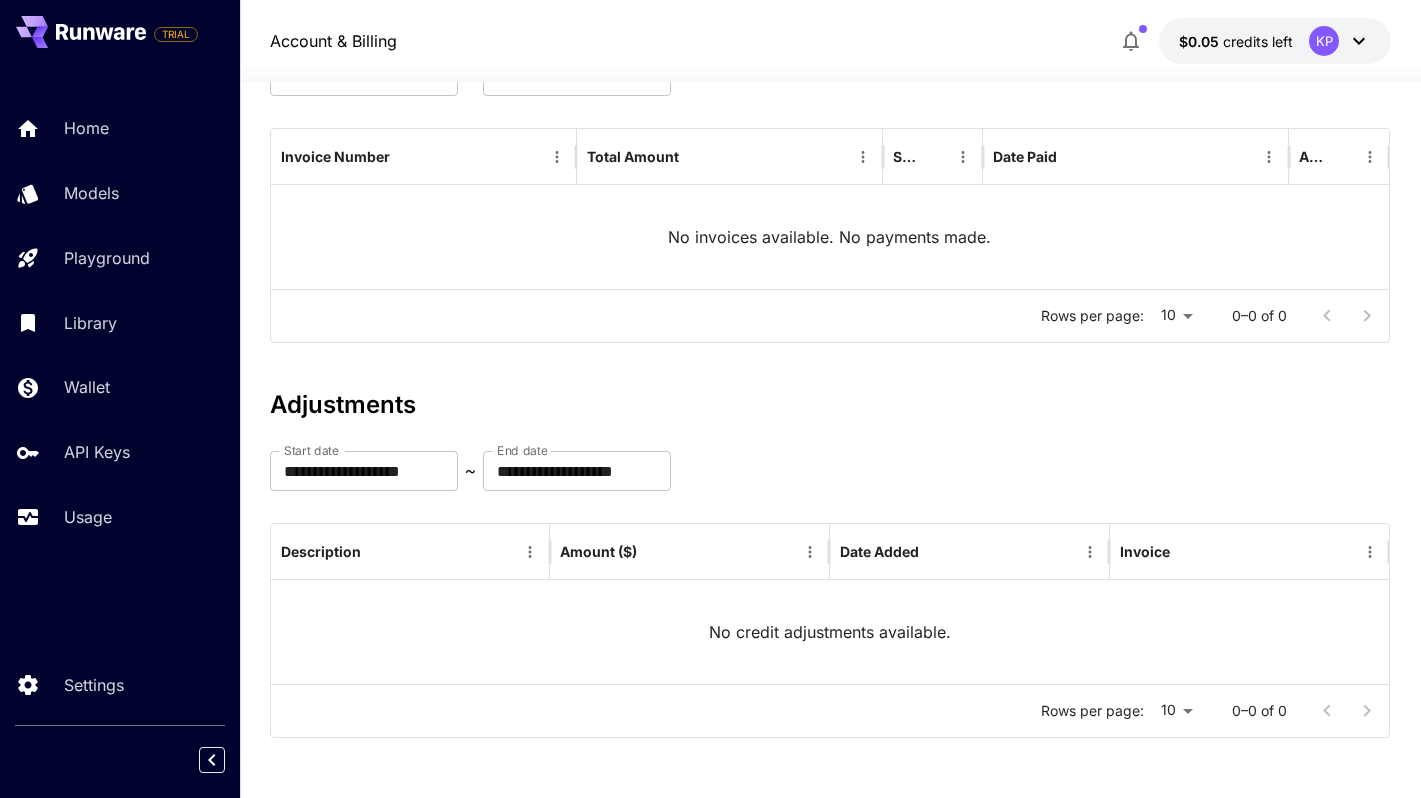 scroll, scrollTop: 0, scrollLeft: 0, axis: both 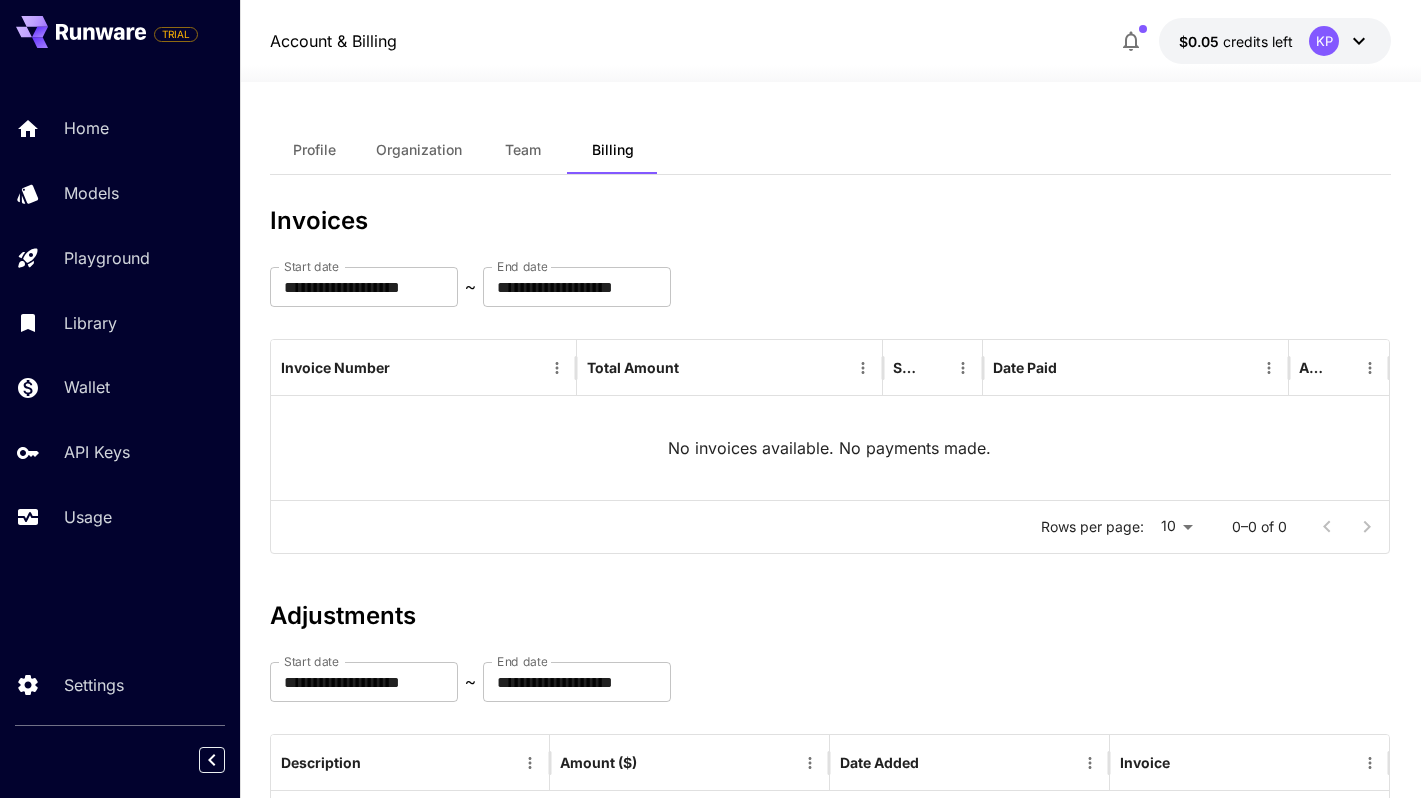 click on "Profile" at bounding box center (315, 150) 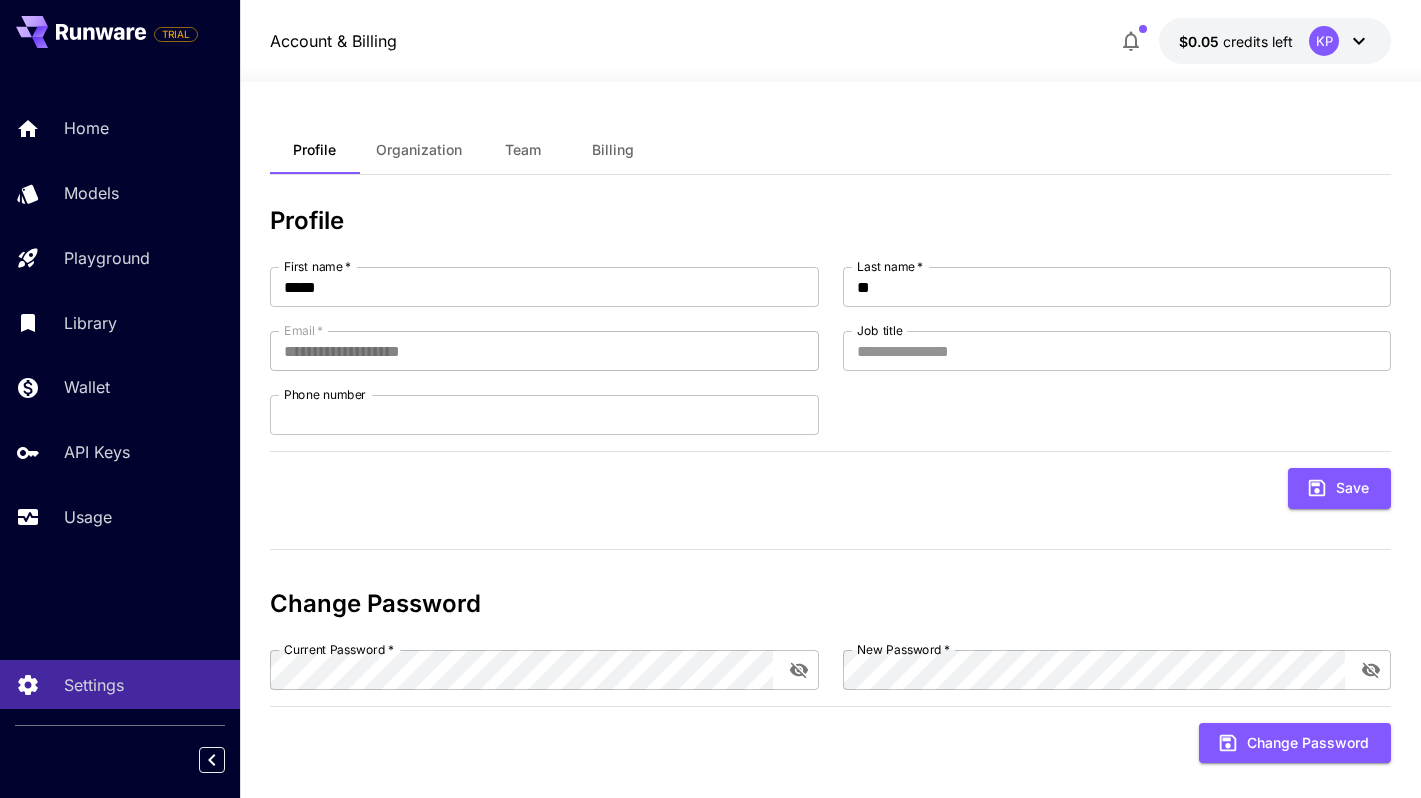 click on "Organization" at bounding box center [419, 150] 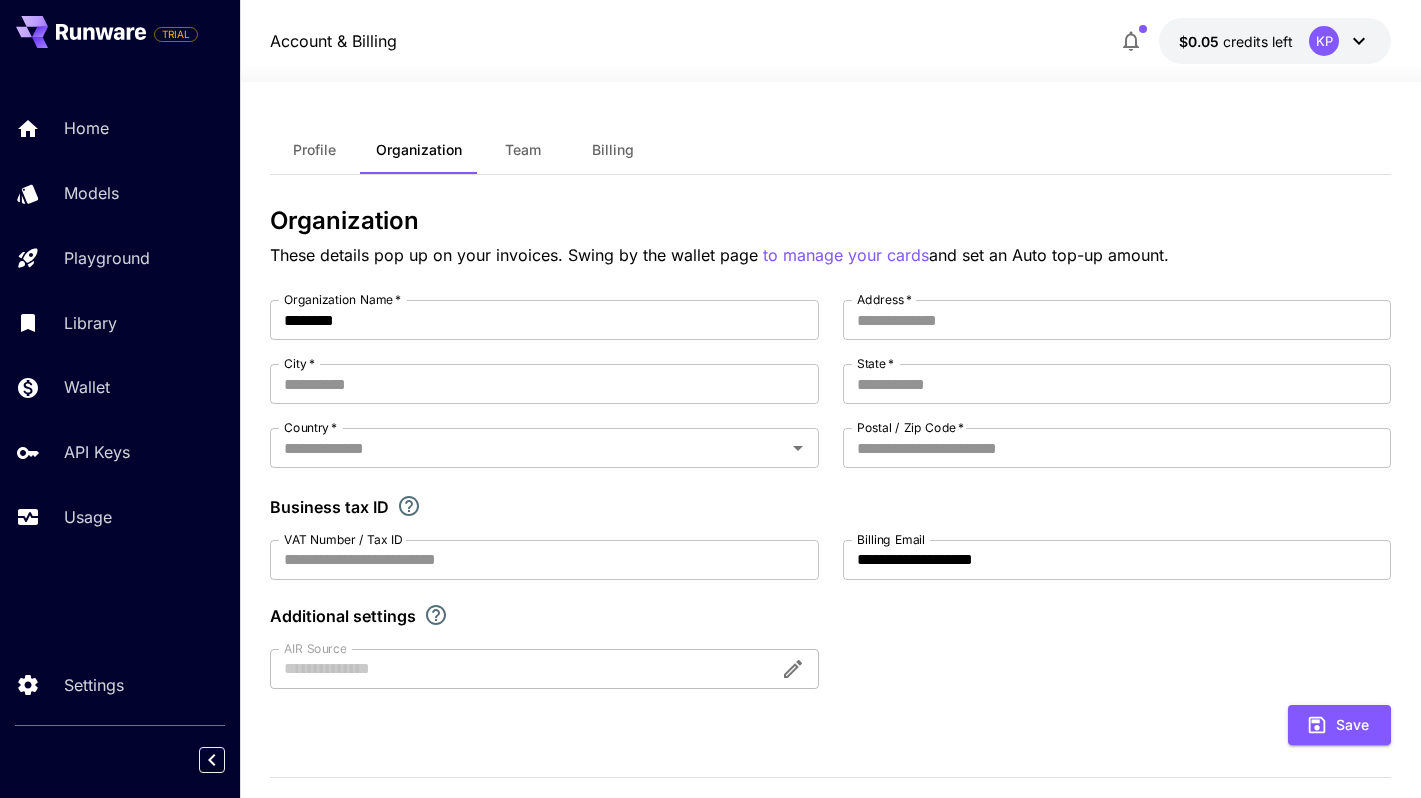 click on "Profile" at bounding box center (315, 150) 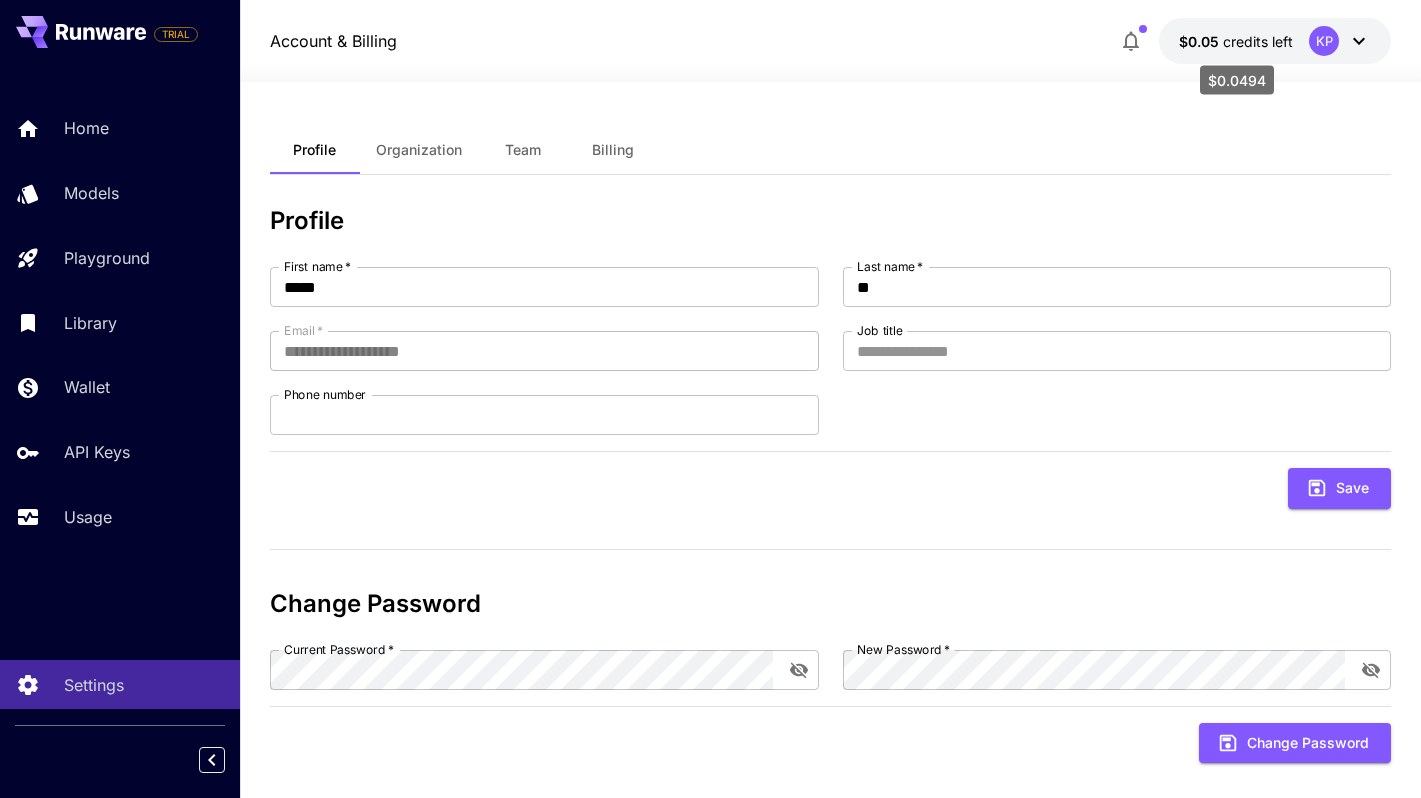 click on "credits left" at bounding box center (1258, 41) 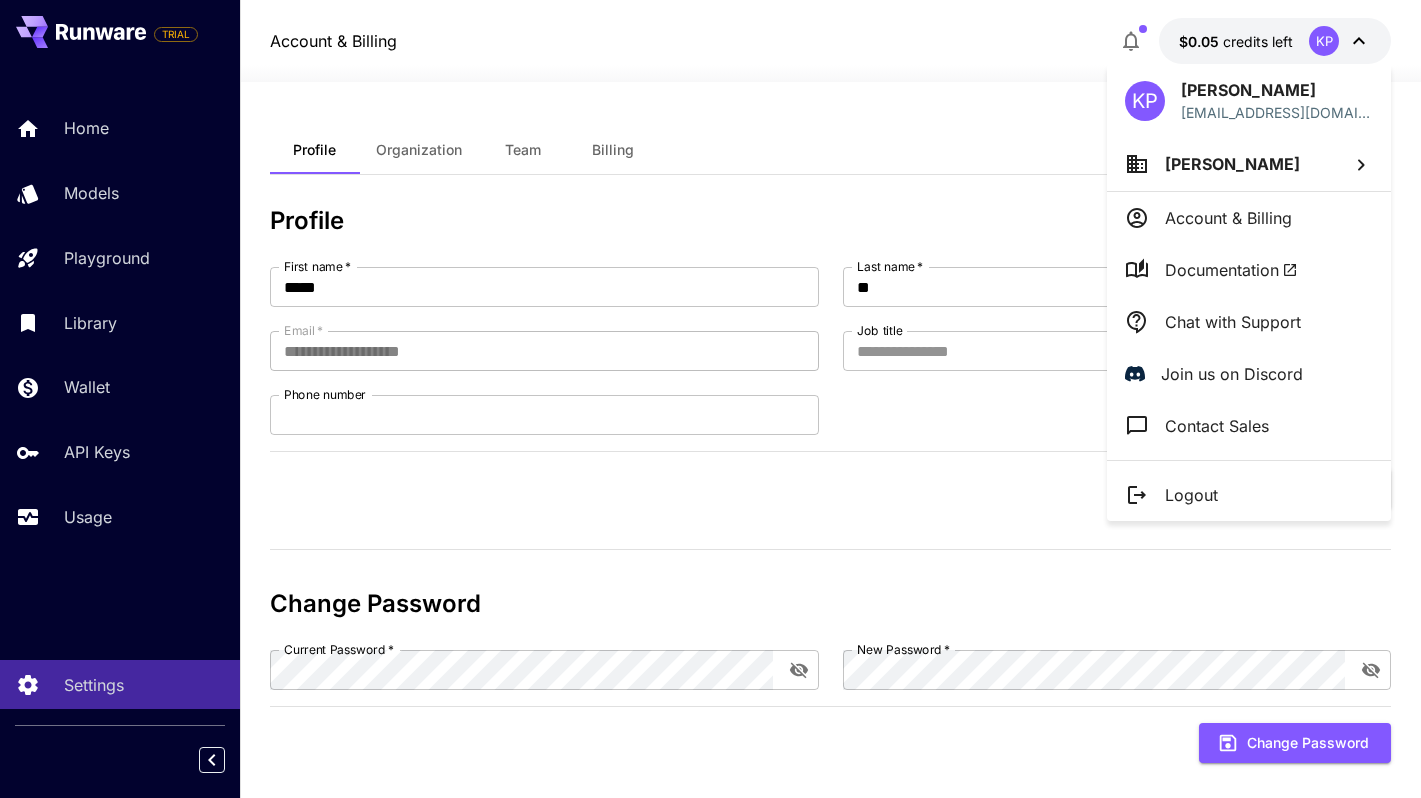 click on "Account & Billing" at bounding box center (1228, 218) 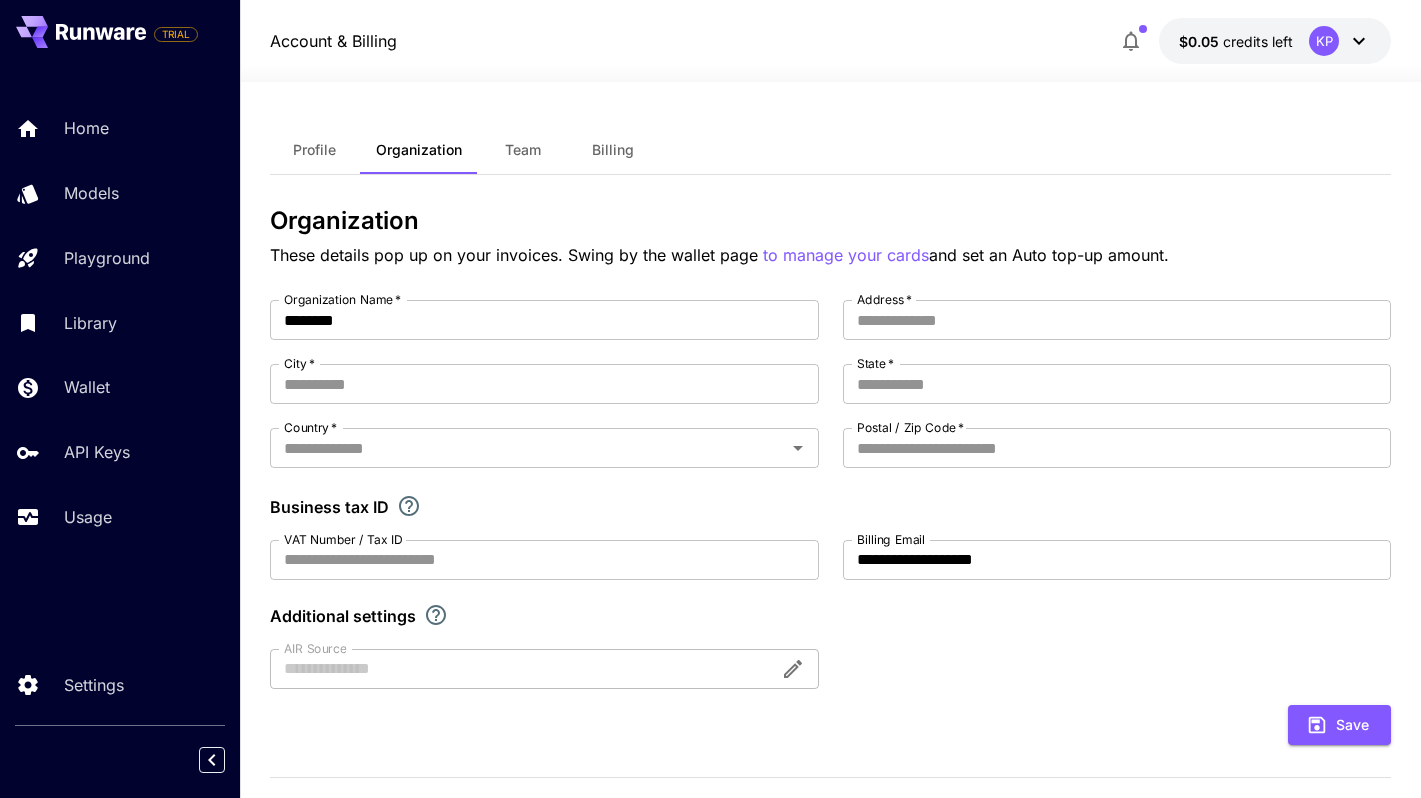 click on "Billing" at bounding box center [613, 150] 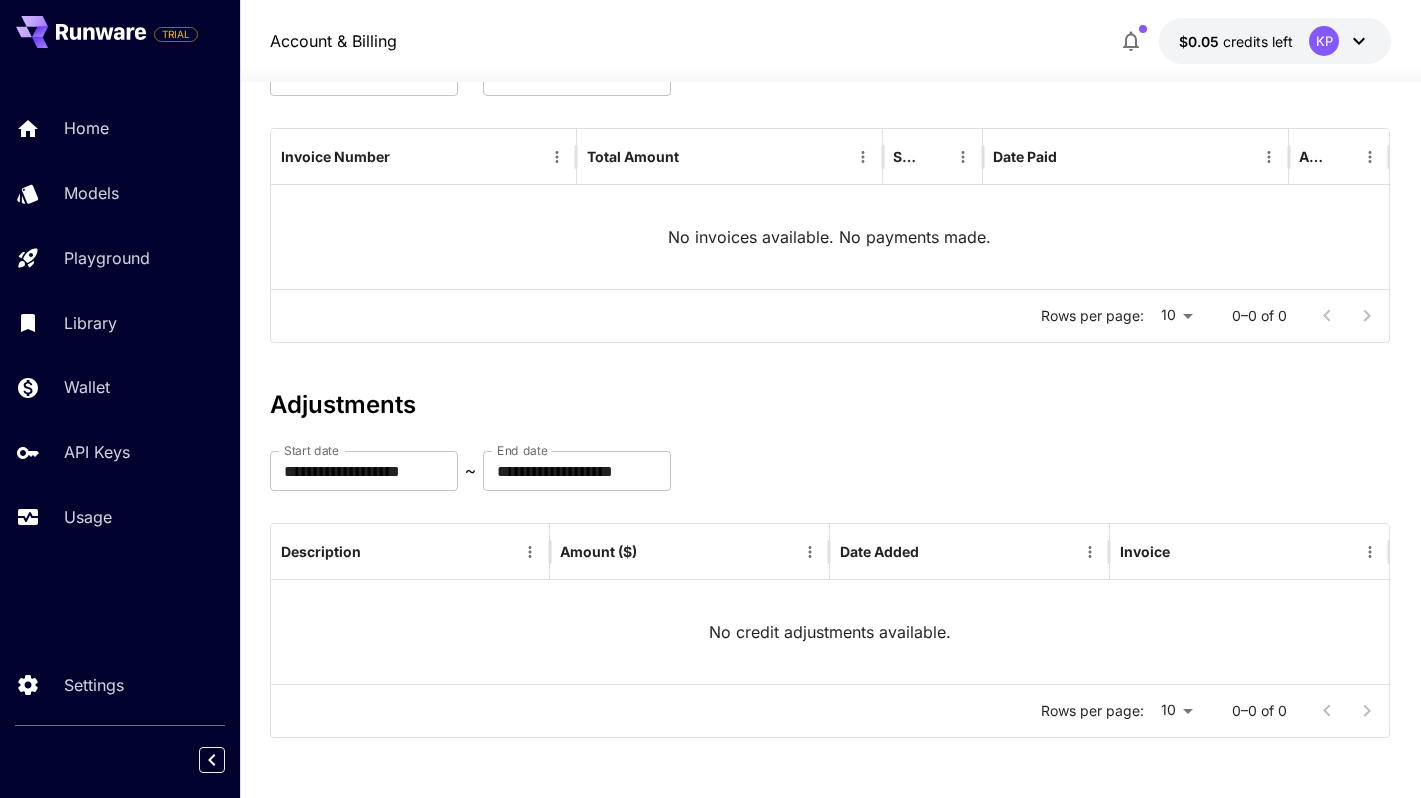 scroll, scrollTop: 0, scrollLeft: 0, axis: both 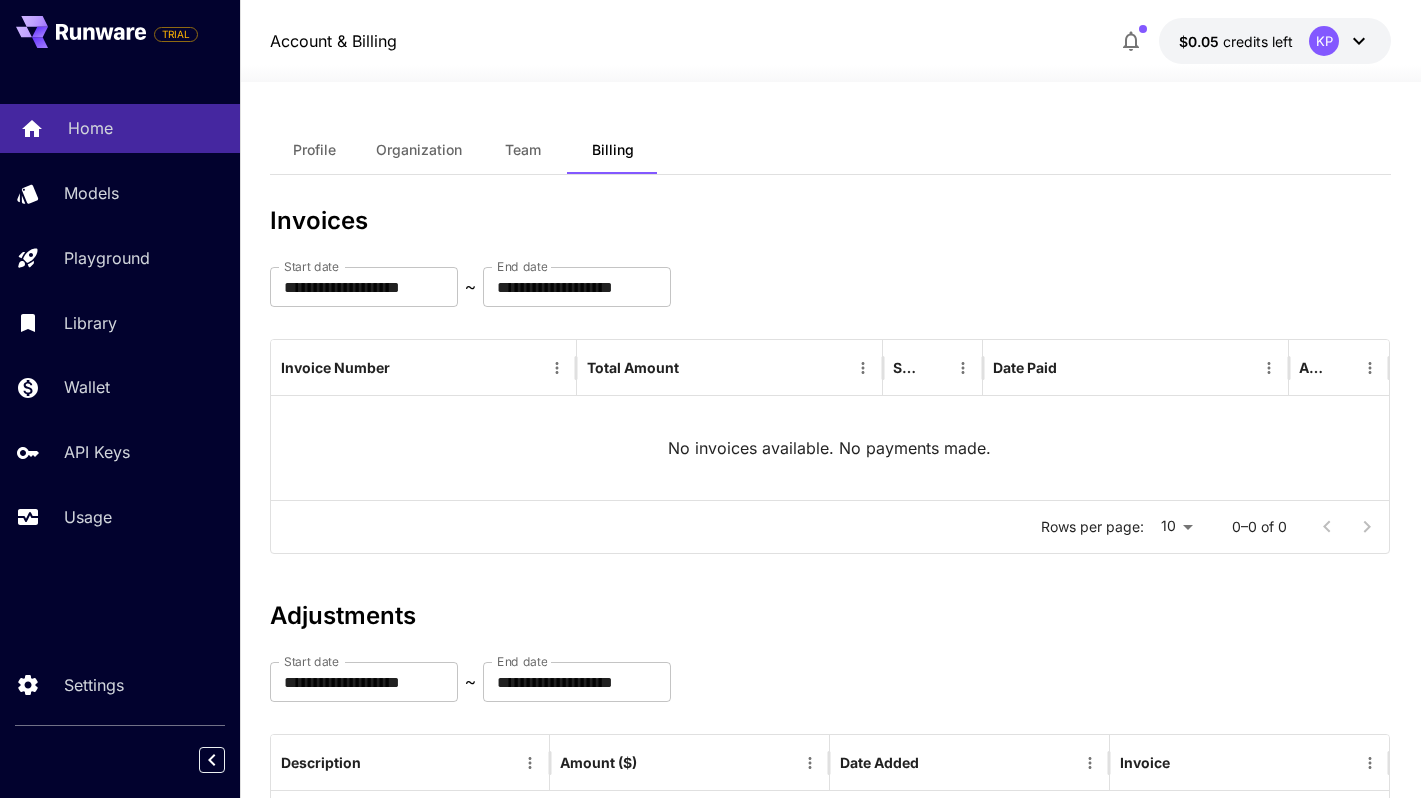 click on "Home" at bounding box center [90, 128] 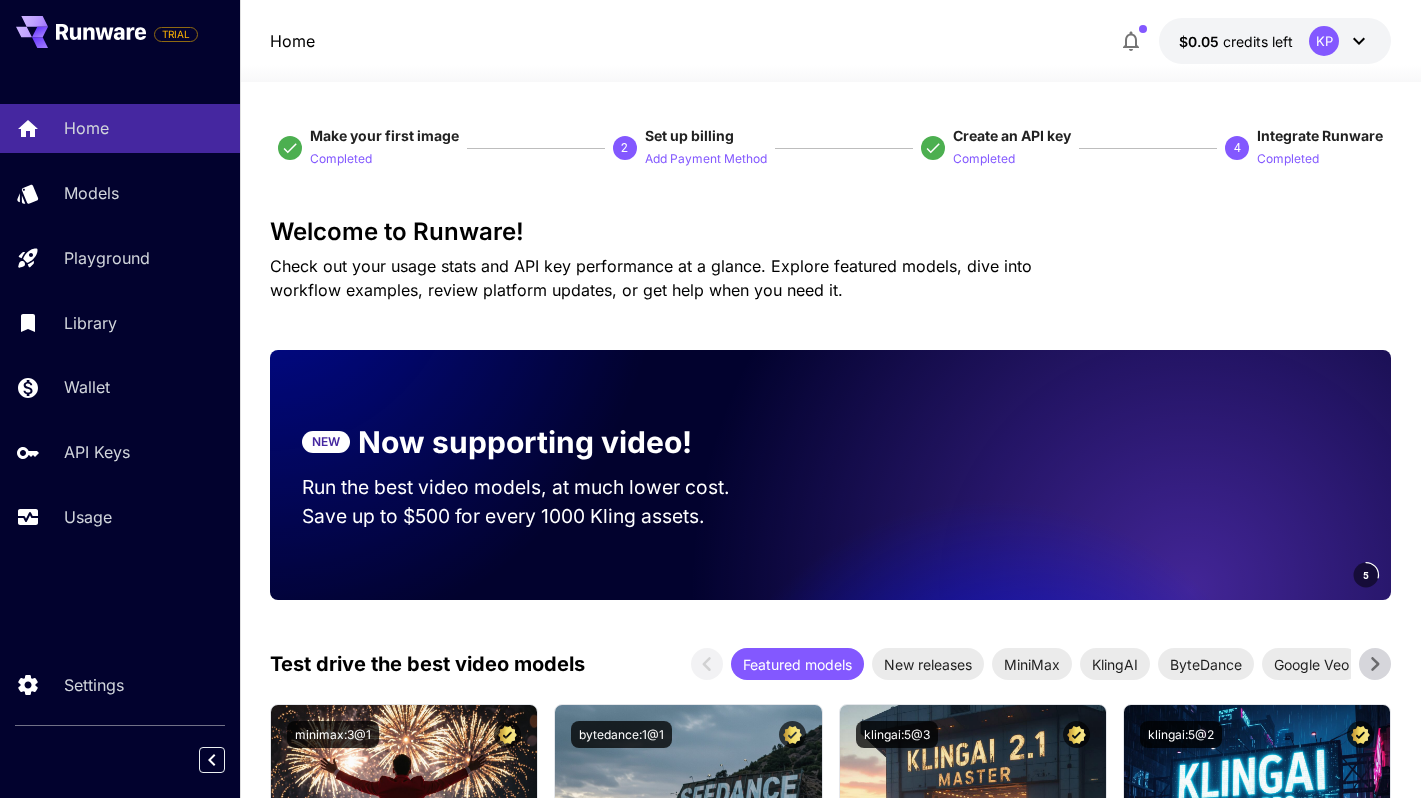 click on "Create an API key" at bounding box center (1012, 135) 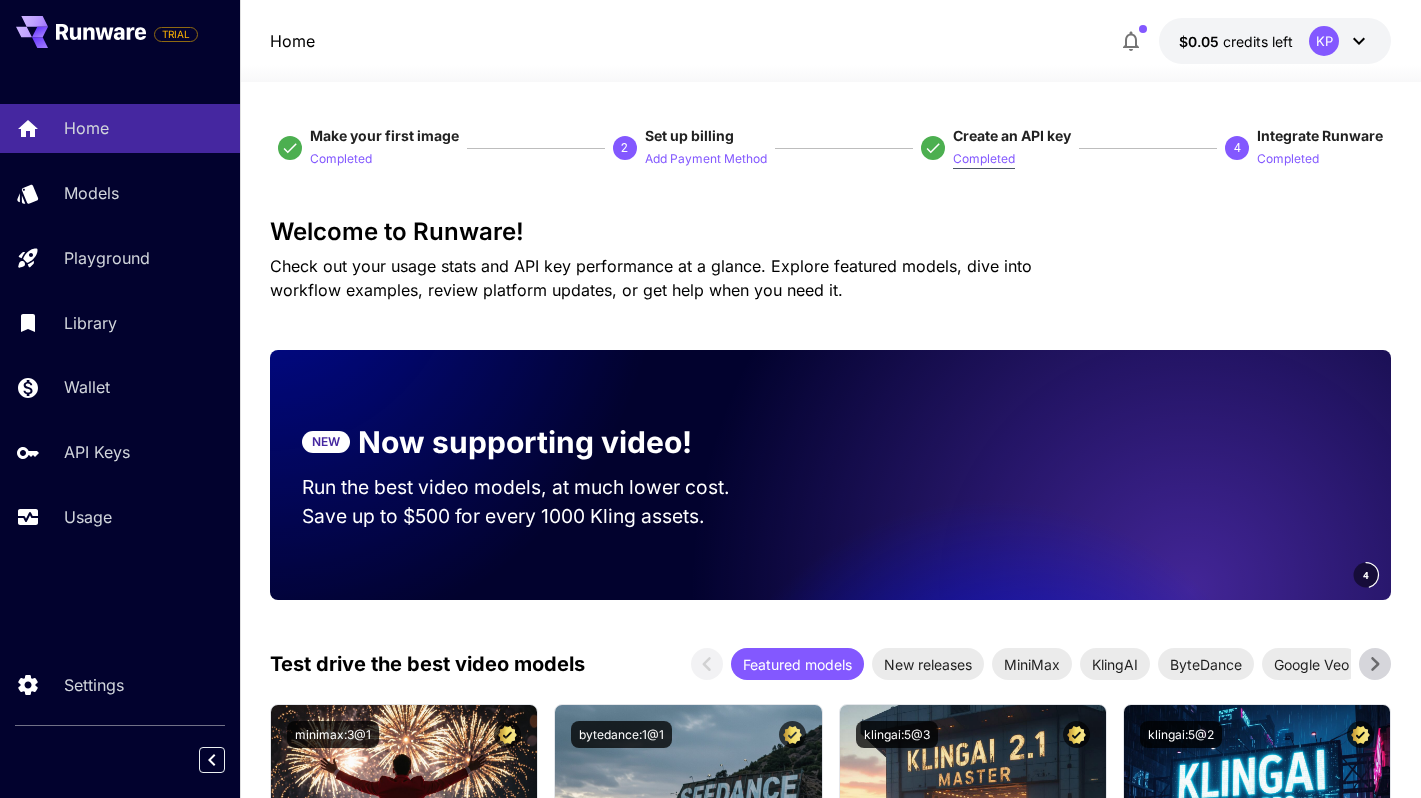 click on "Completed" at bounding box center (984, 159) 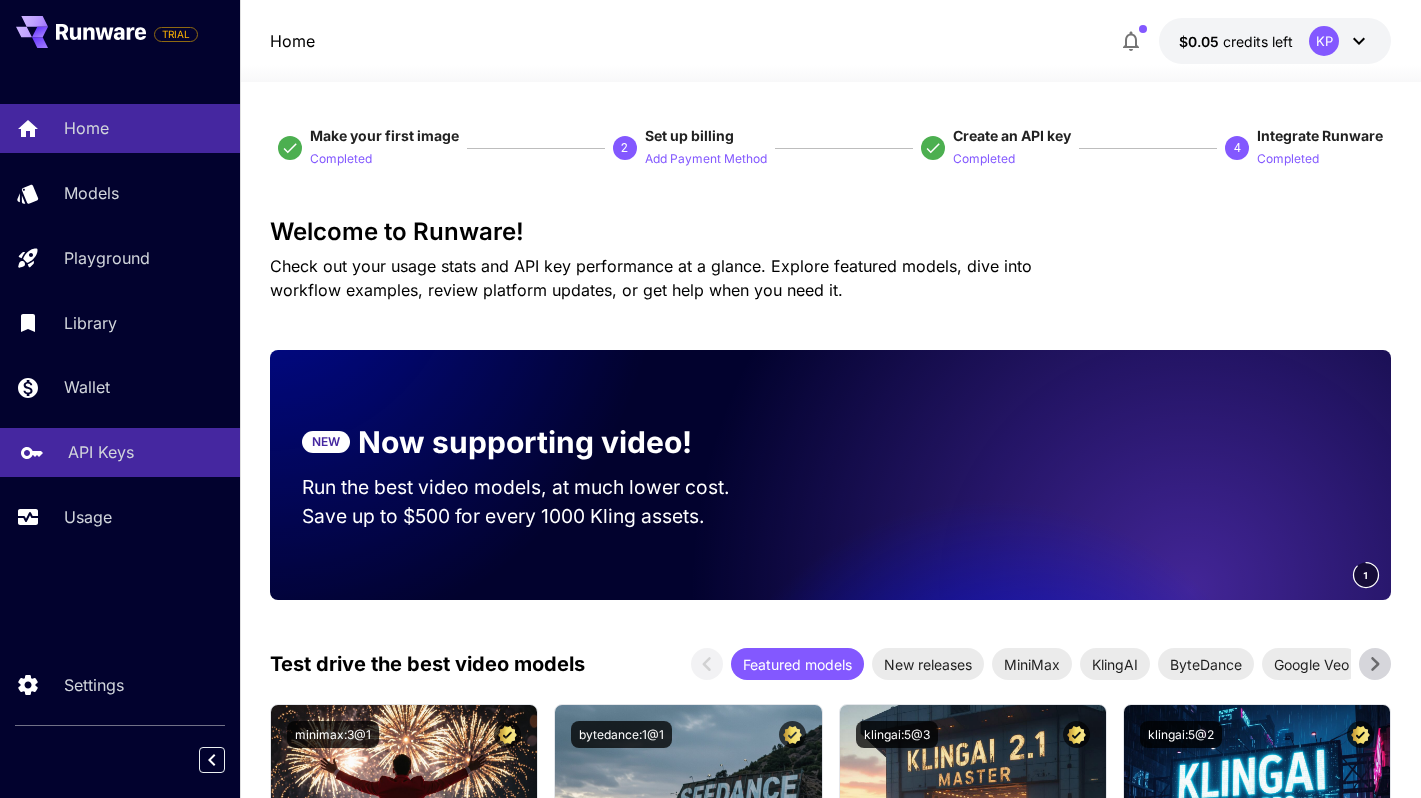 click on "API Keys" at bounding box center [146, 452] 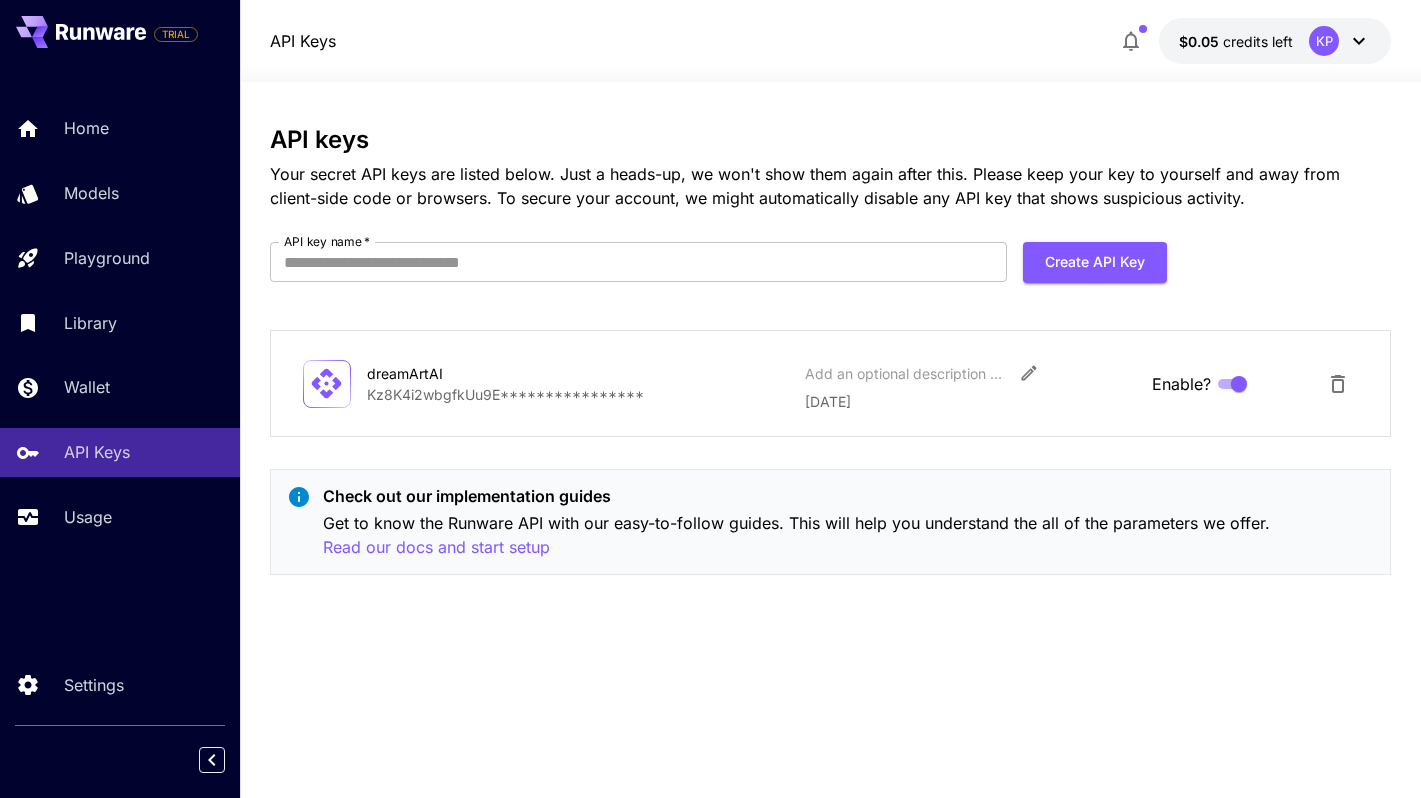 click on "**********" at bounding box center (578, 394) 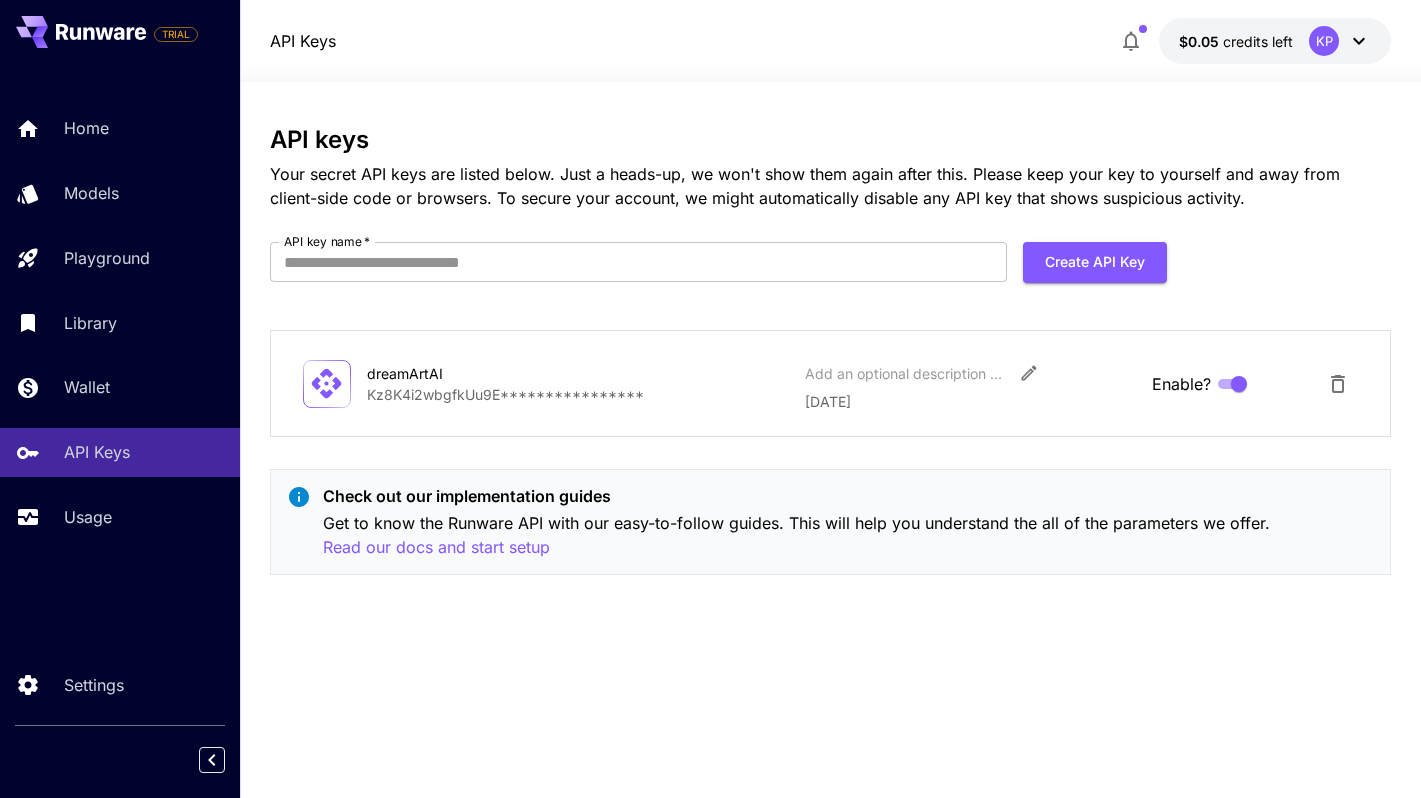 click on "**********" at bounding box center [578, 394] 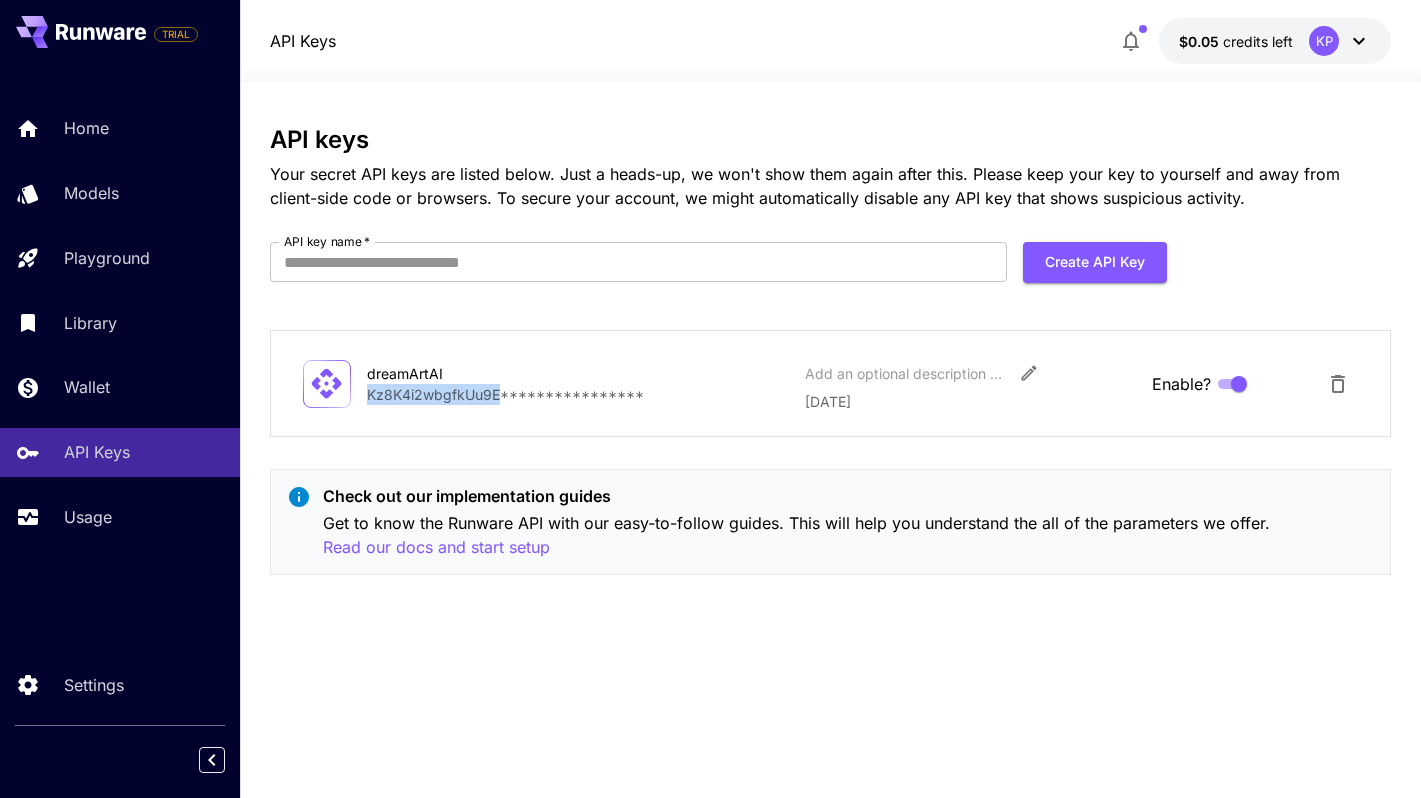 click on "**********" at bounding box center (578, 394) 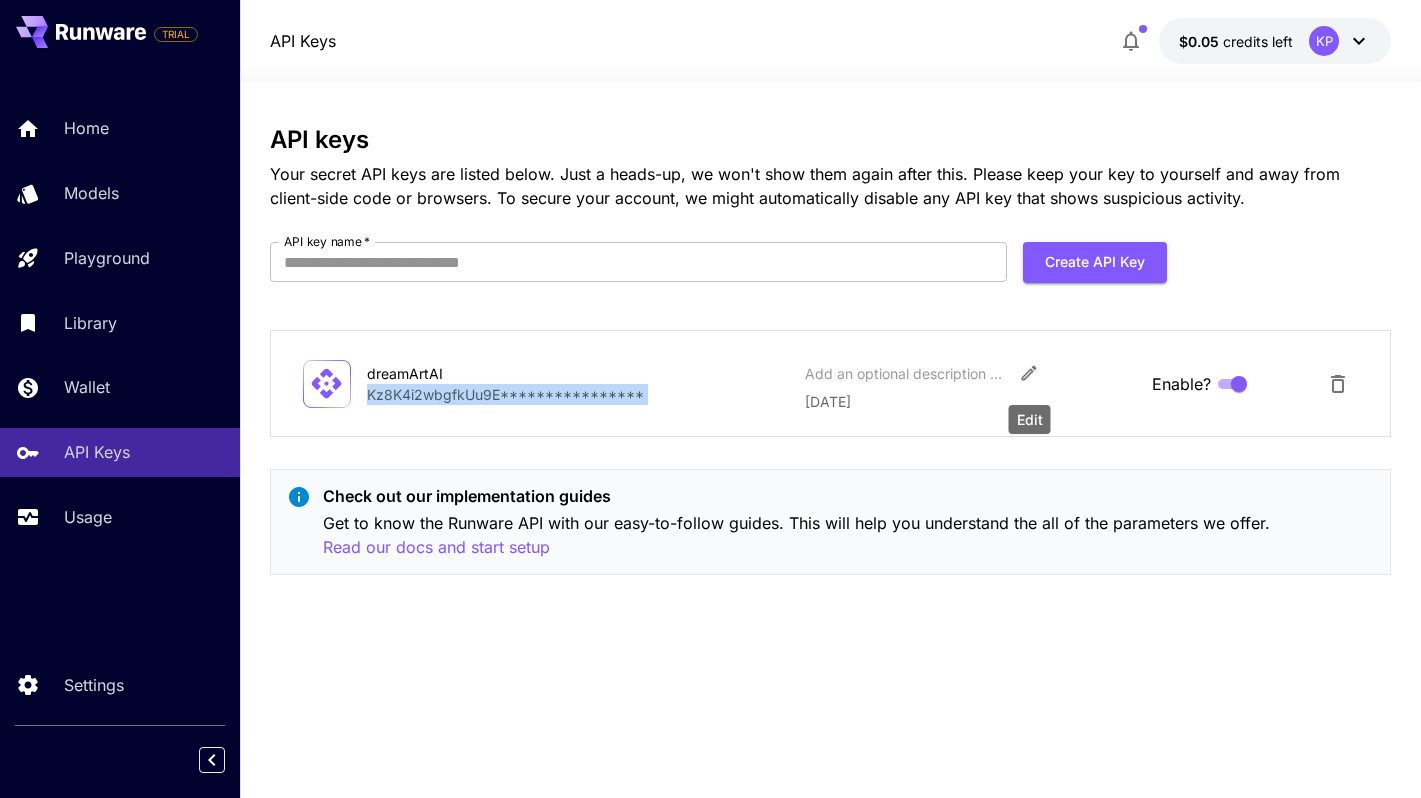 click at bounding box center [1029, 373] 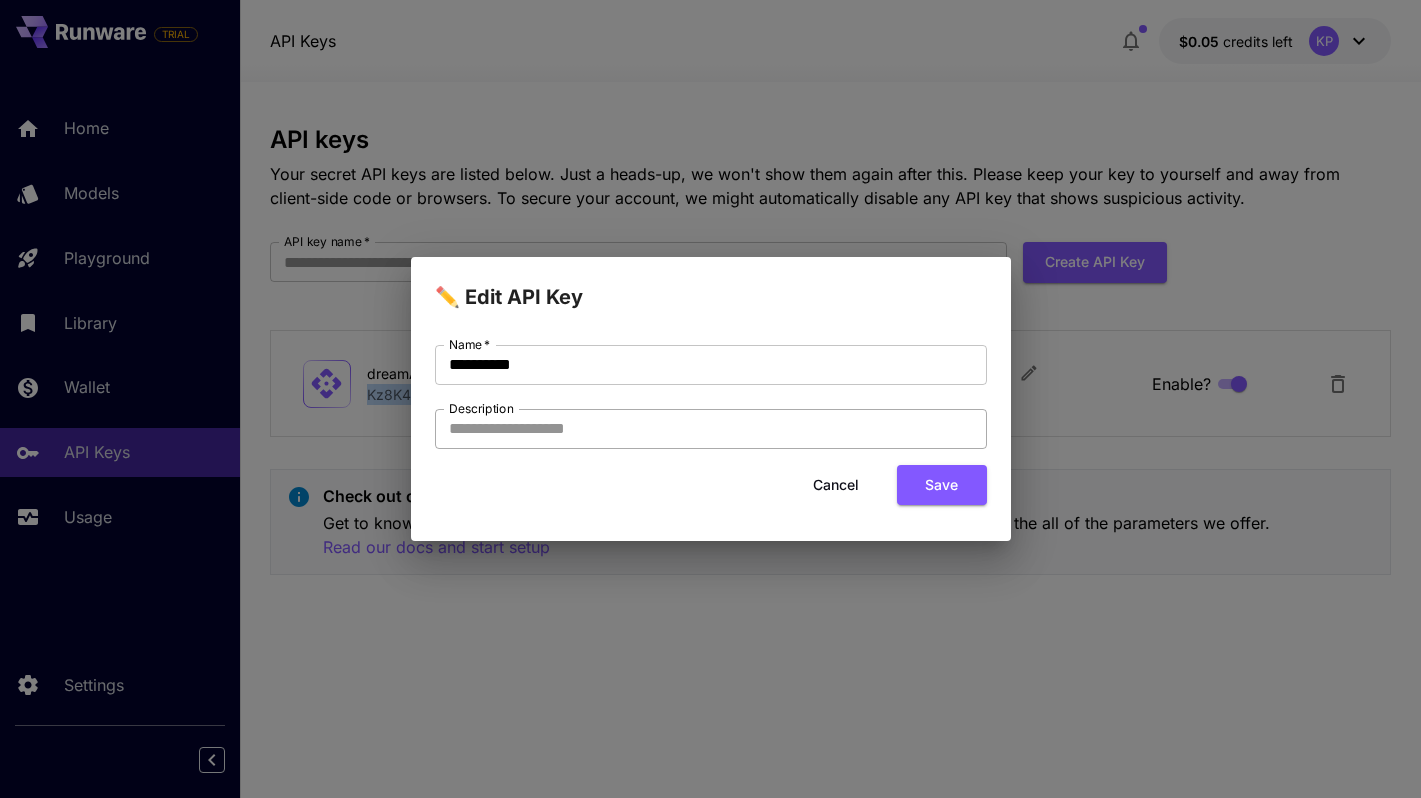 click on "Description" at bounding box center [711, 429] 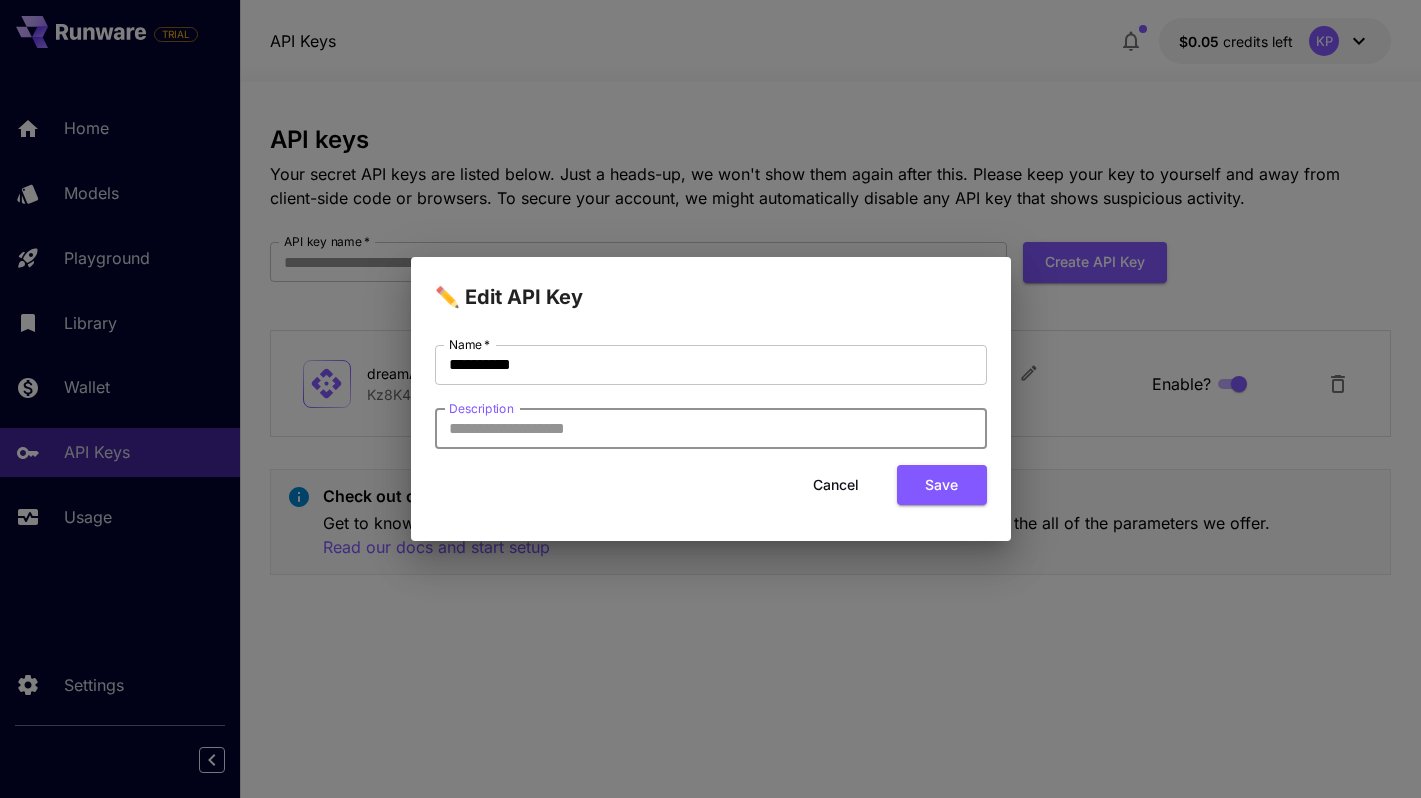click on "Description" at bounding box center [711, 429] 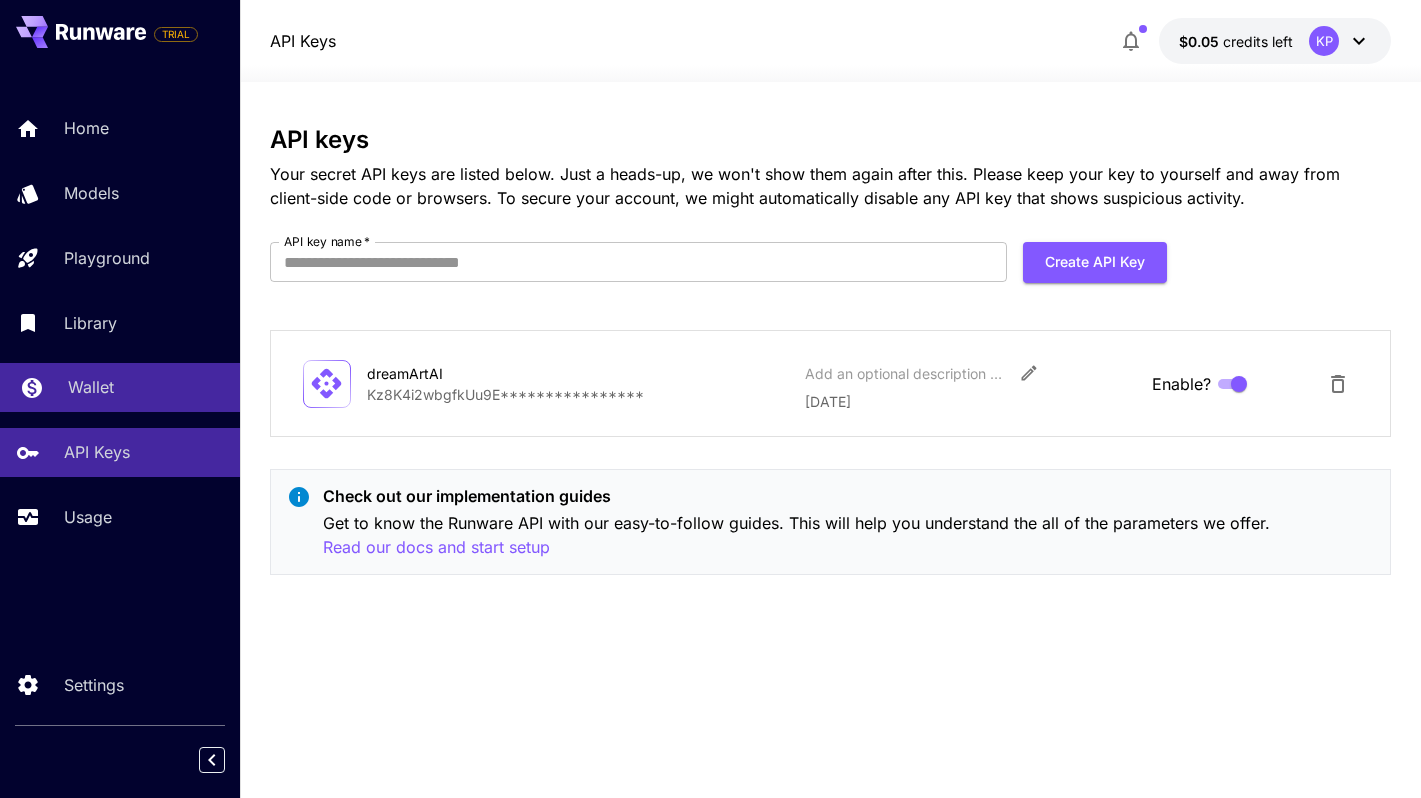 click on "Wallet" at bounding box center (120, 387) 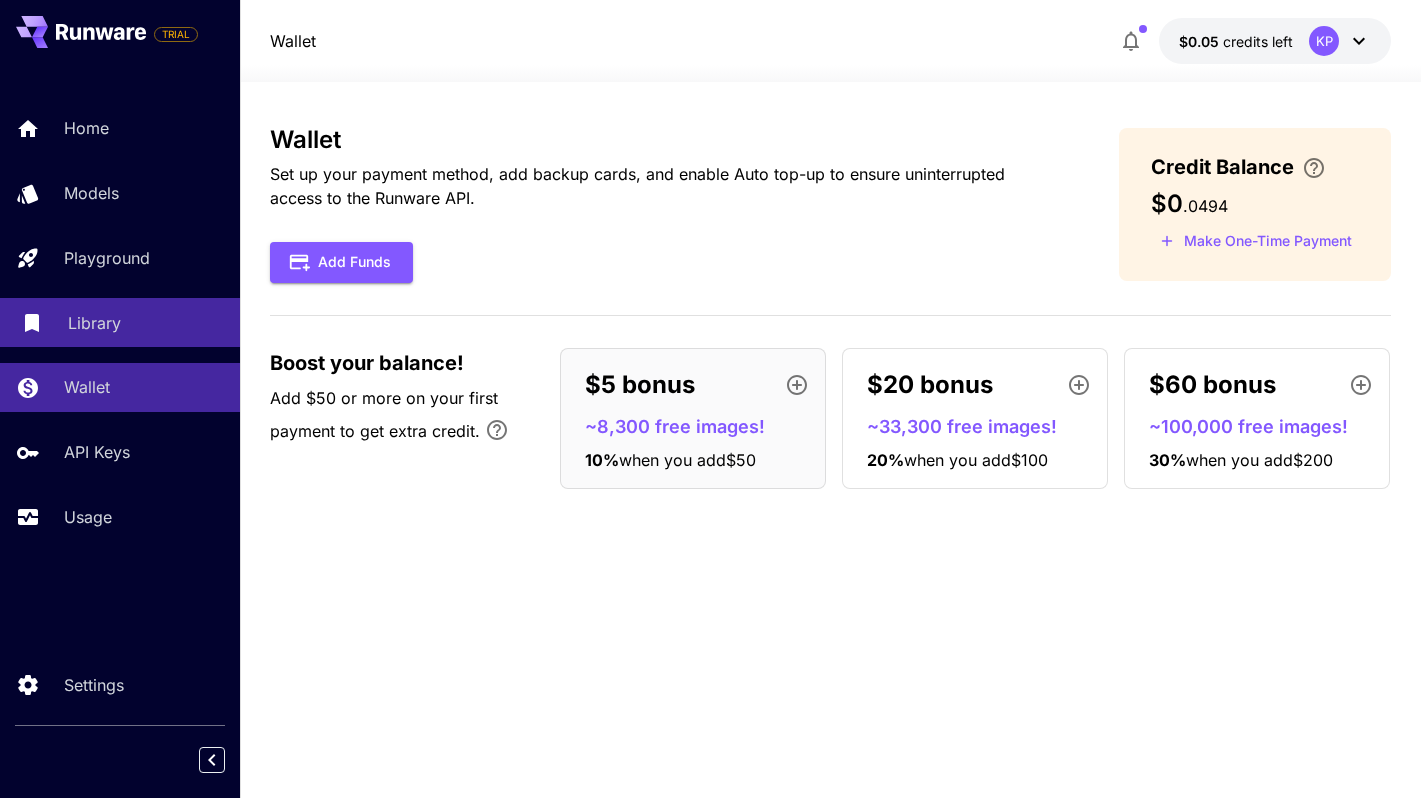 click on "Library" at bounding box center [94, 323] 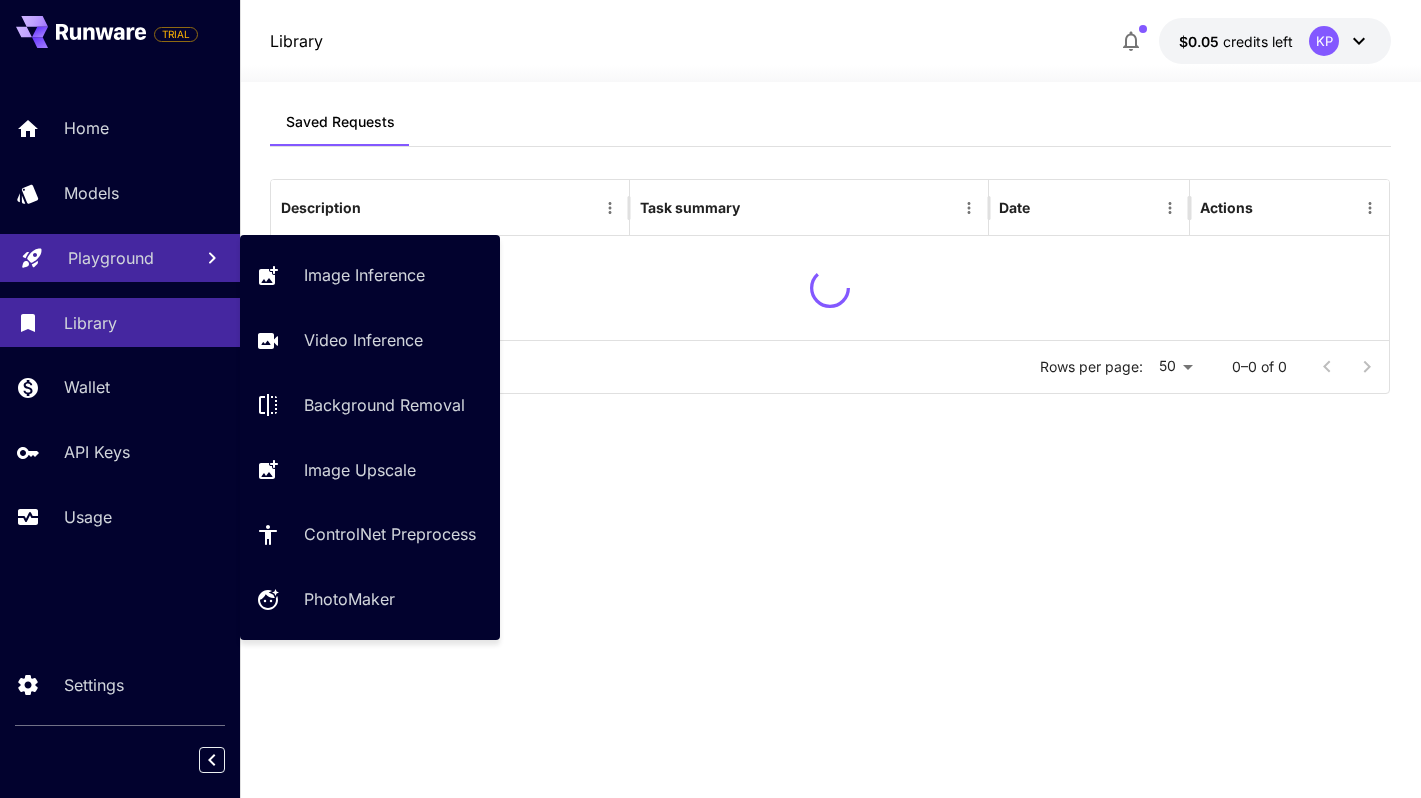 click on "Playground" at bounding box center (111, 258) 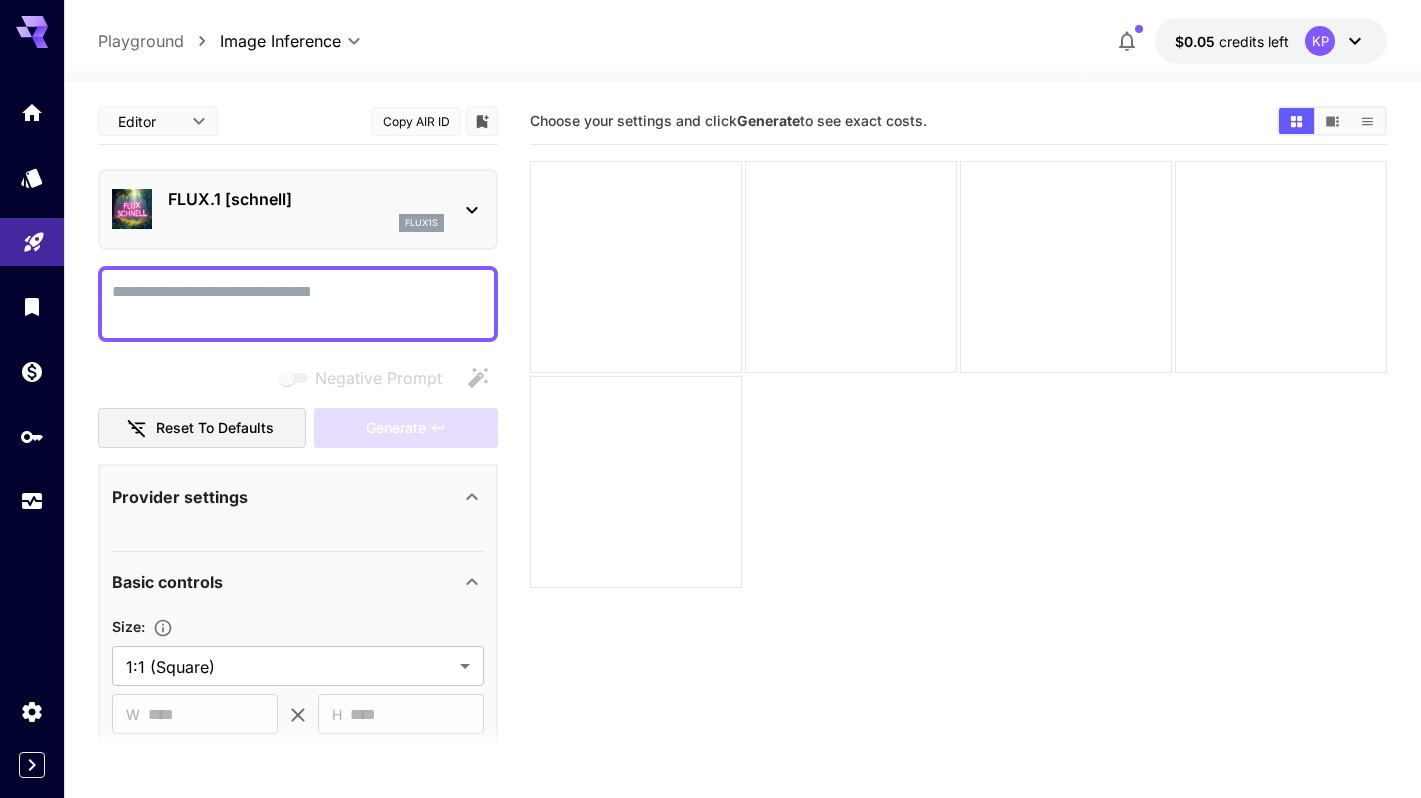 click on "FLUX.1 [[PERSON_NAME]] flux1s" at bounding box center (298, 209) 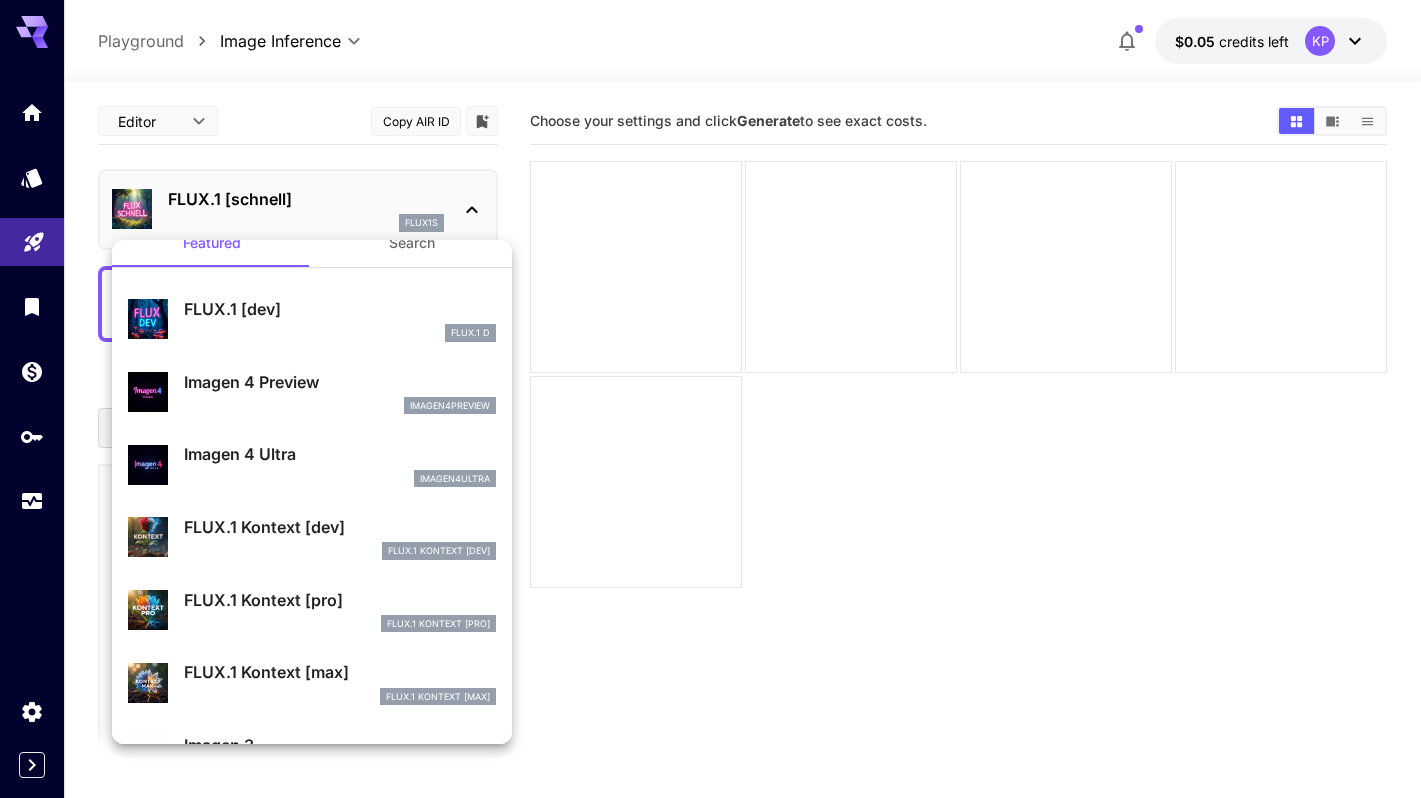 scroll, scrollTop: 35, scrollLeft: 0, axis: vertical 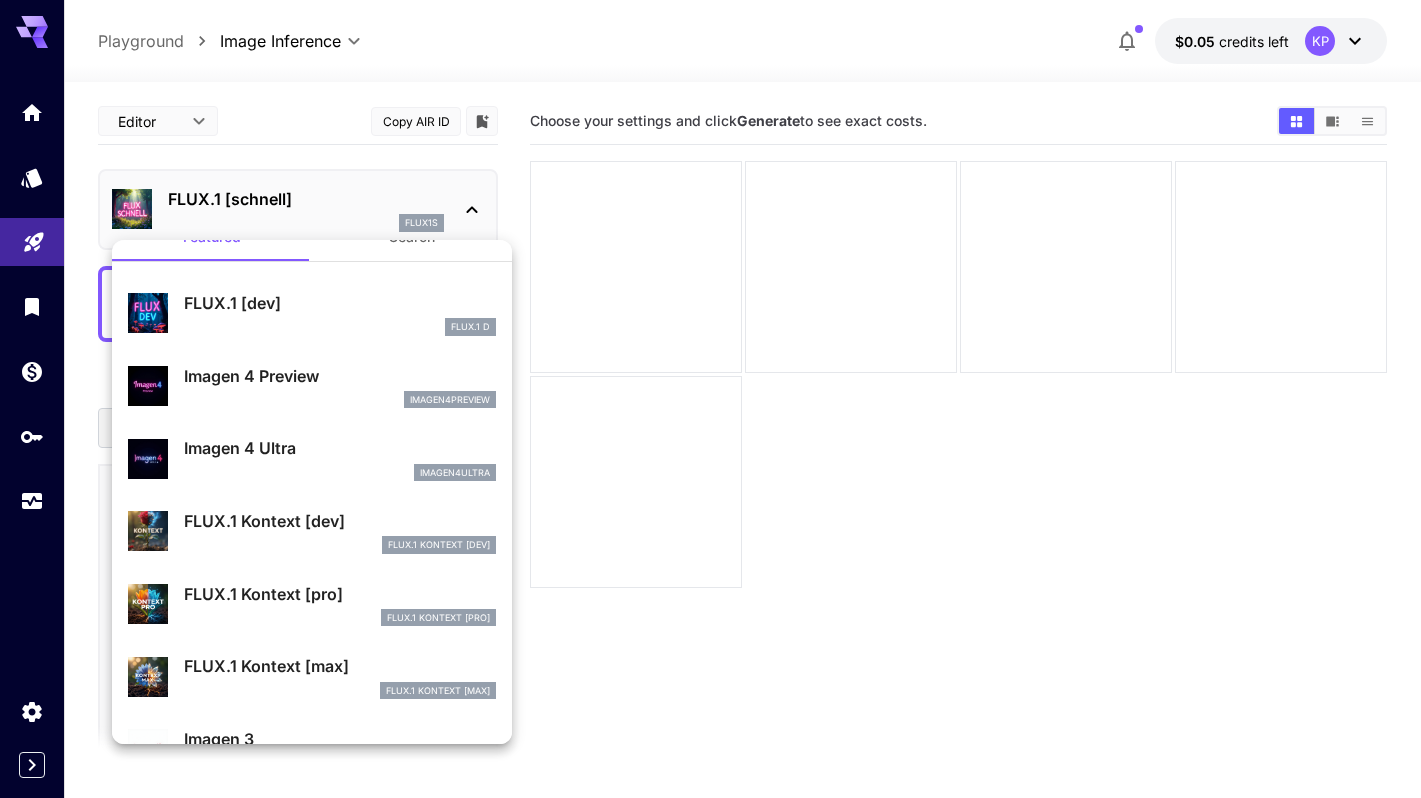 click on "Imagen 4 Preview" at bounding box center (340, 376) 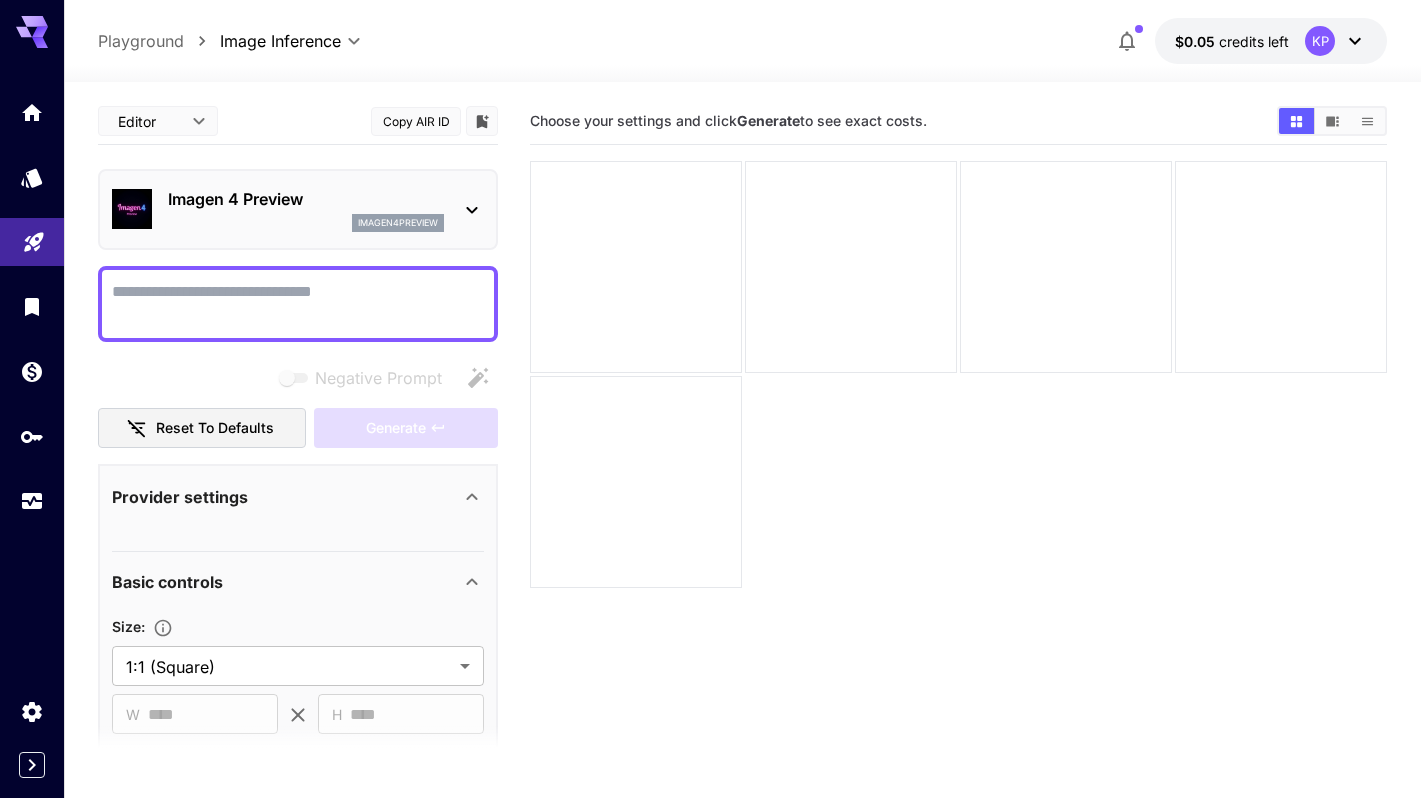 click 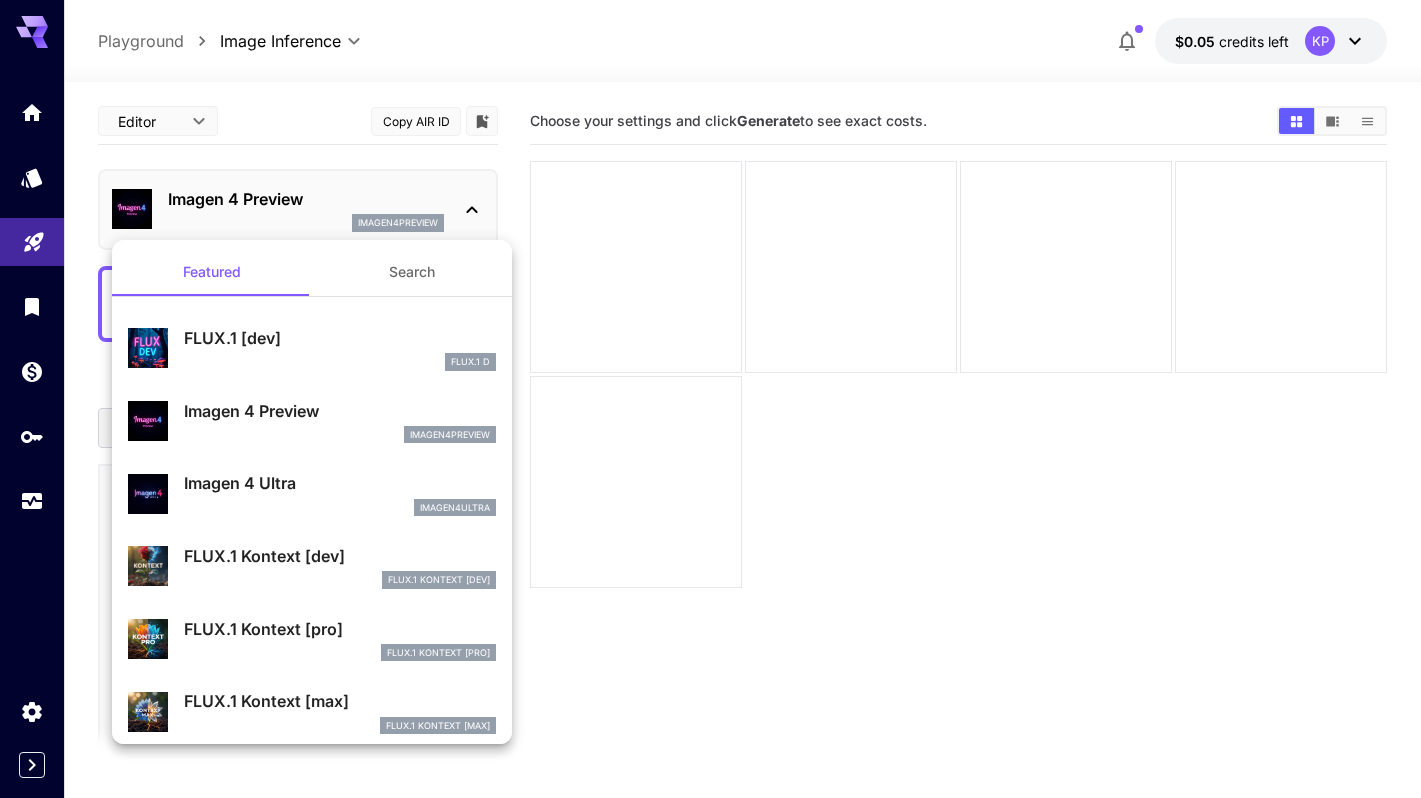 click on "imagen4preview" at bounding box center (340, 435) 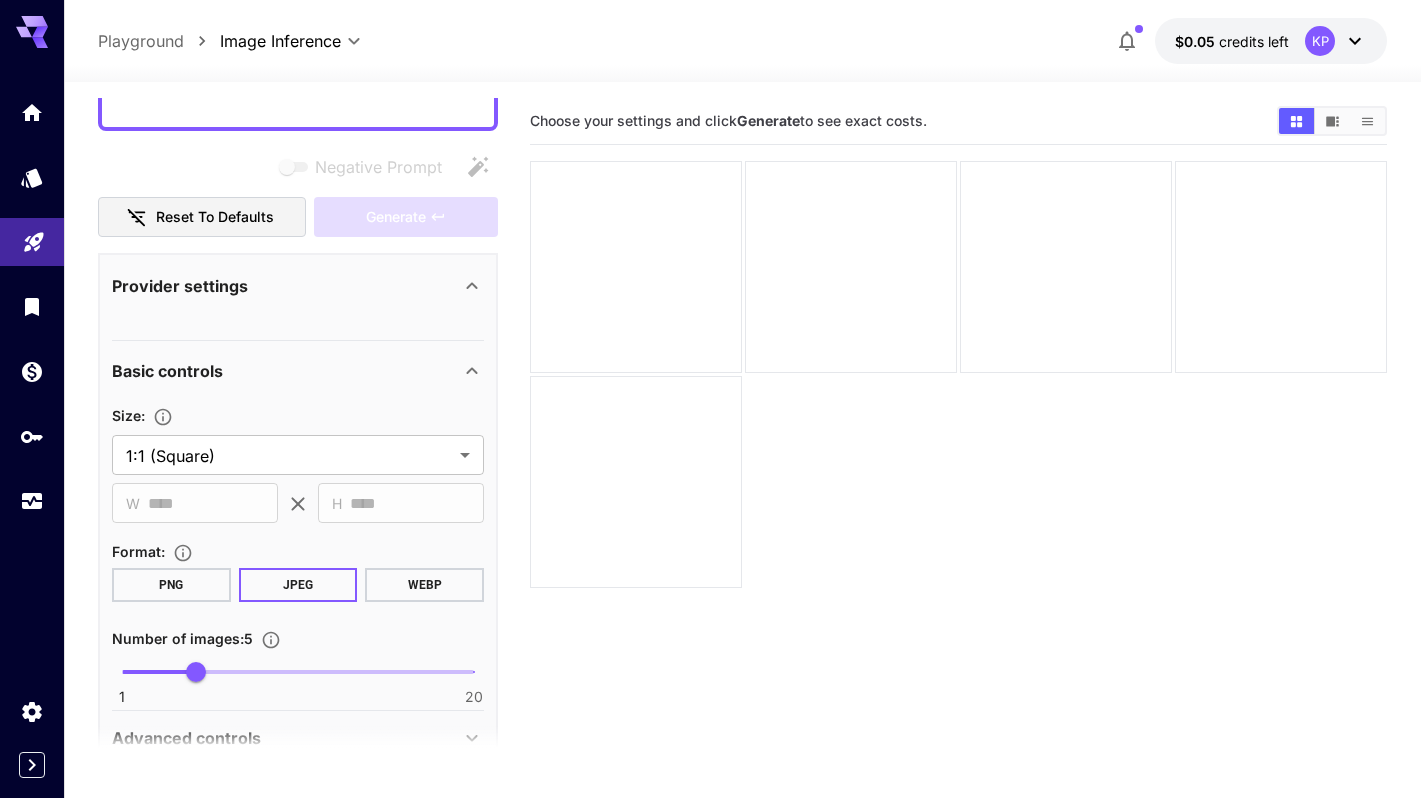 scroll, scrollTop: 227, scrollLeft: 0, axis: vertical 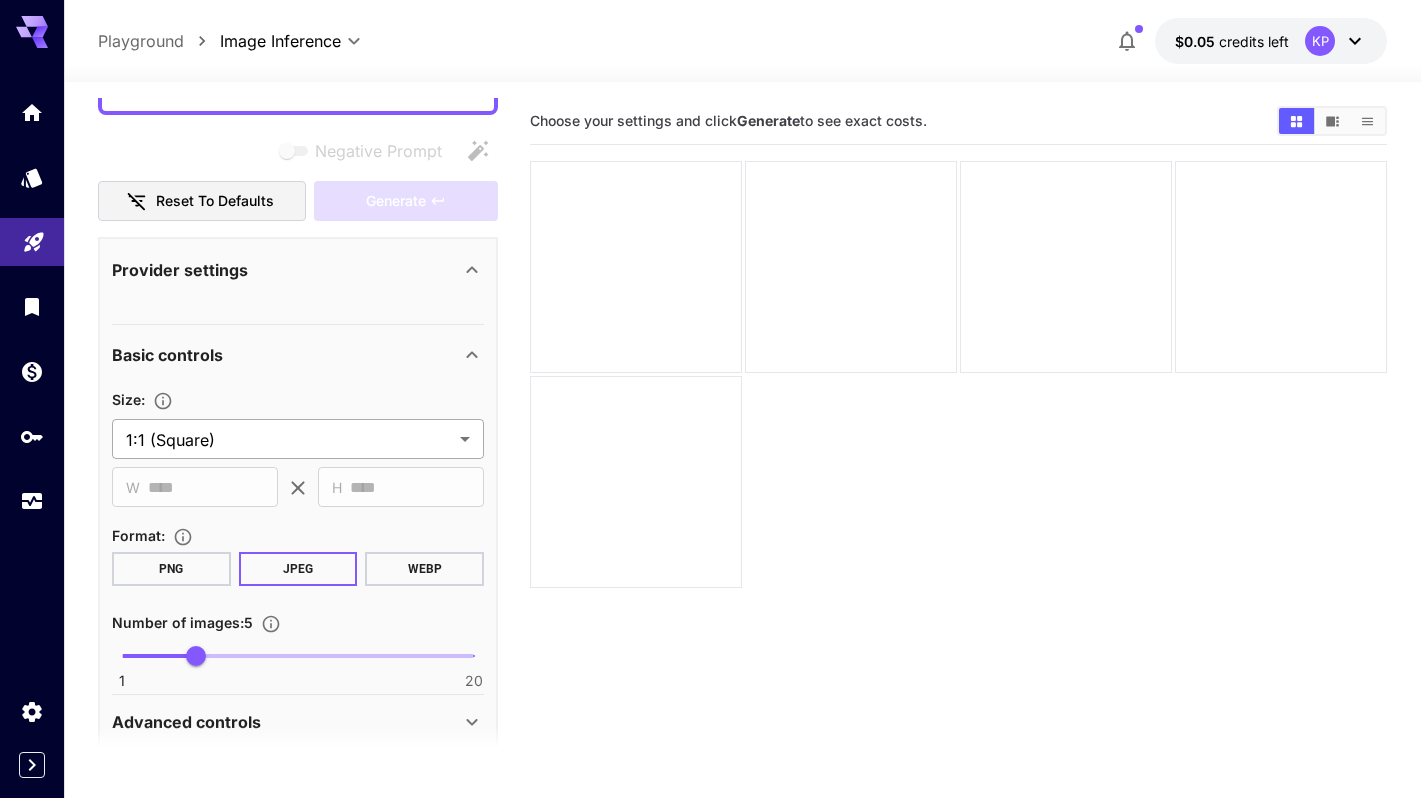 click on "**********" at bounding box center [710, 478] 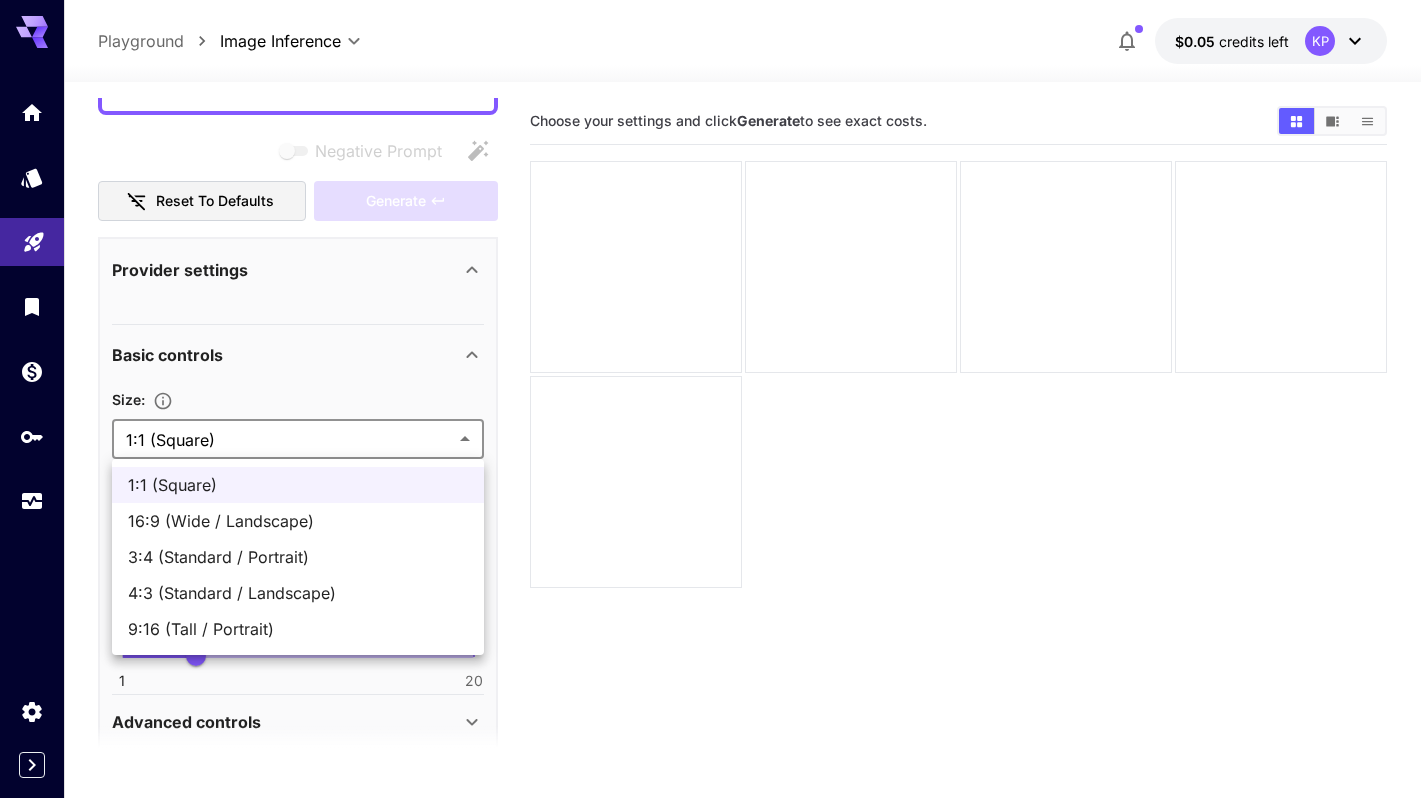 click on "1:1 (Square)" at bounding box center [298, 485] 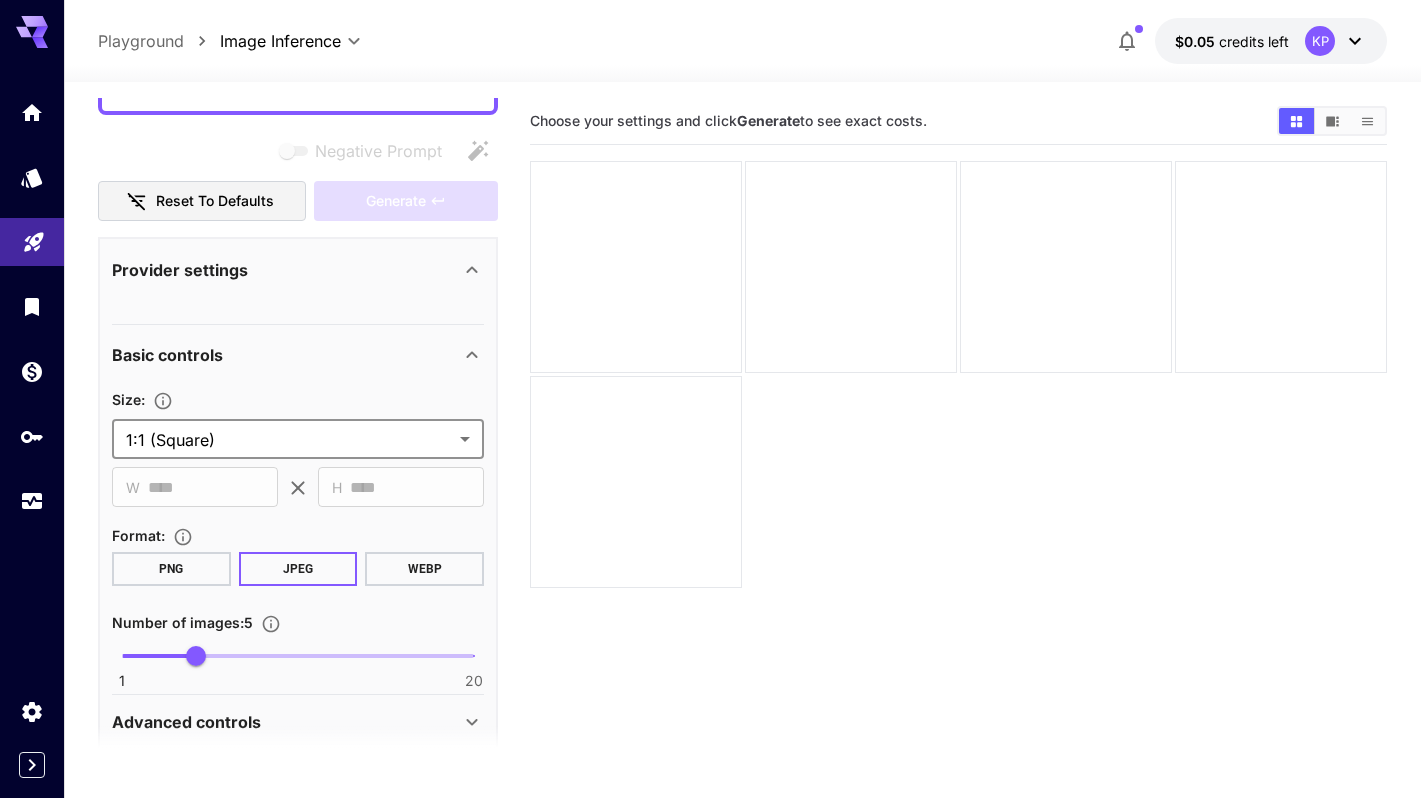 click on "**********" at bounding box center (710, 478) 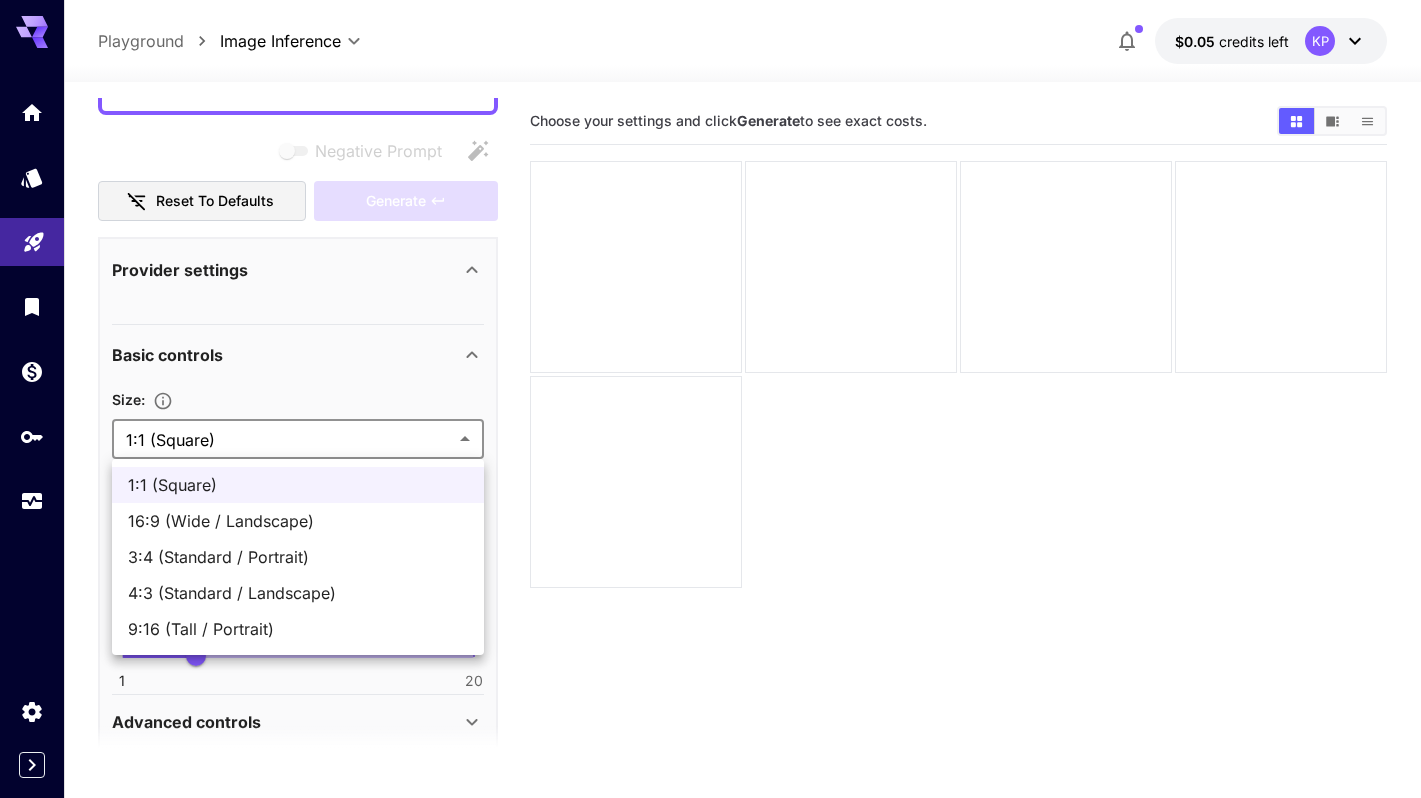 click on "3:4 (Standard / Portrait)" at bounding box center (298, 557) 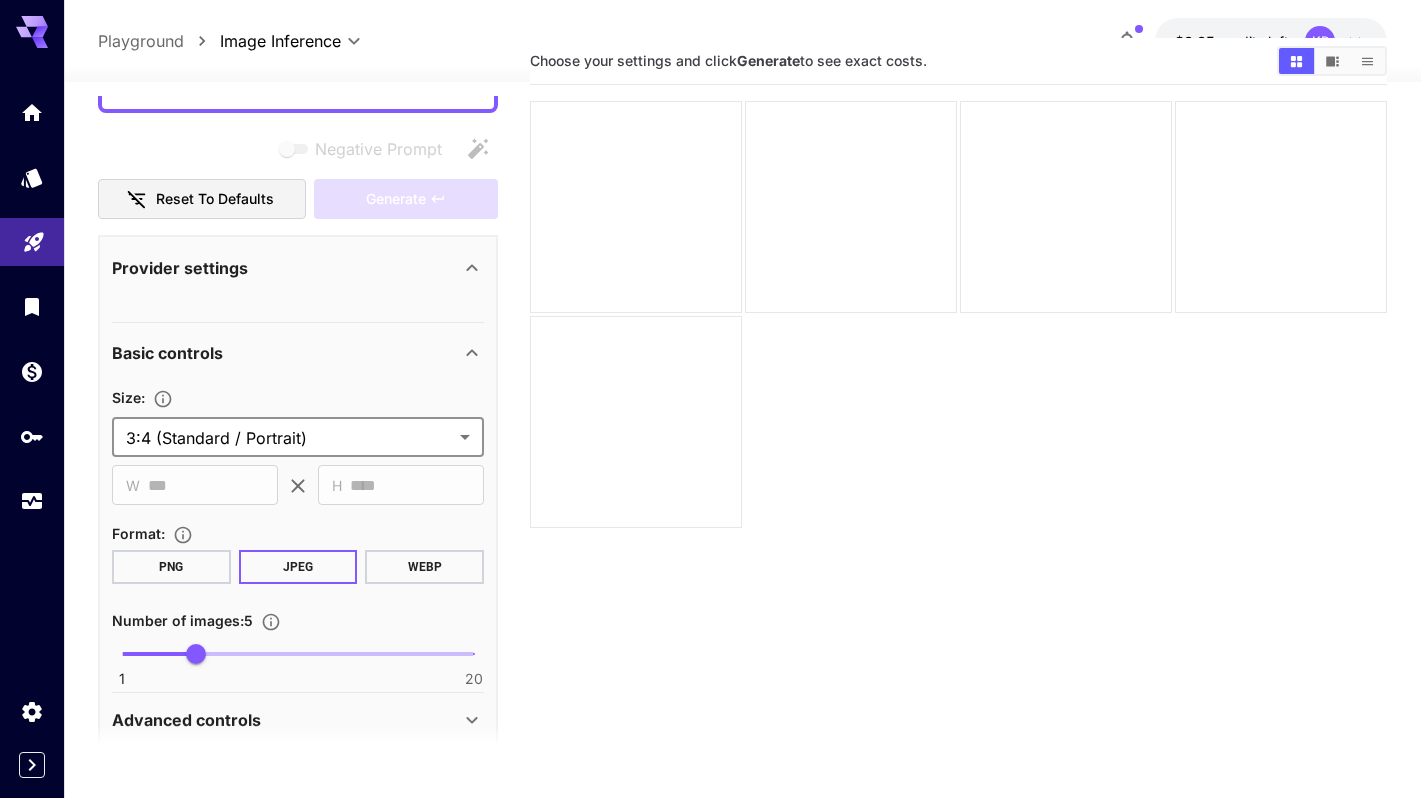 scroll, scrollTop: 62, scrollLeft: 0, axis: vertical 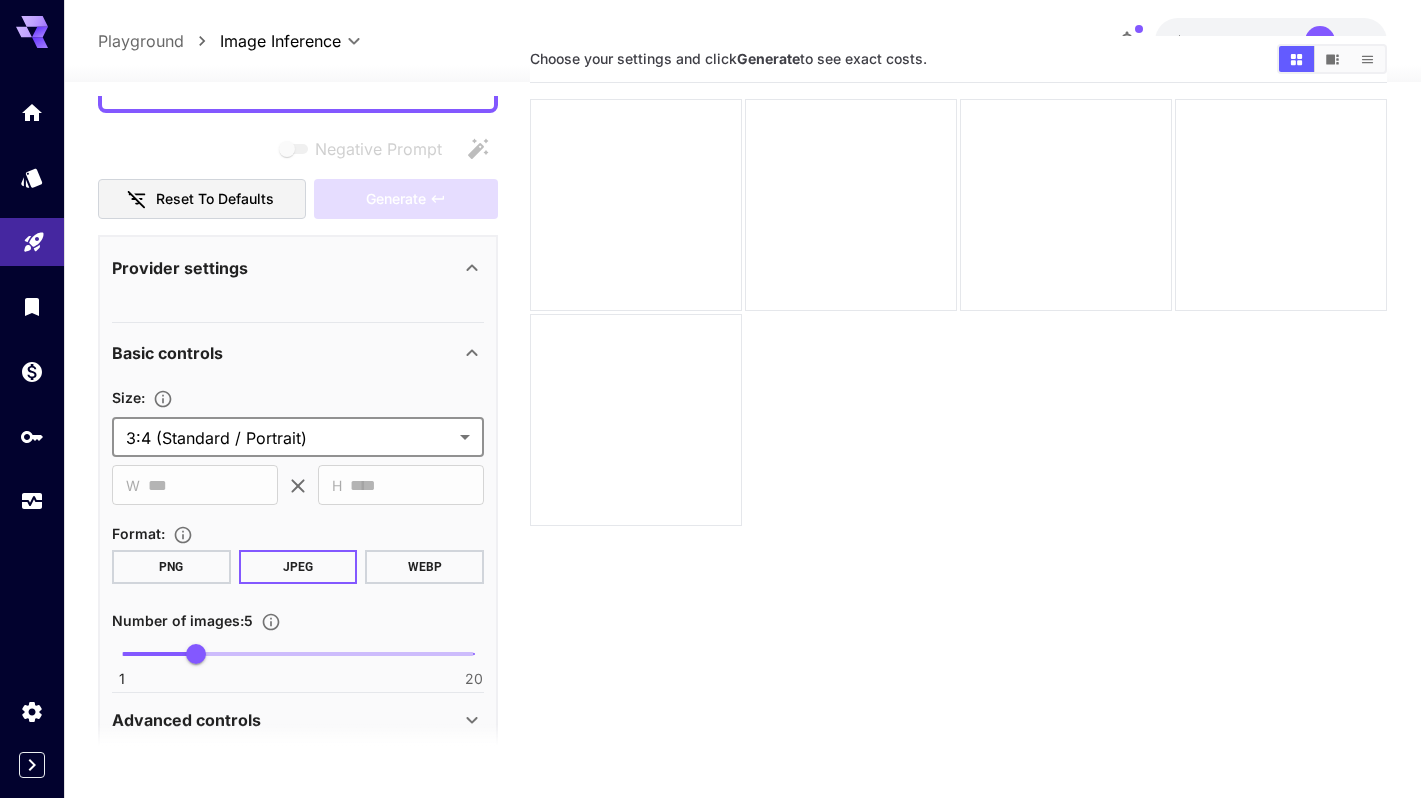 click on "PNG" at bounding box center (171, 567) 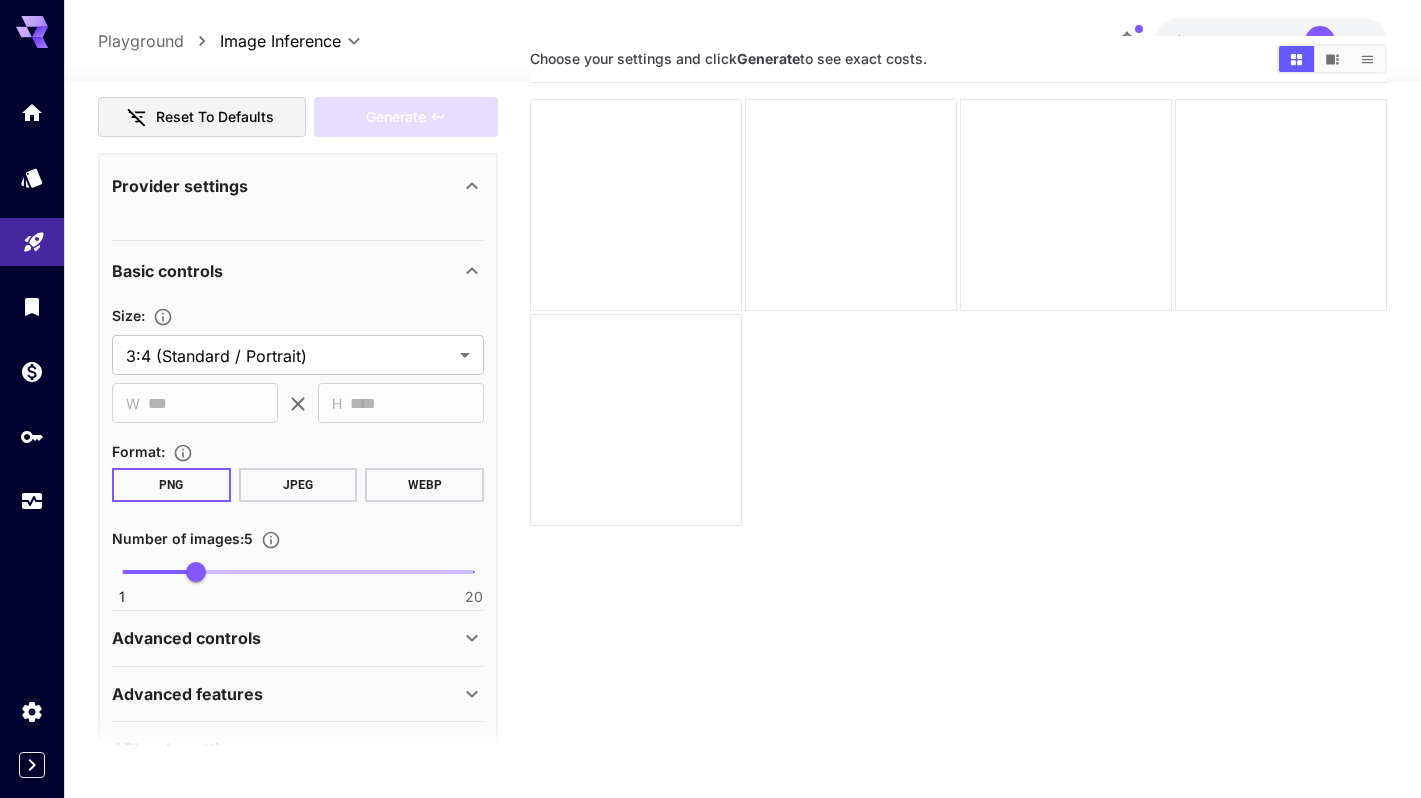 scroll, scrollTop: 362, scrollLeft: 0, axis: vertical 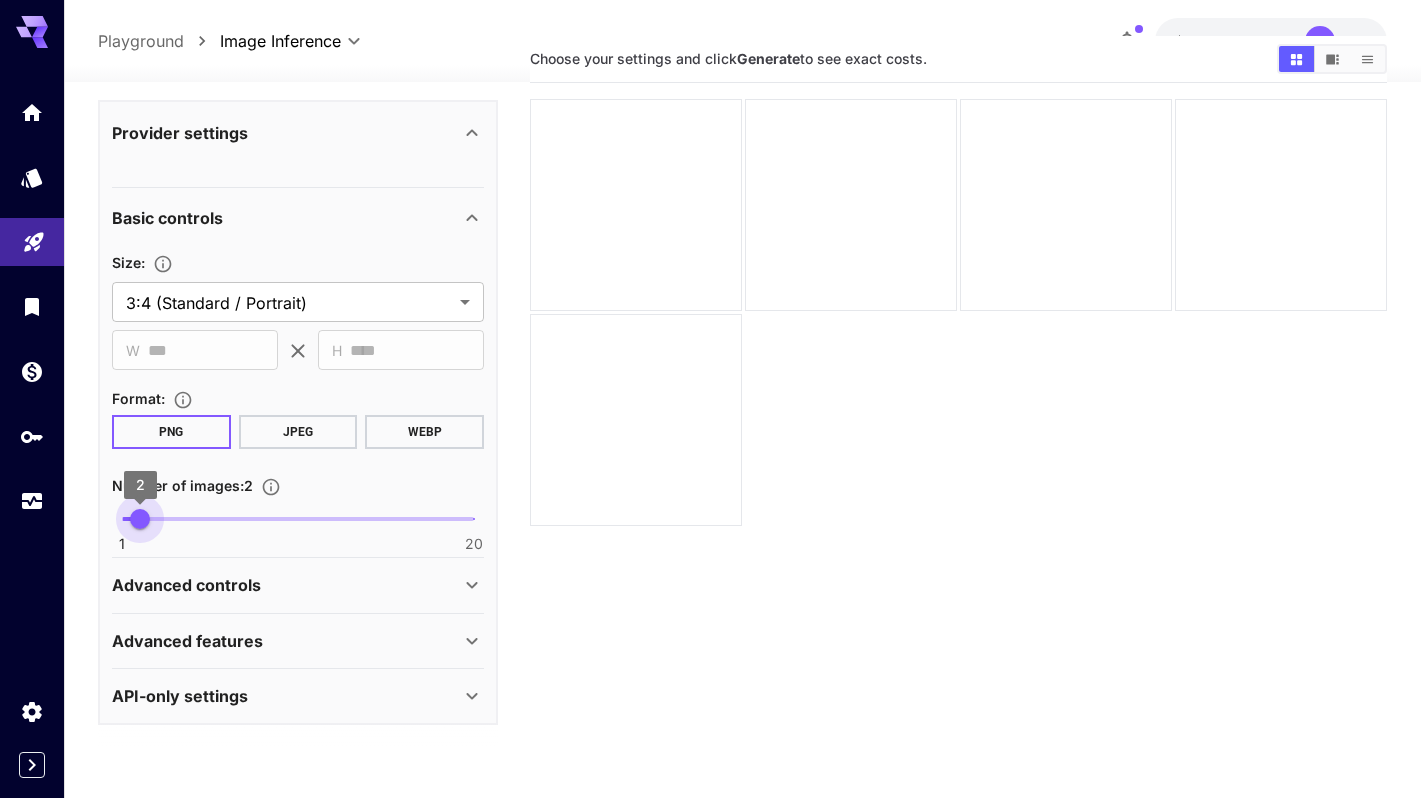 type on "*" 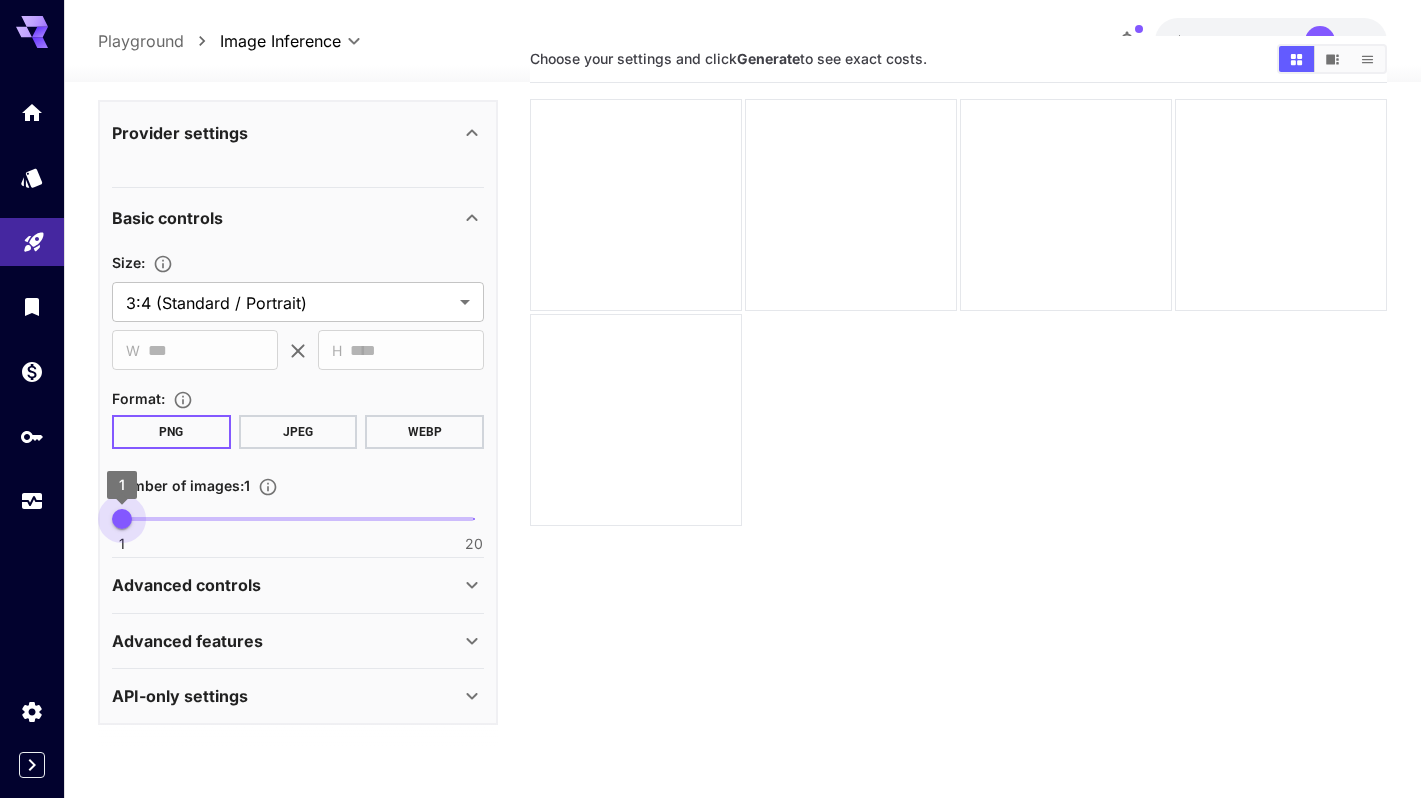 drag, startPoint x: 204, startPoint y: 518, endPoint x: 103, endPoint y: 502, distance: 102.259476 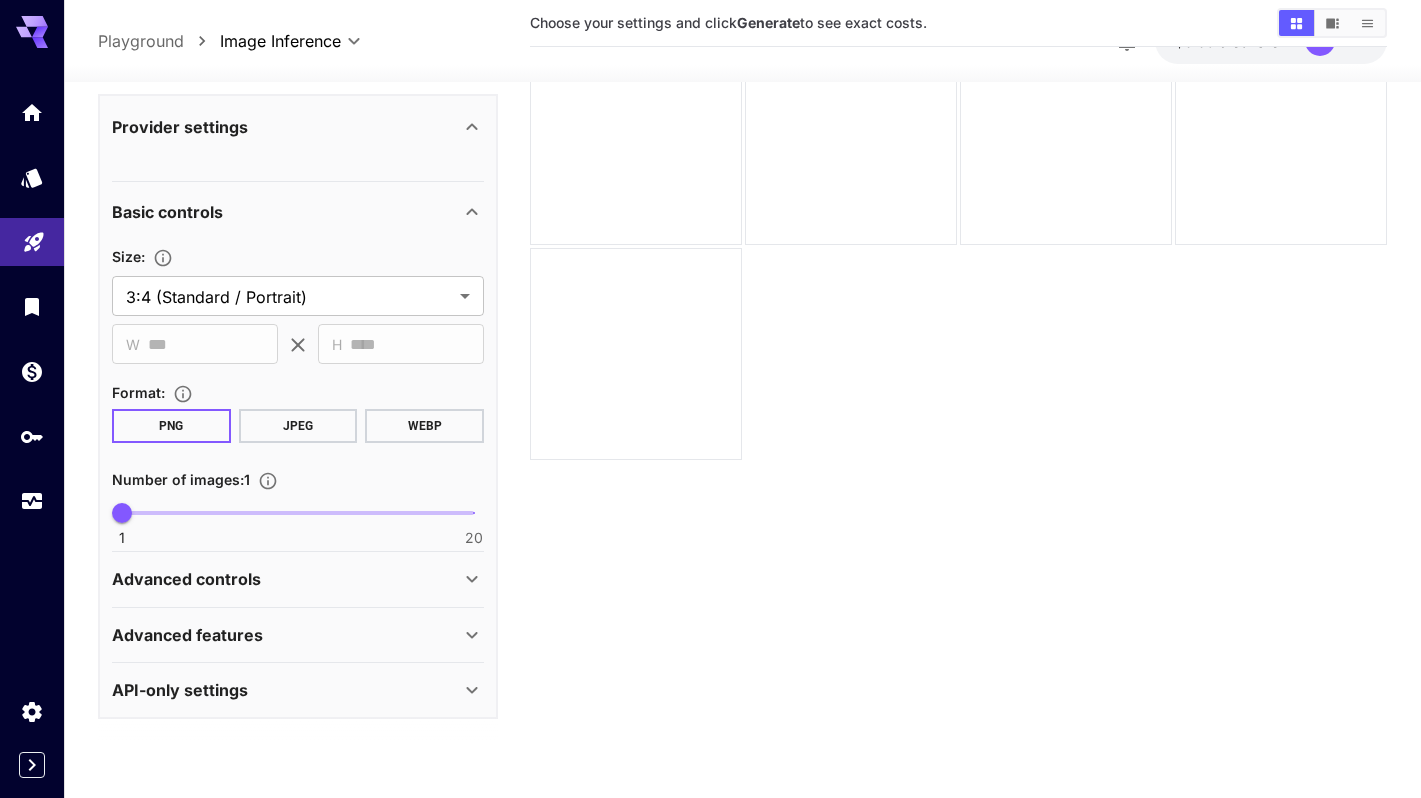 scroll, scrollTop: 131, scrollLeft: 0, axis: vertical 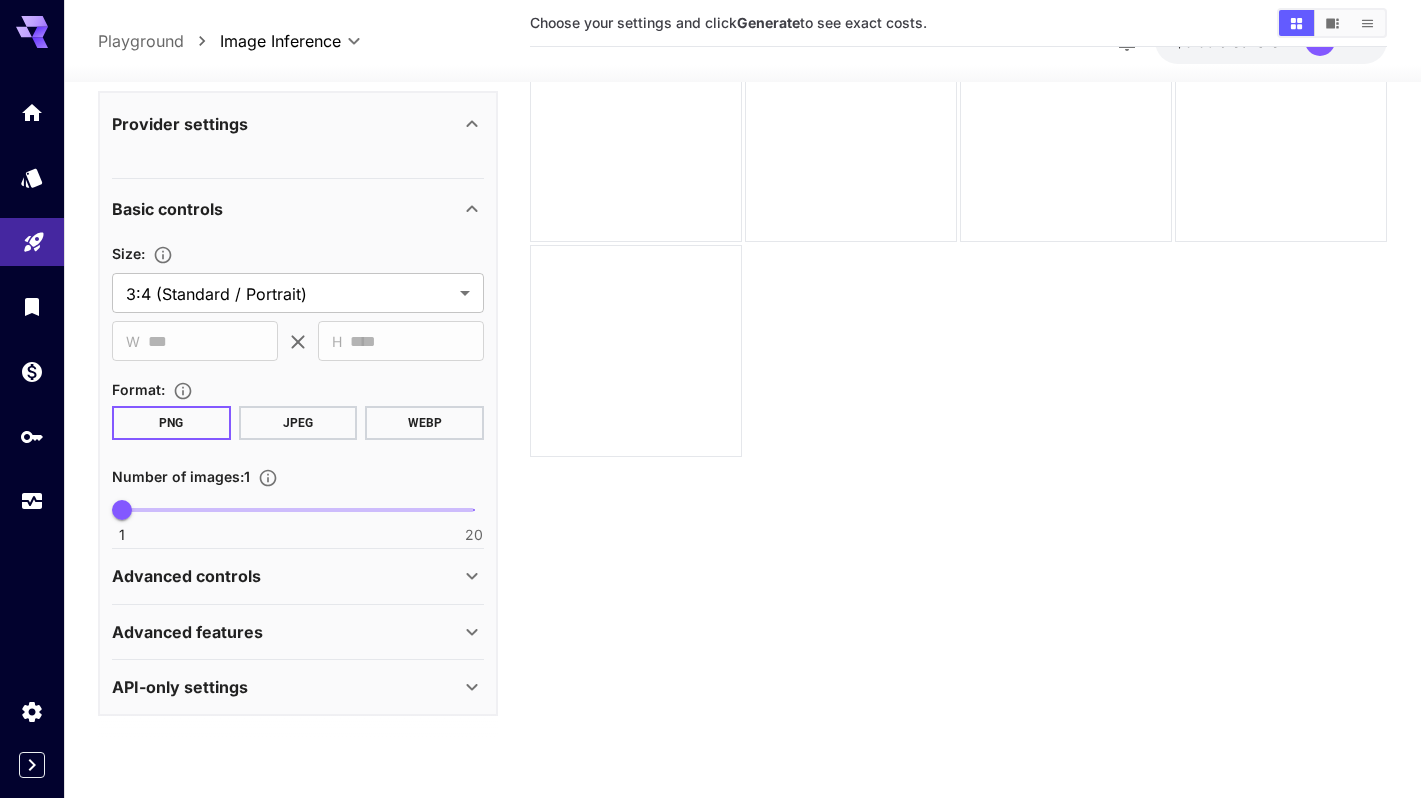click on "Advanced controls" at bounding box center [186, 576] 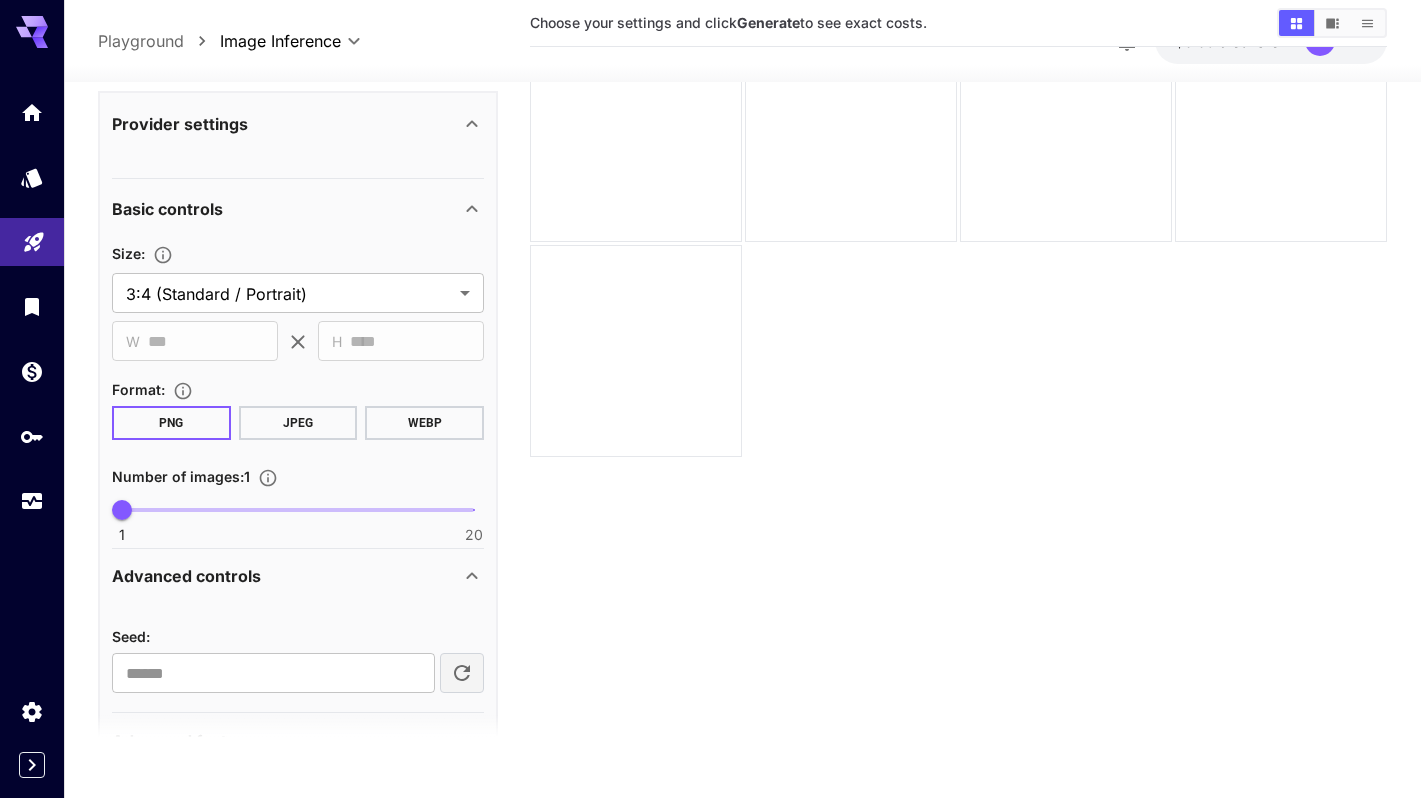 scroll, scrollTop: 471, scrollLeft: 0, axis: vertical 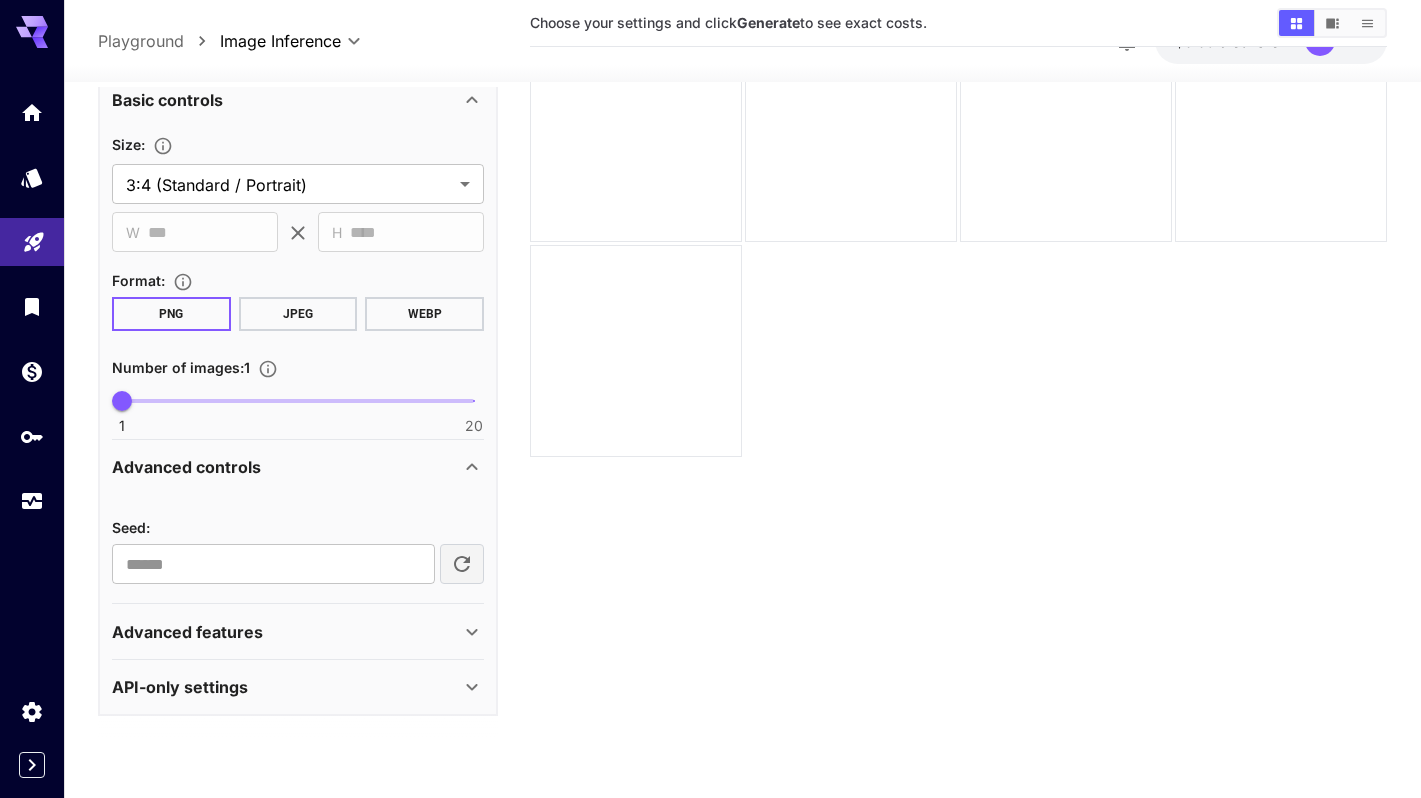 click on "Advanced features" at bounding box center [298, 631] 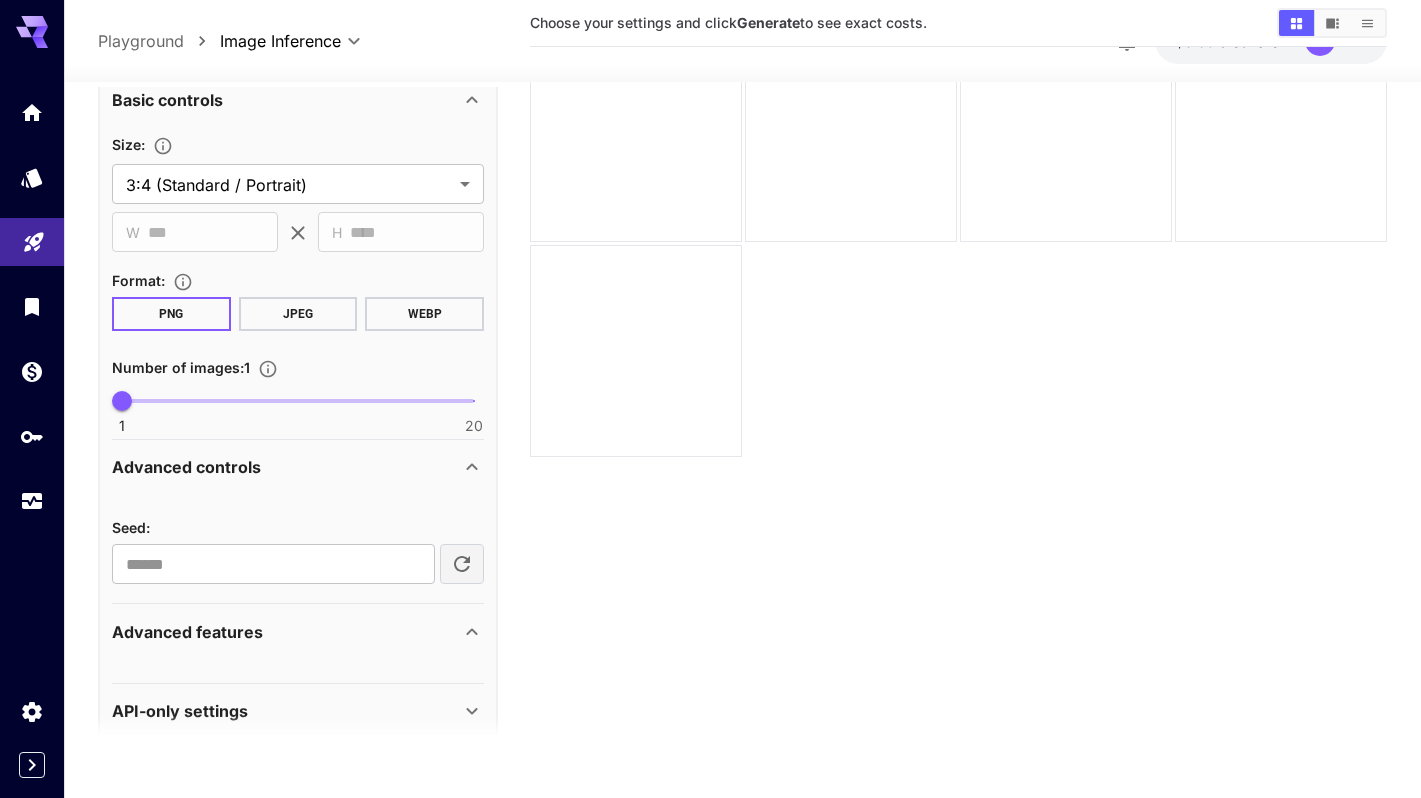 scroll, scrollTop: 495, scrollLeft: 0, axis: vertical 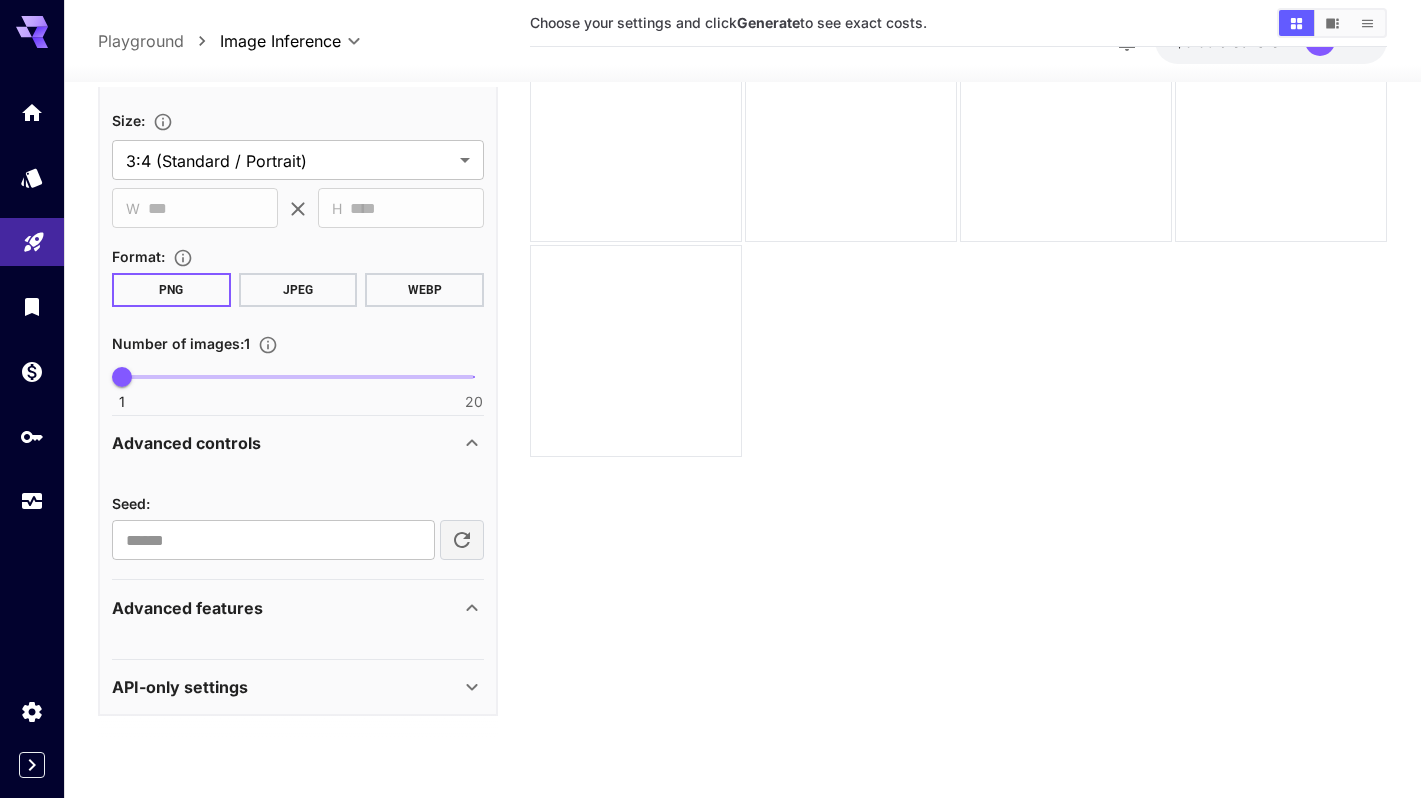 click on "Advanced features" at bounding box center [298, 607] 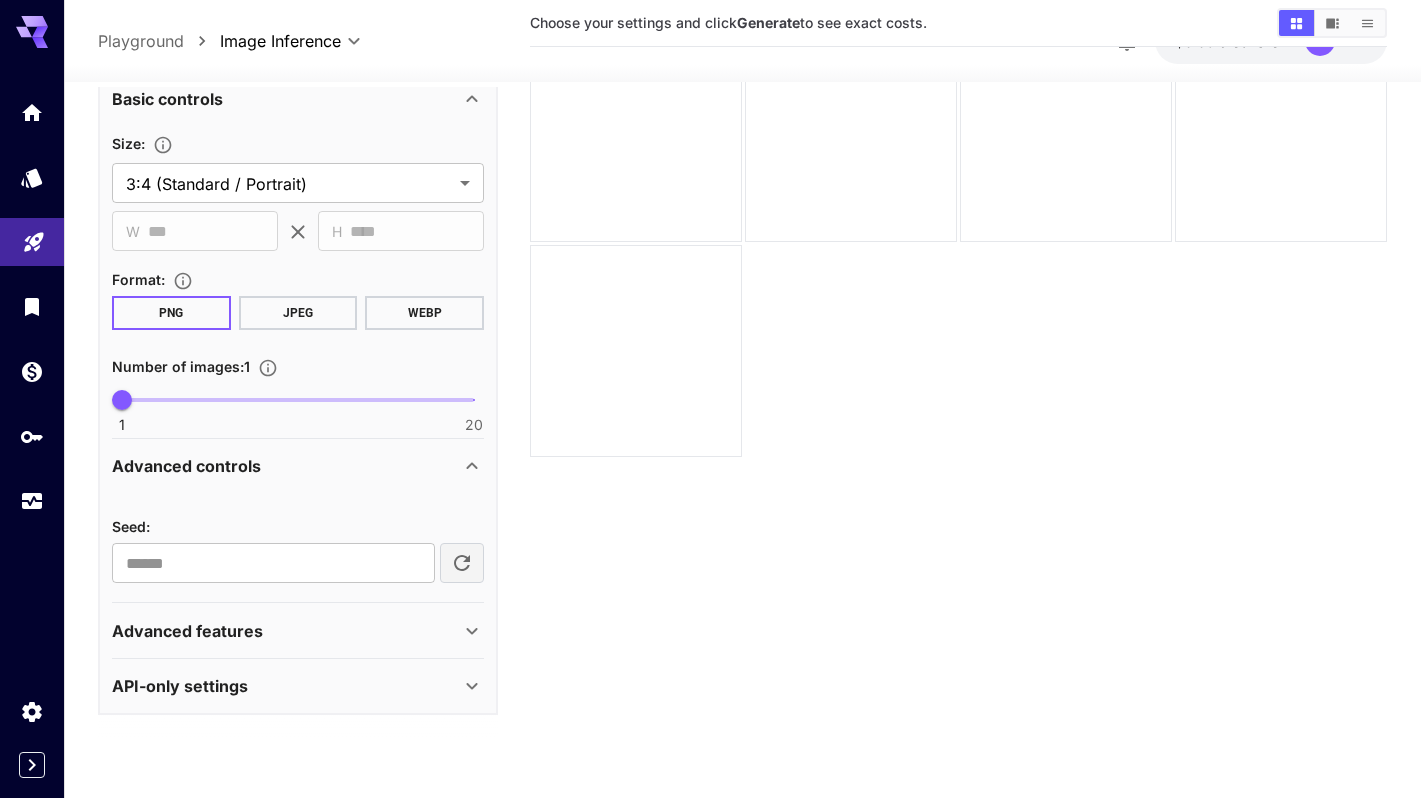scroll, scrollTop: 471, scrollLeft: 0, axis: vertical 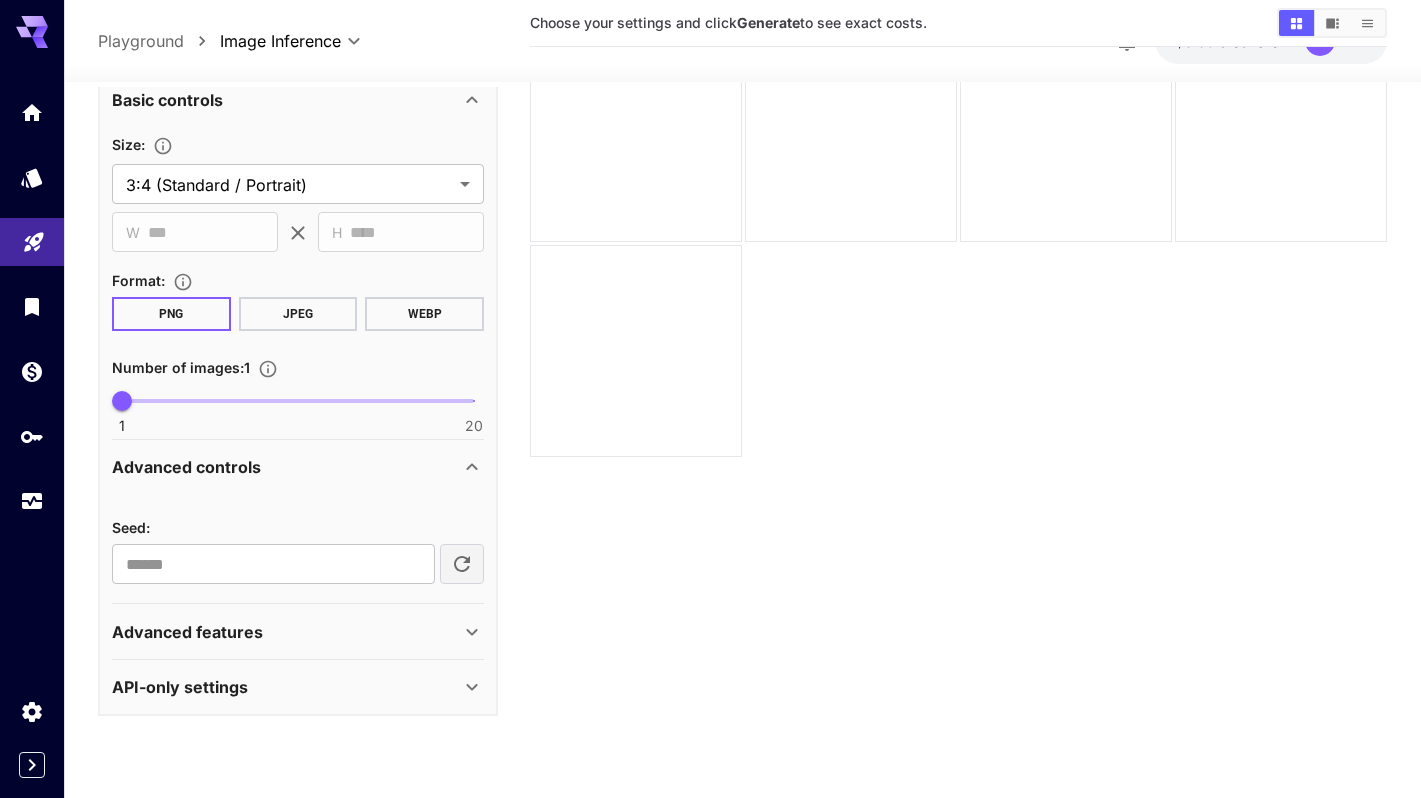 click on "API-only settings" at bounding box center (286, 687) 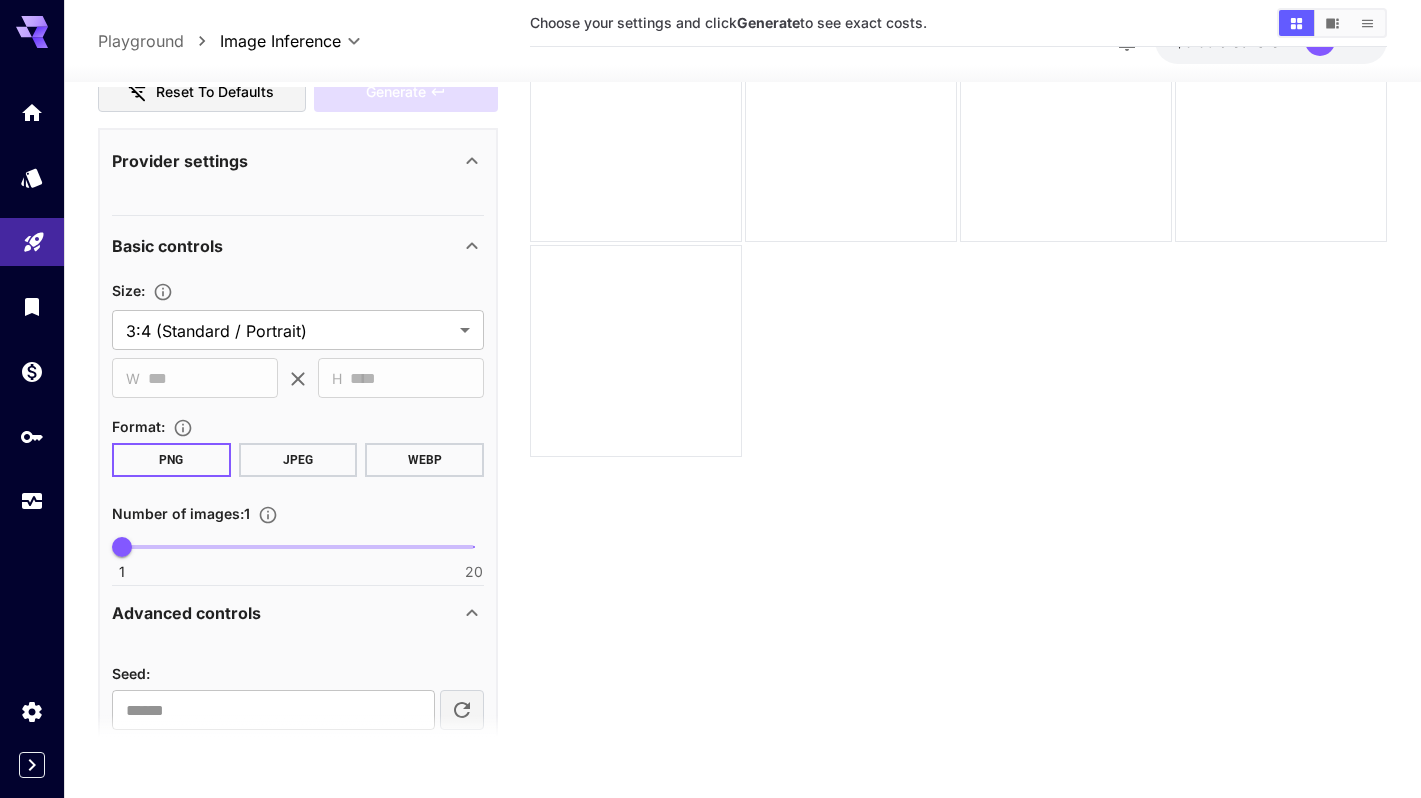 scroll, scrollTop: 185, scrollLeft: 0, axis: vertical 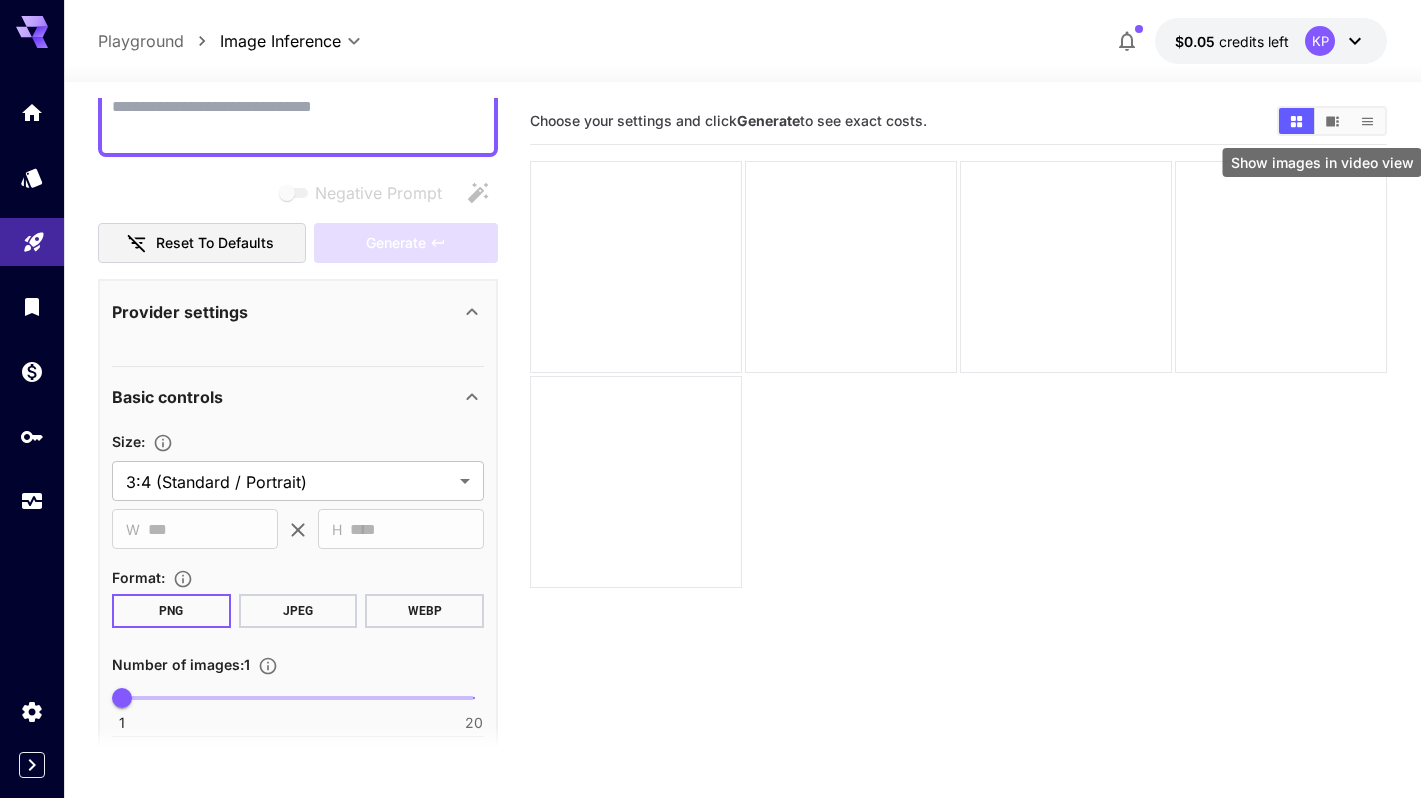 click 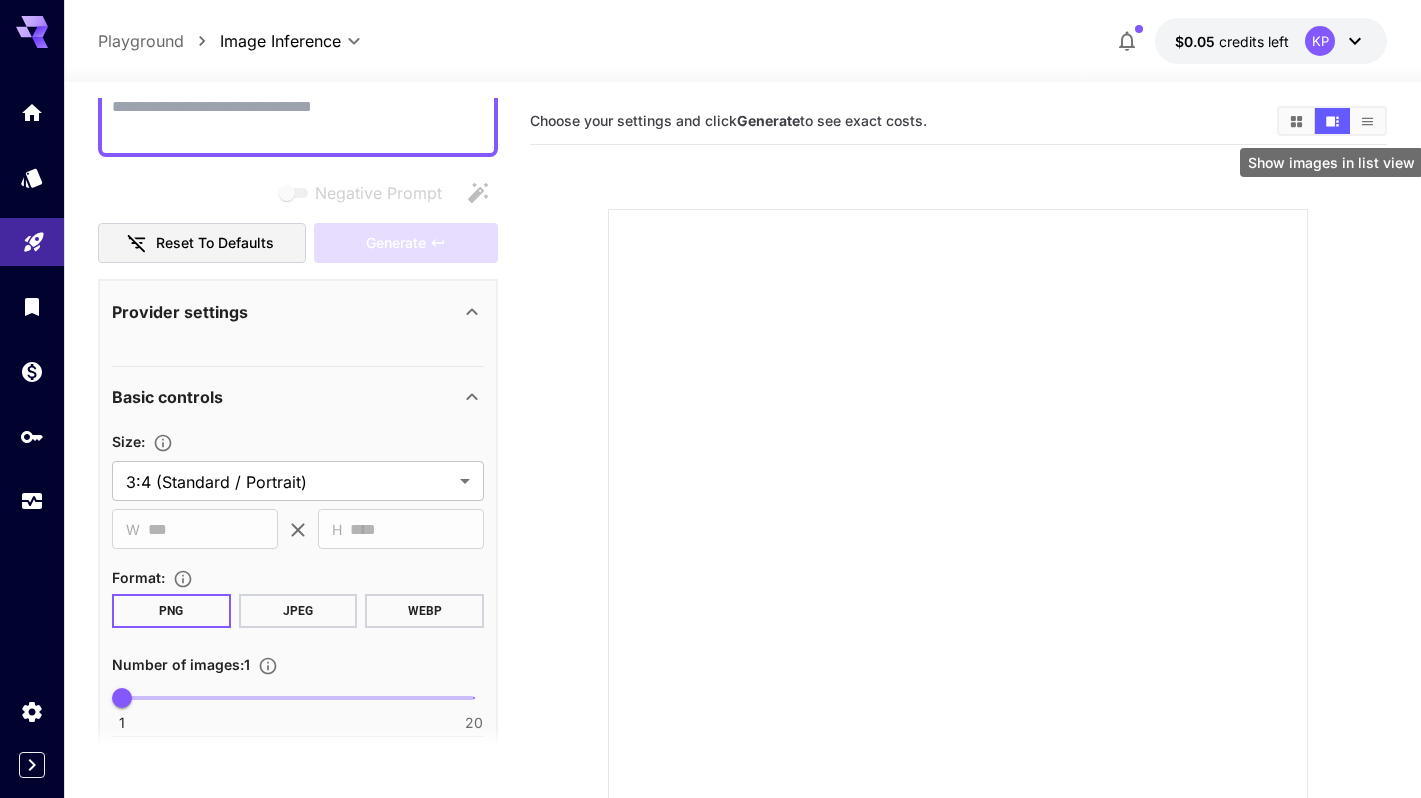 click 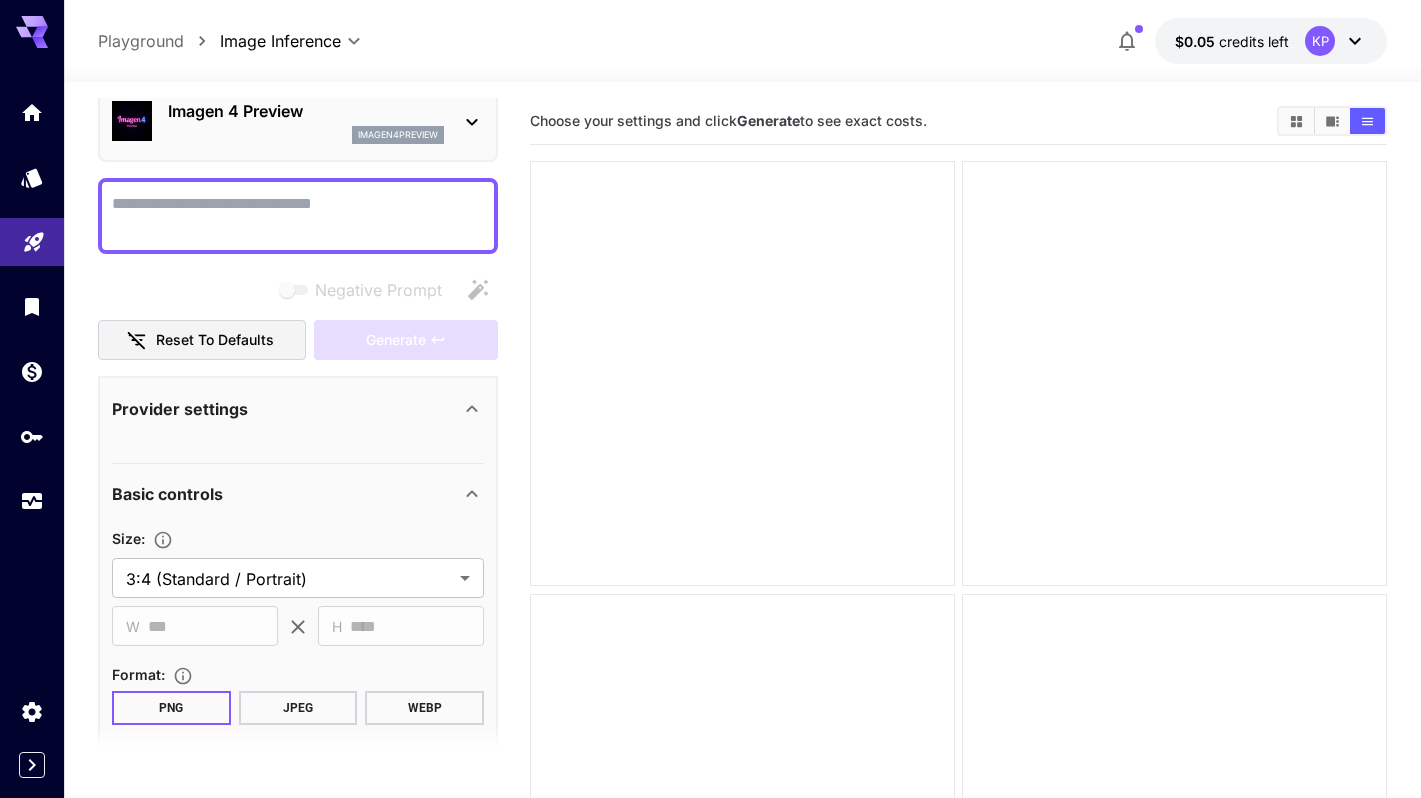 scroll, scrollTop: 0, scrollLeft: 0, axis: both 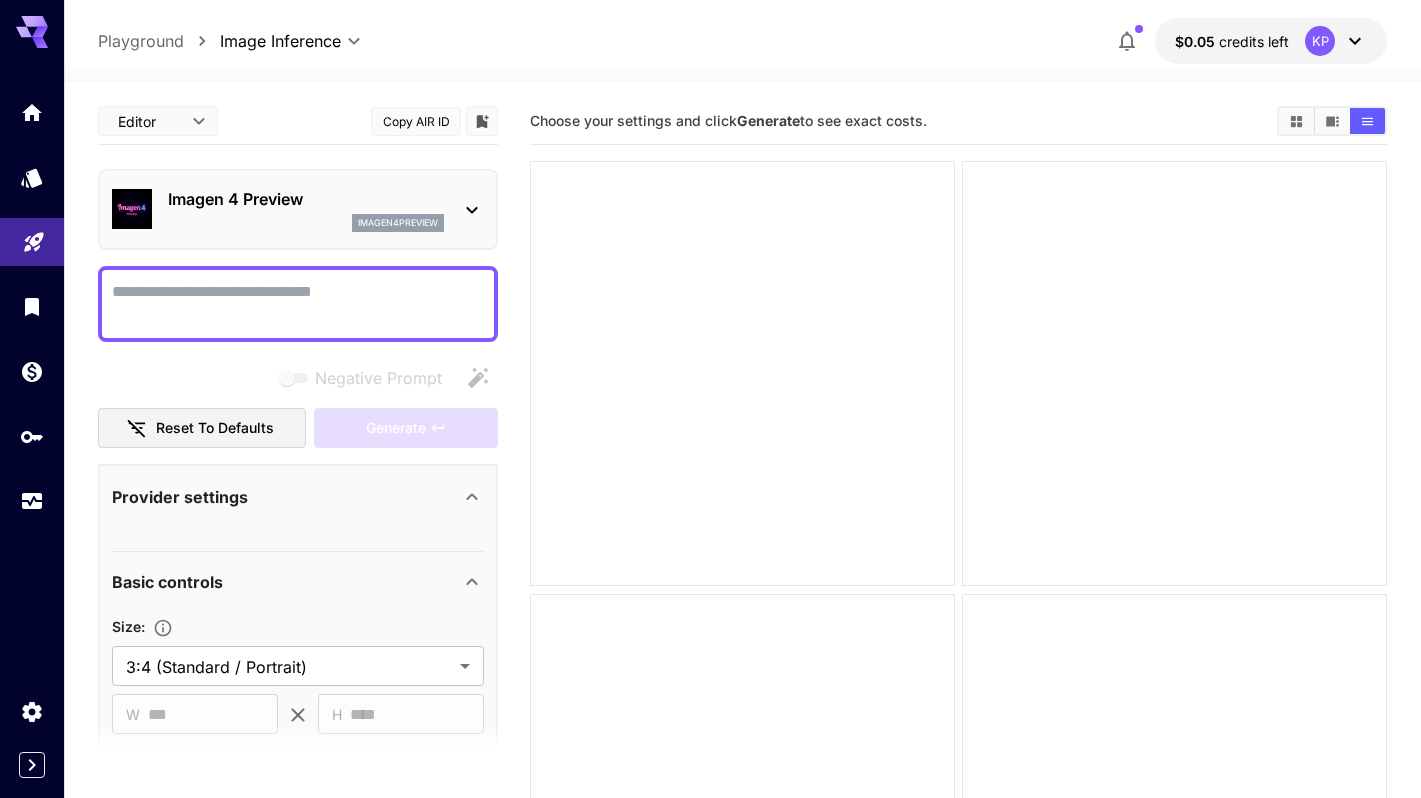click on "Negative Prompt" at bounding box center [298, 304] 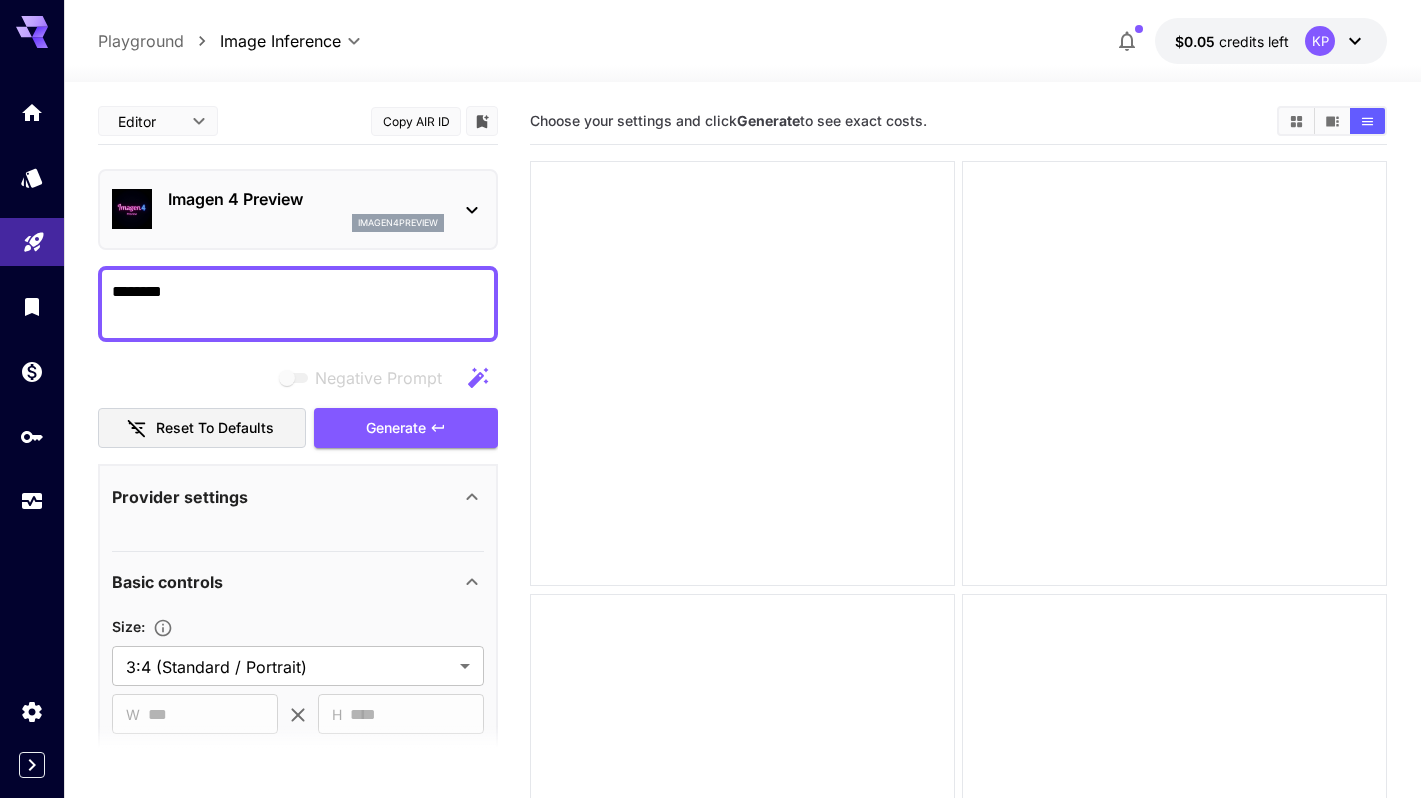 type on "******" 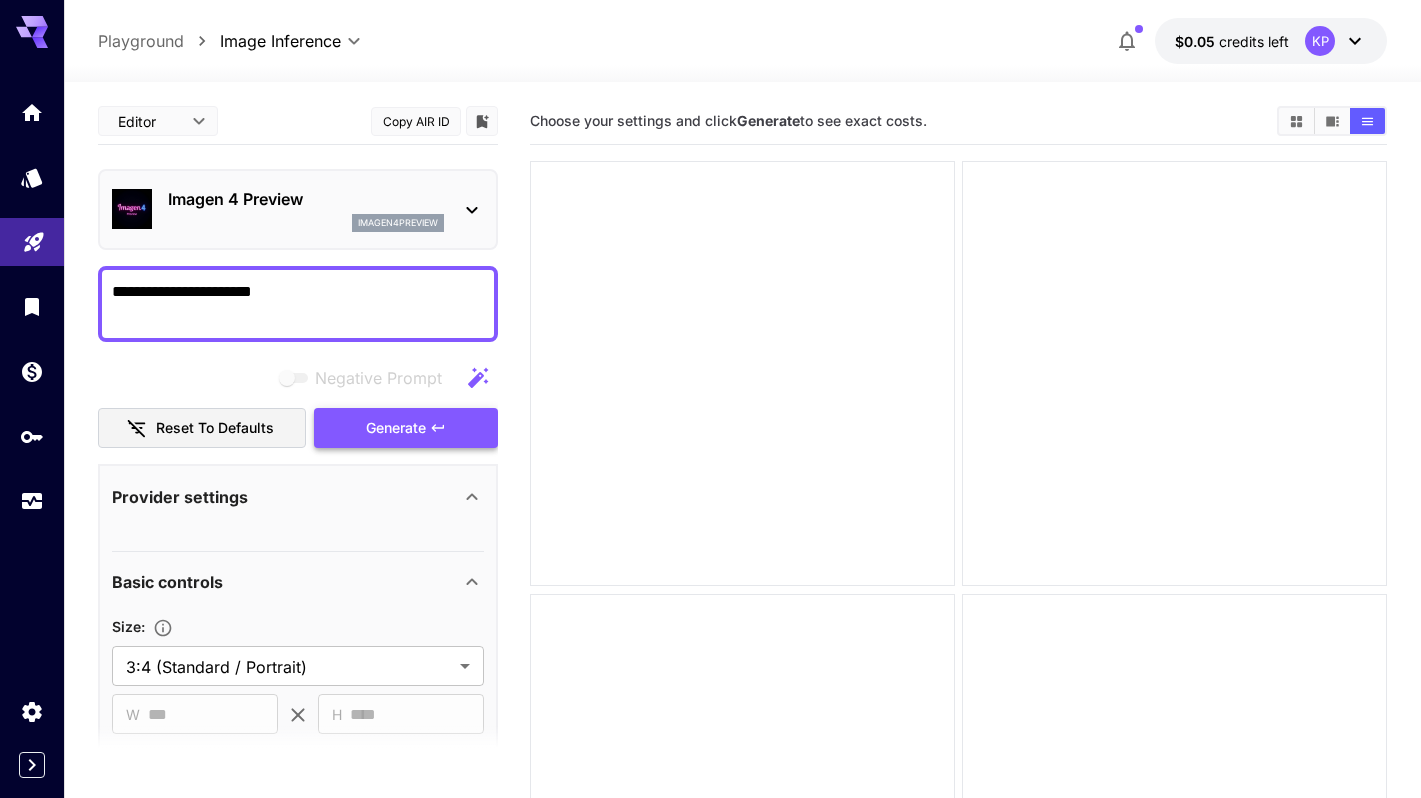 click on "Generate" at bounding box center [396, 428] 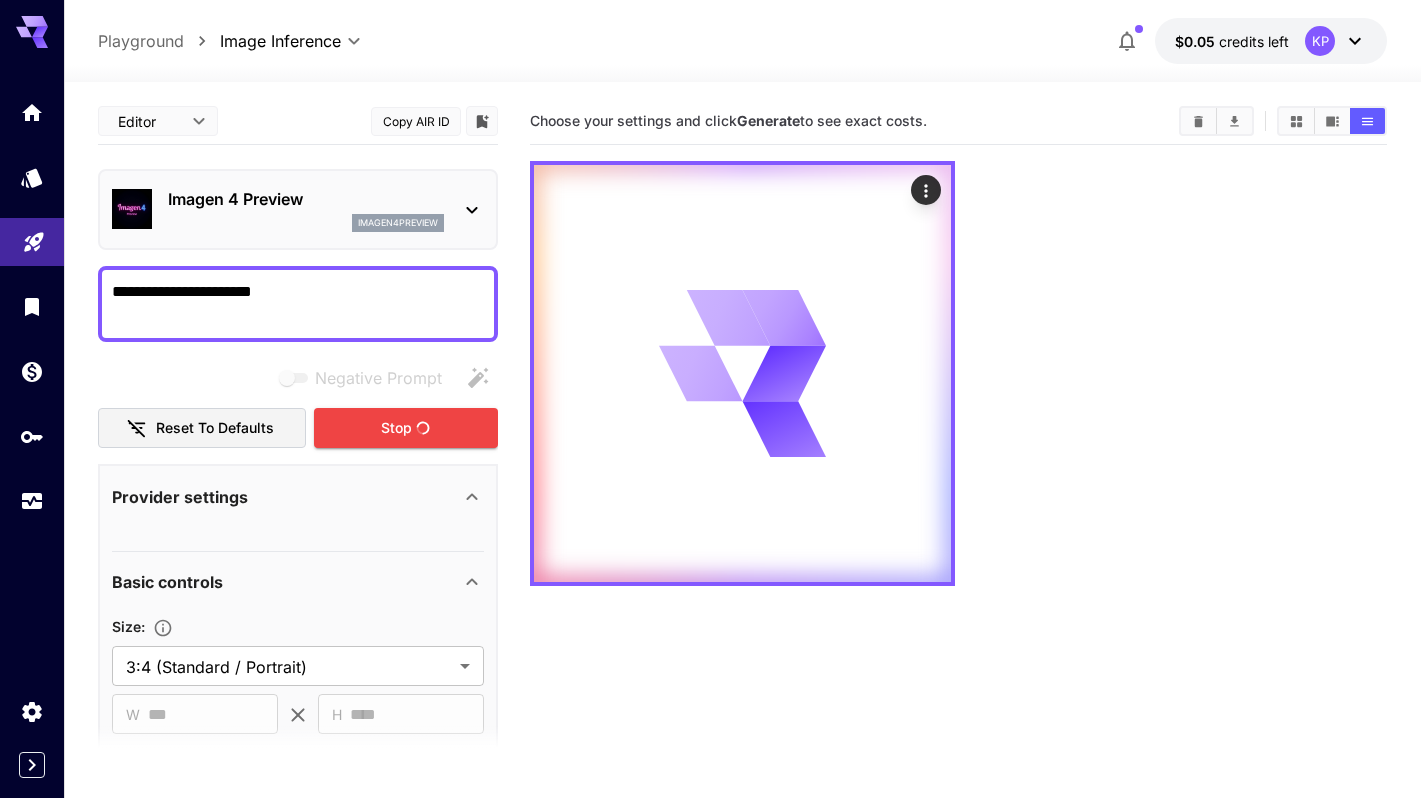 click on "**********" at bounding box center [298, 304] 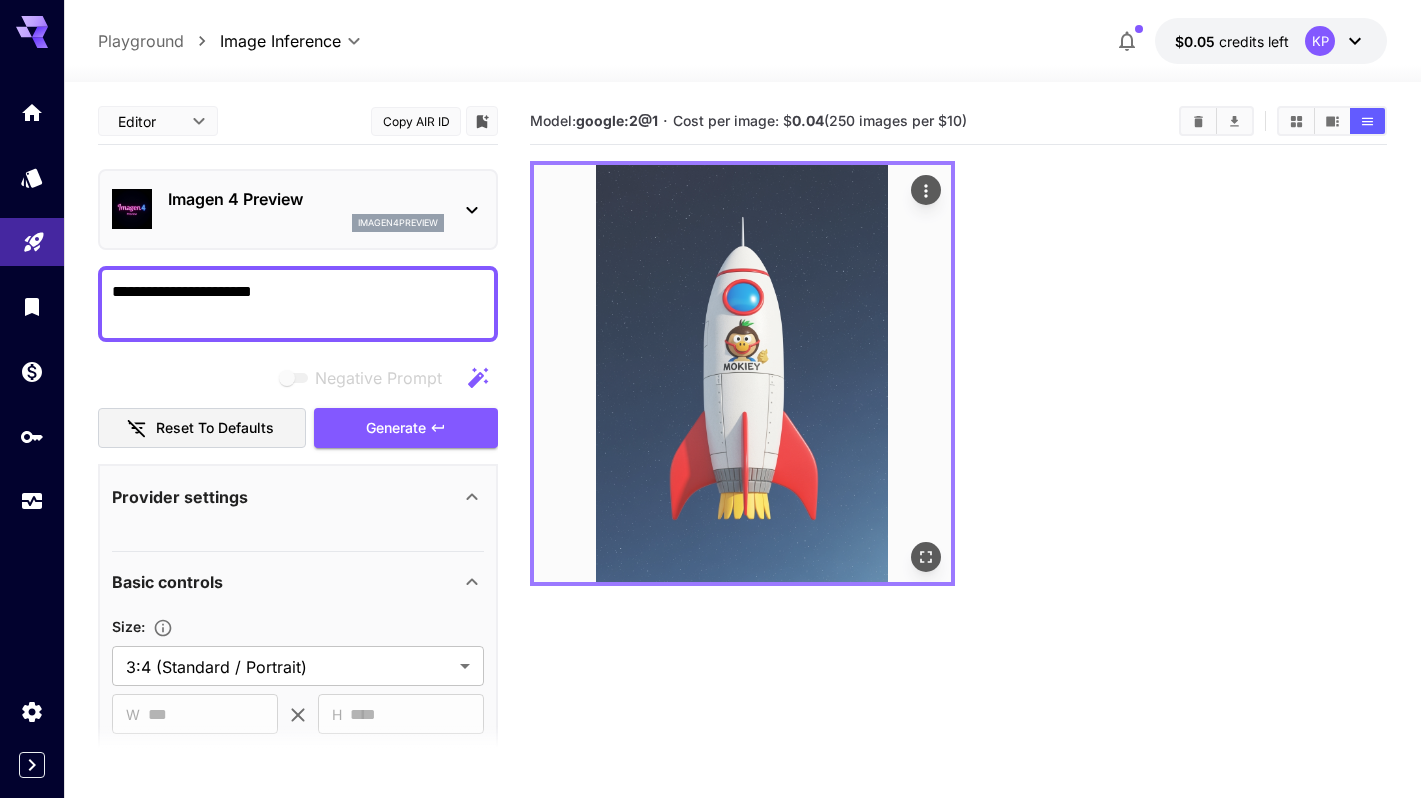 click at bounding box center [742, 373] 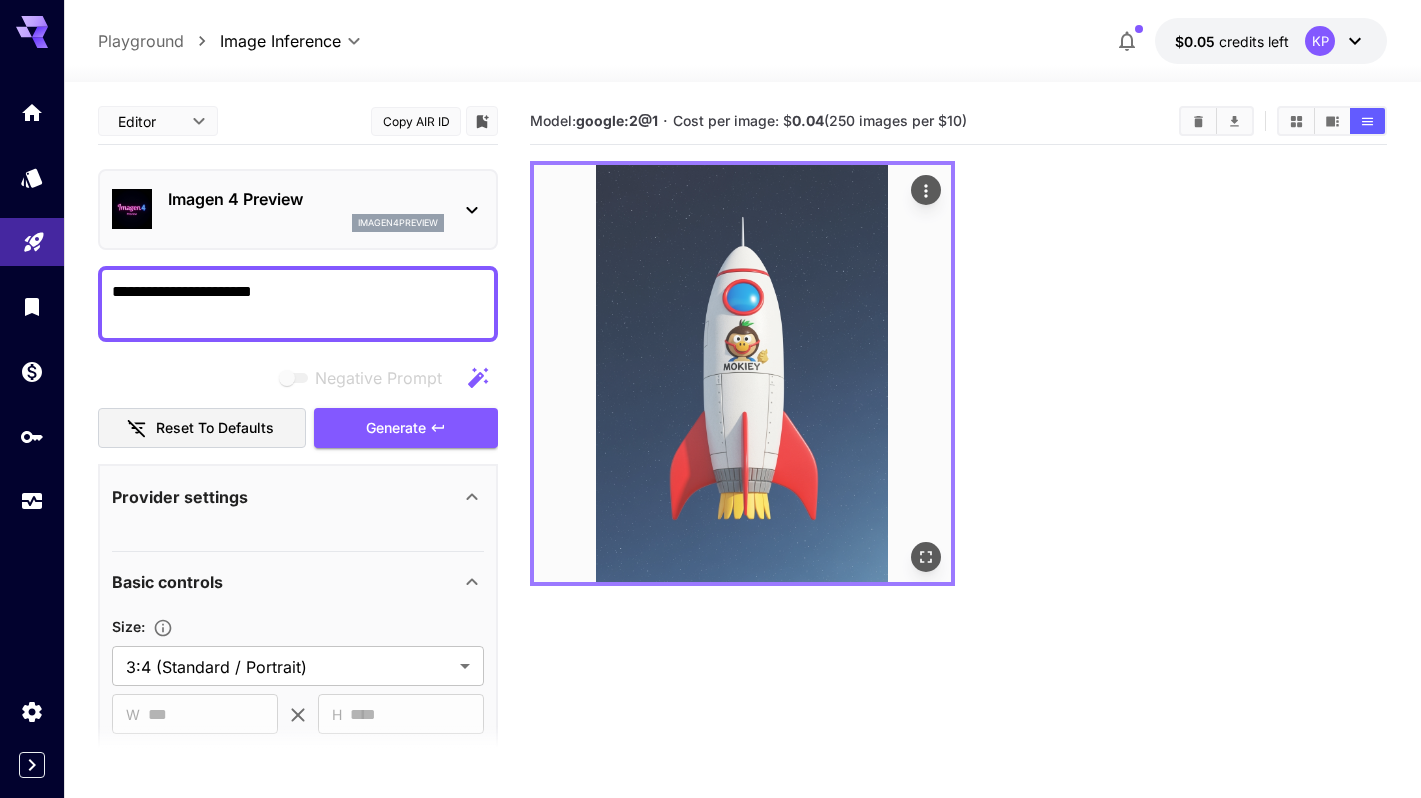 click 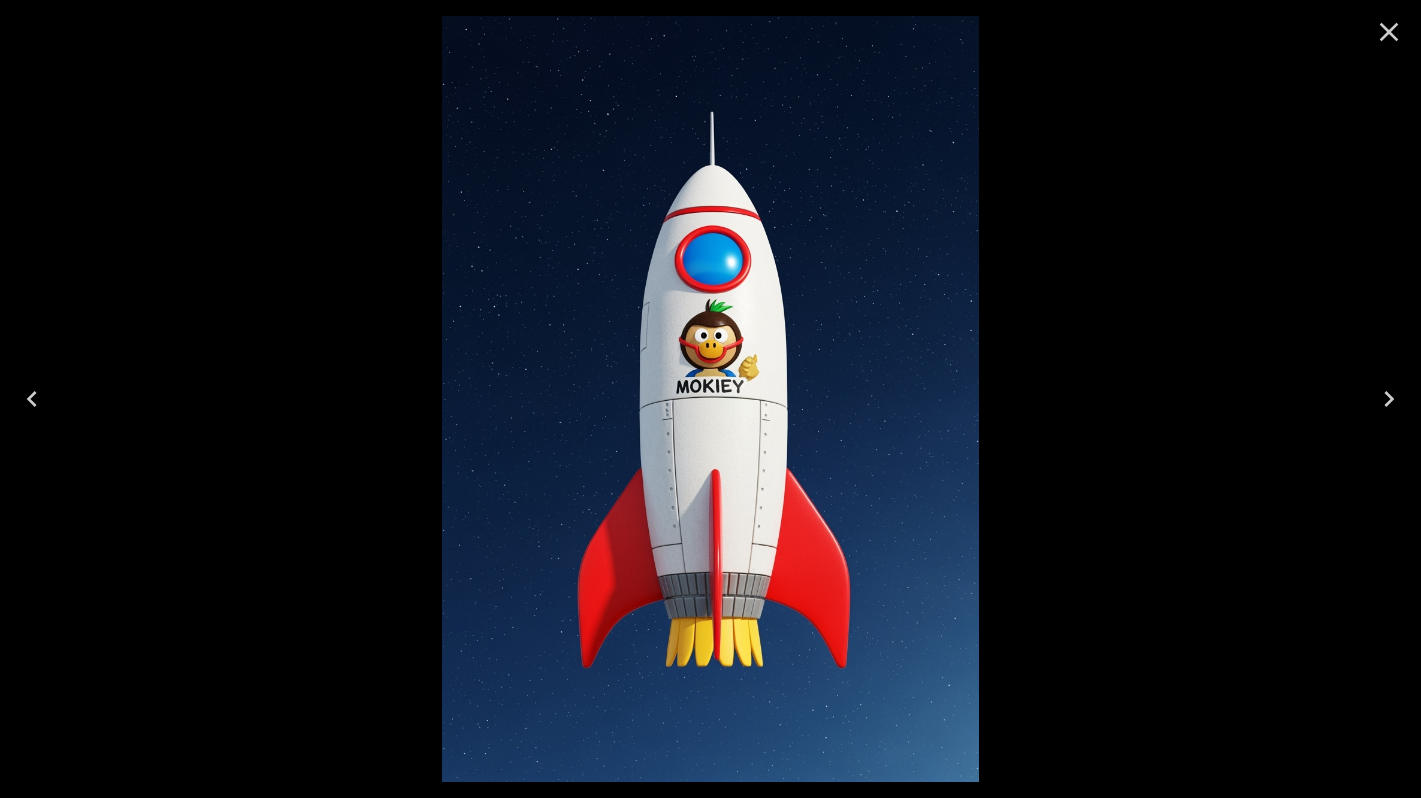 click at bounding box center (1389, 32) 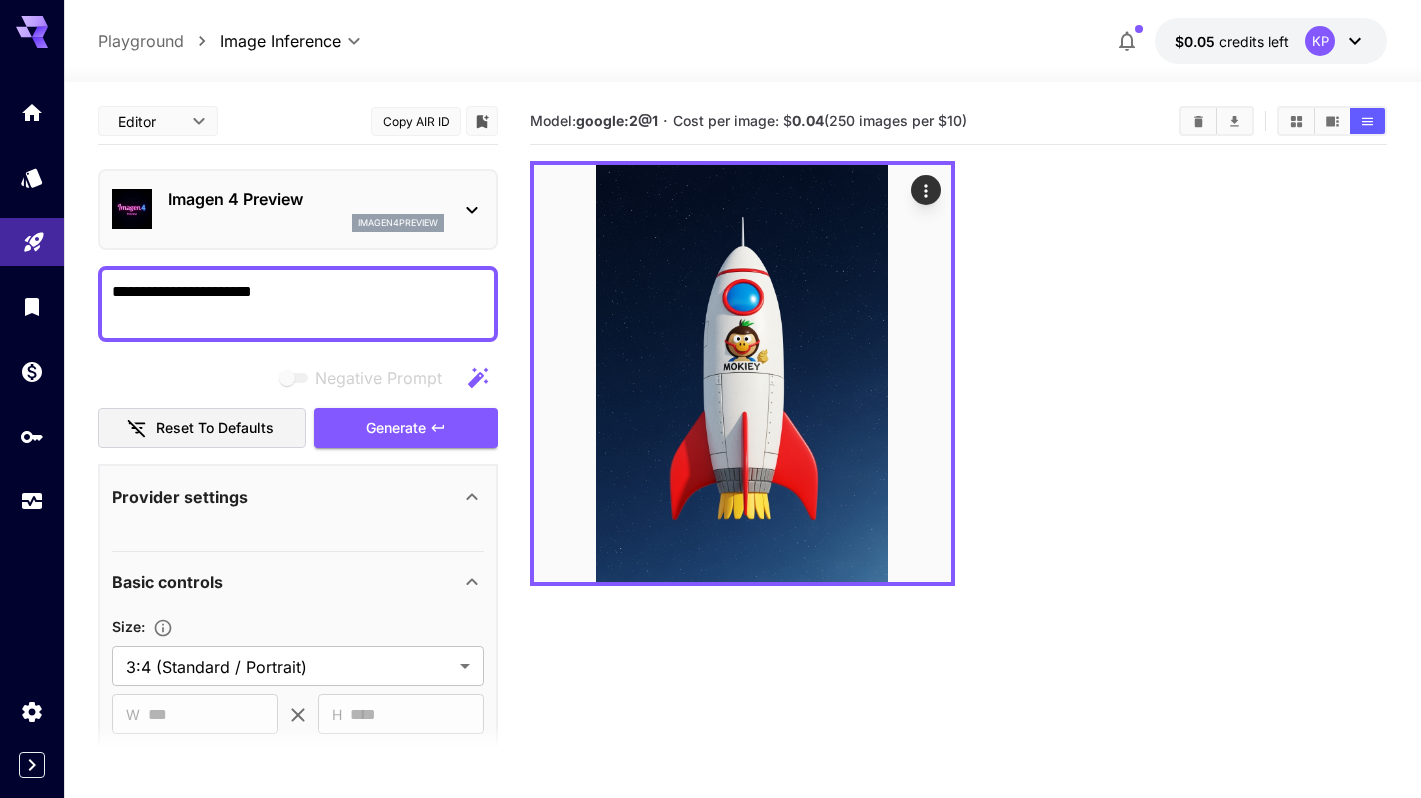 click on "**********" at bounding box center [298, 304] 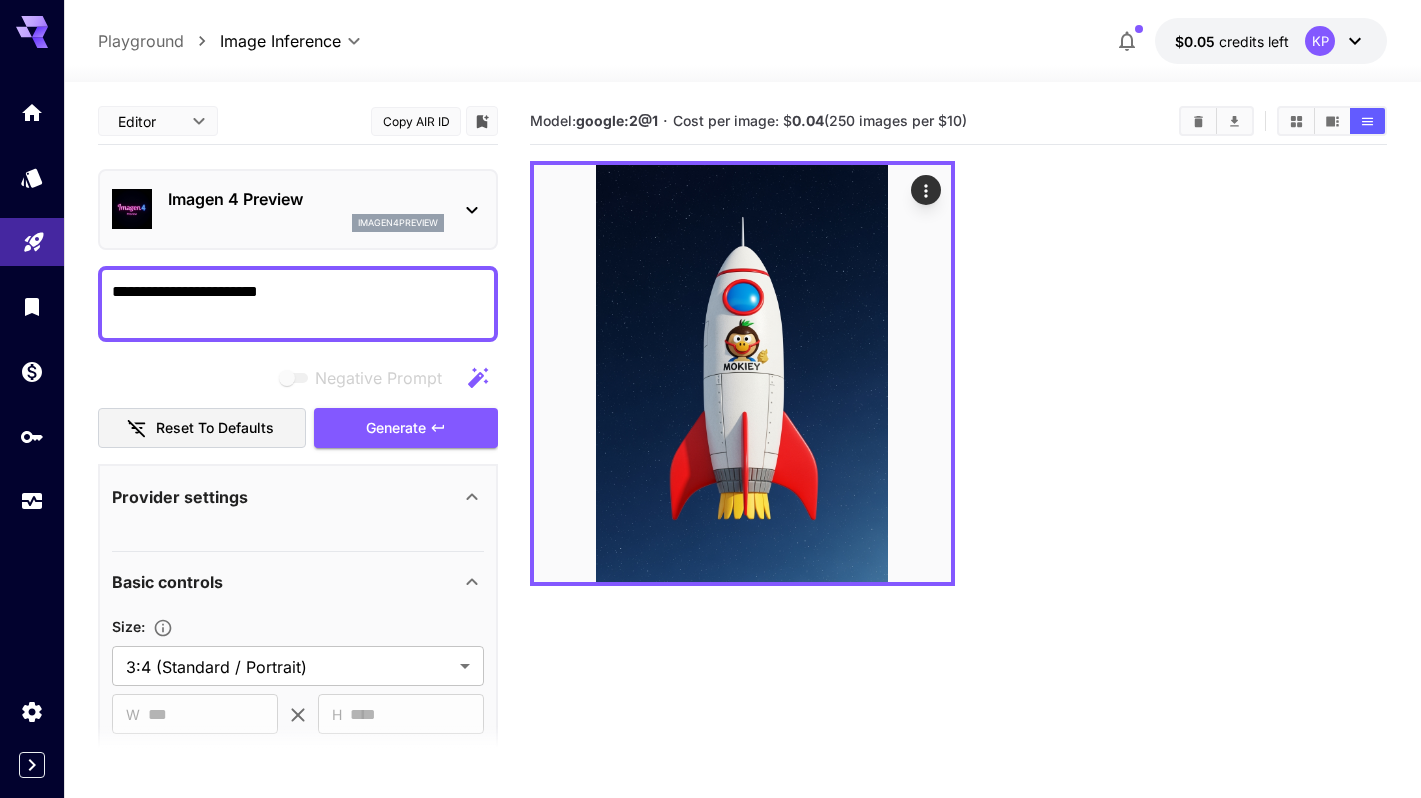 click on "**********" at bounding box center [298, 304] 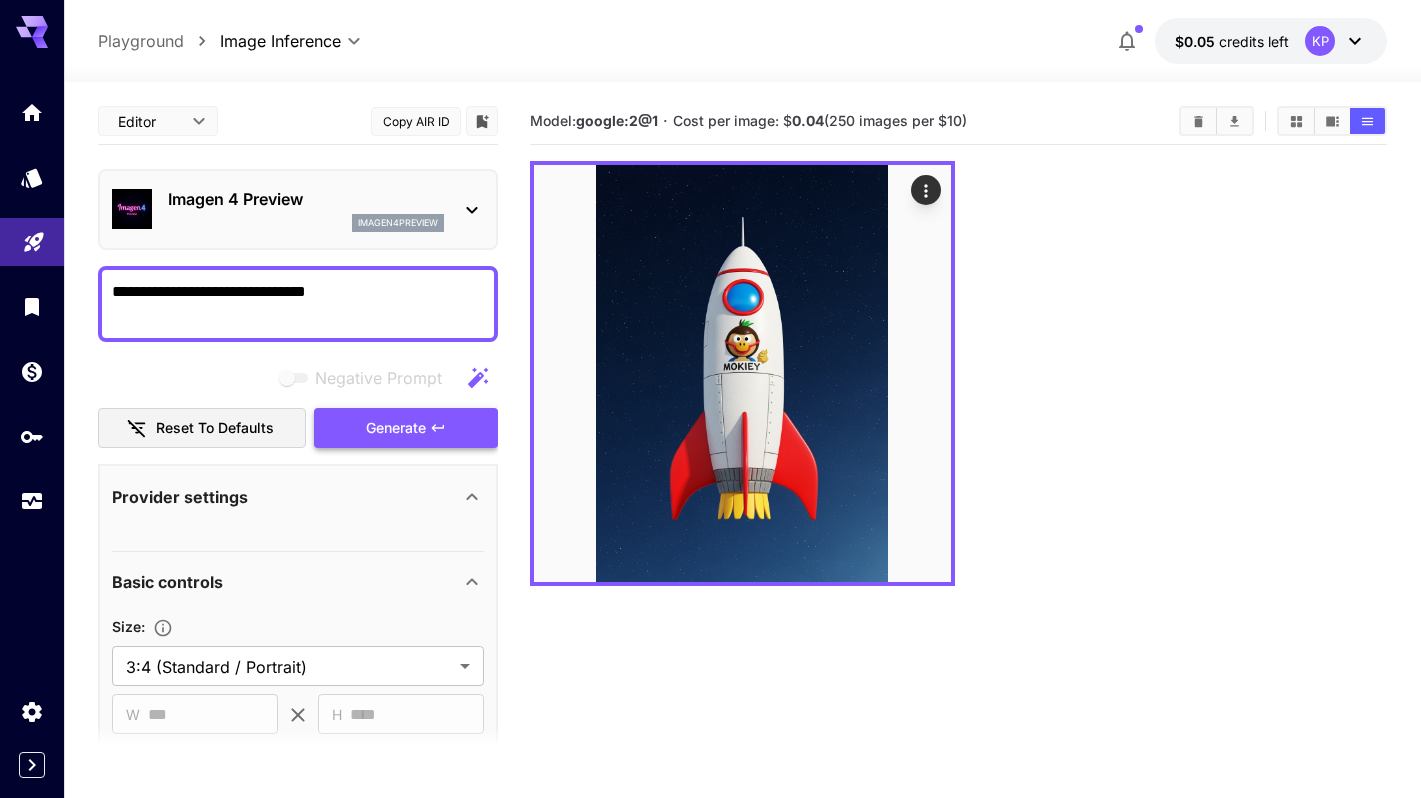 type on "**********" 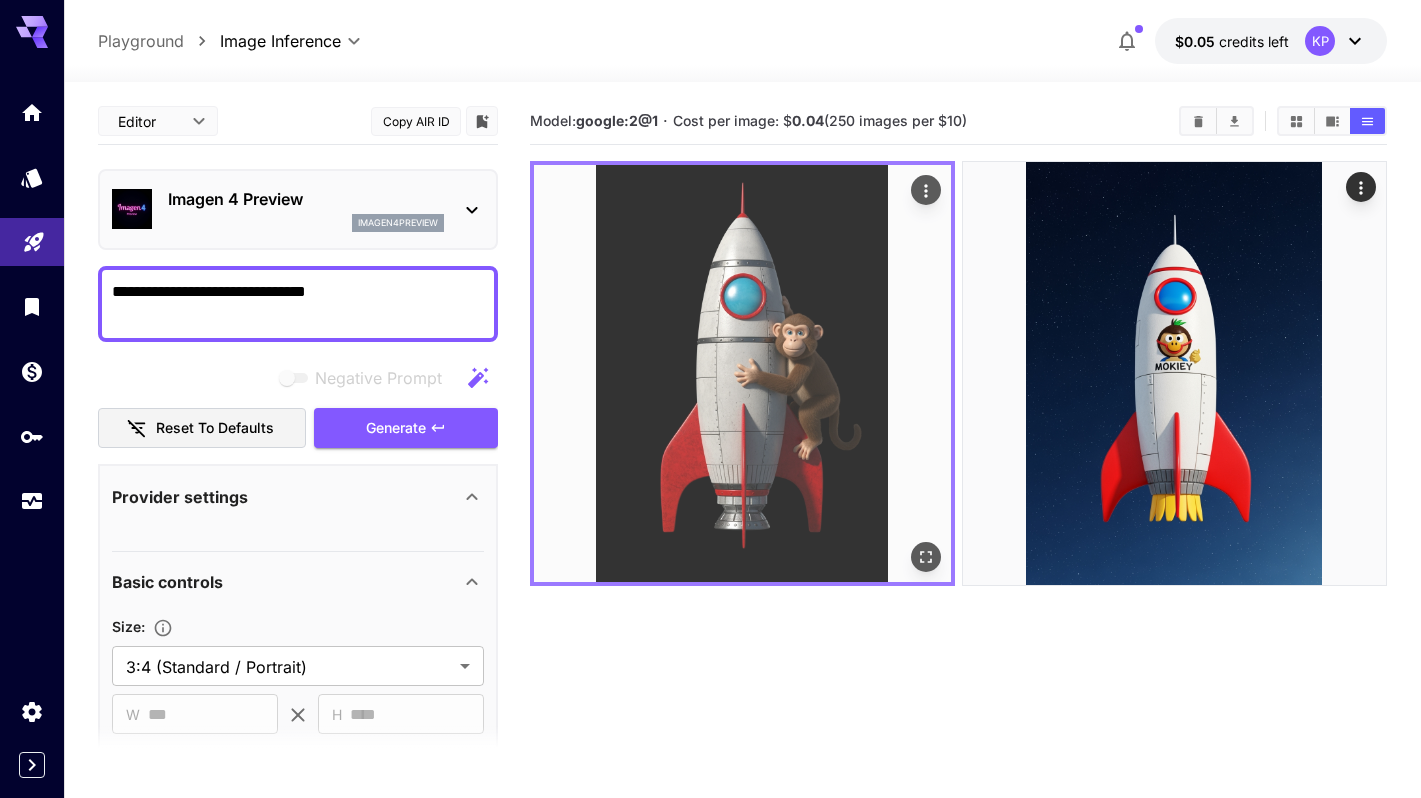 click at bounding box center [742, 373] 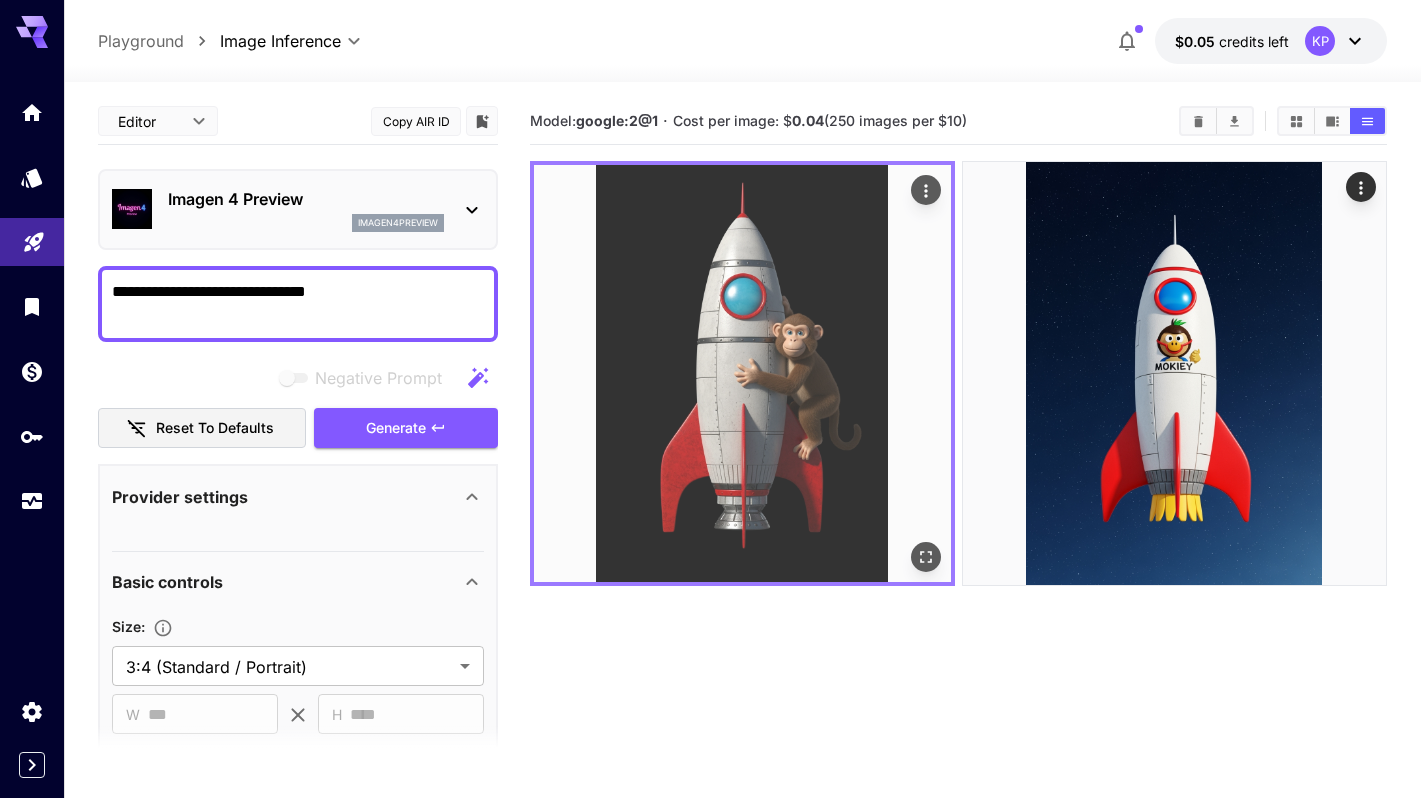 click 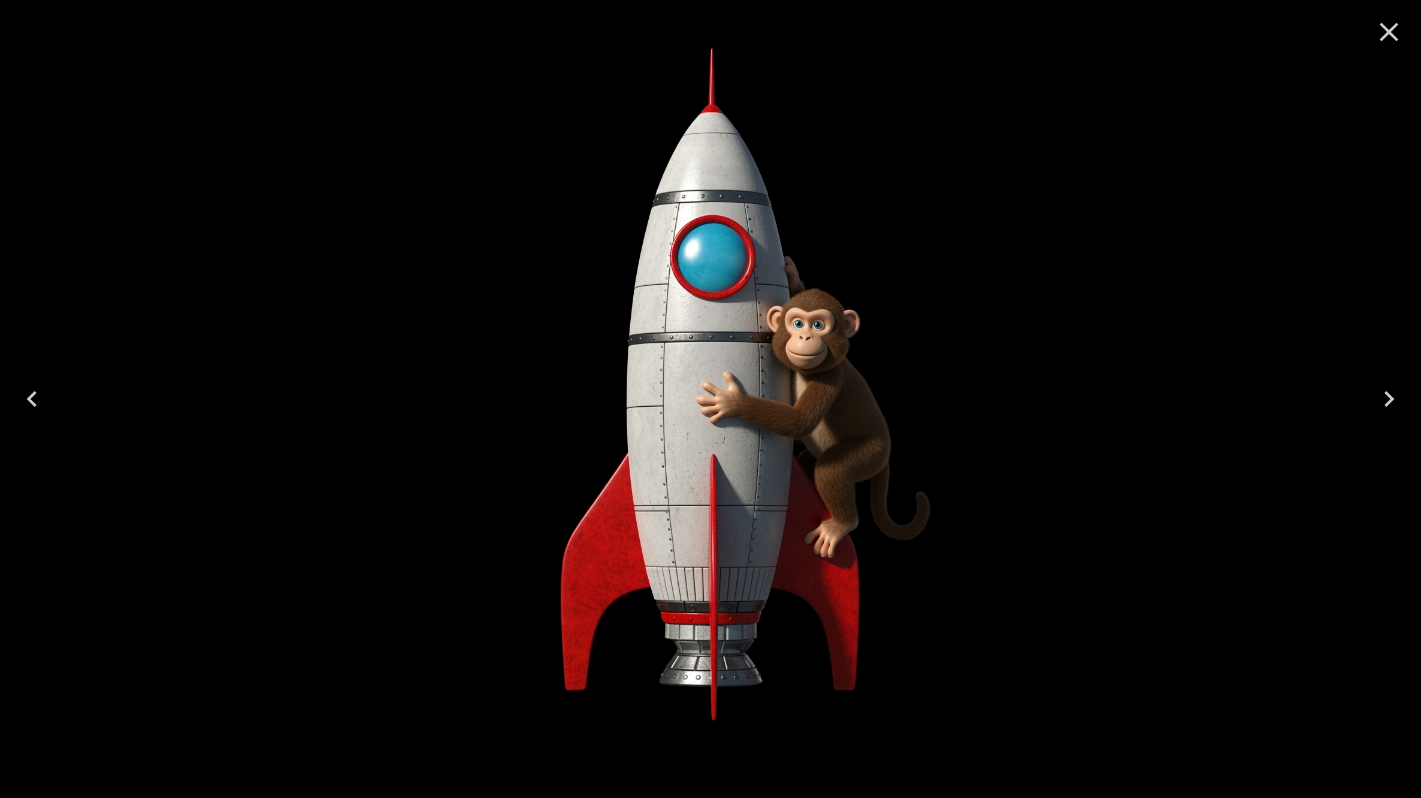 click at bounding box center [710, 399] 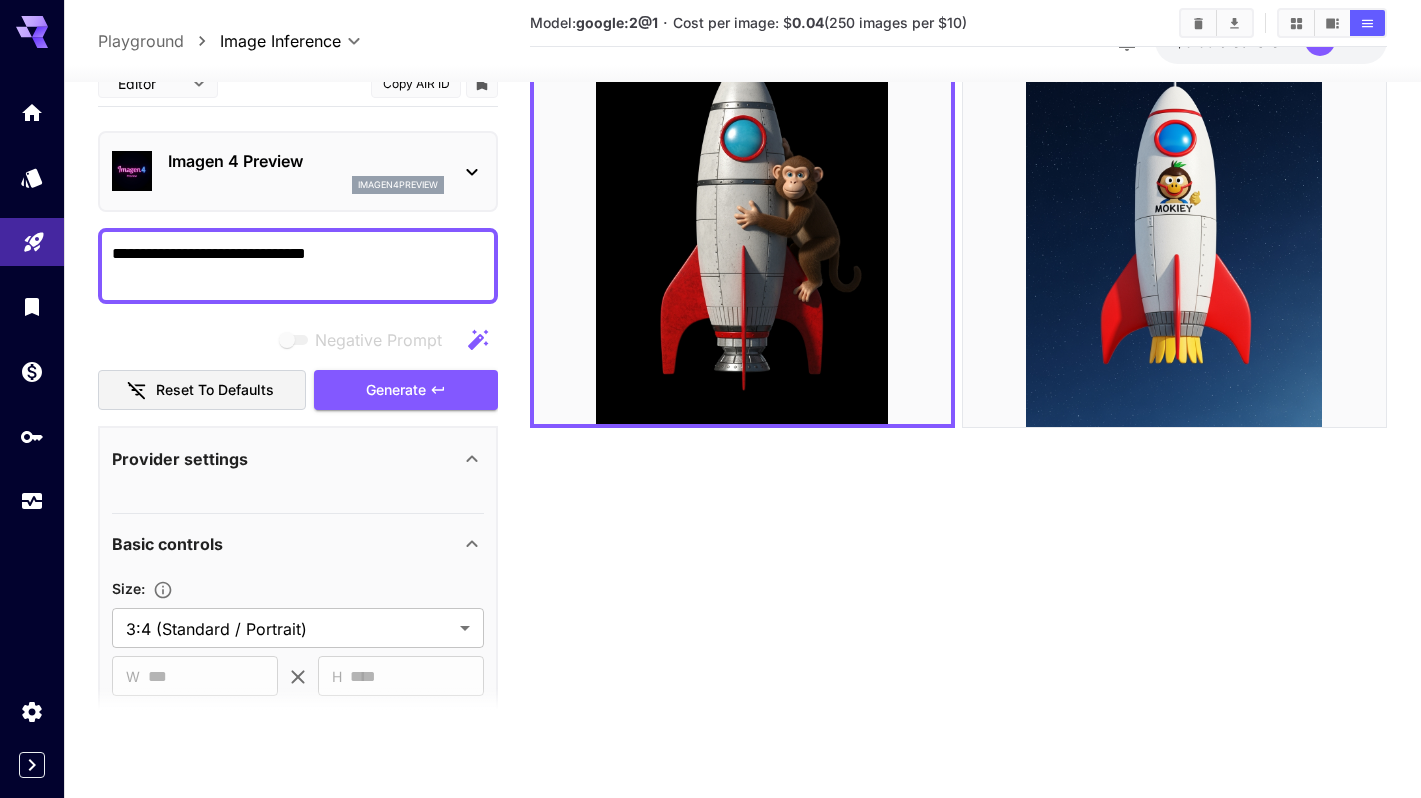 scroll, scrollTop: 0, scrollLeft: 0, axis: both 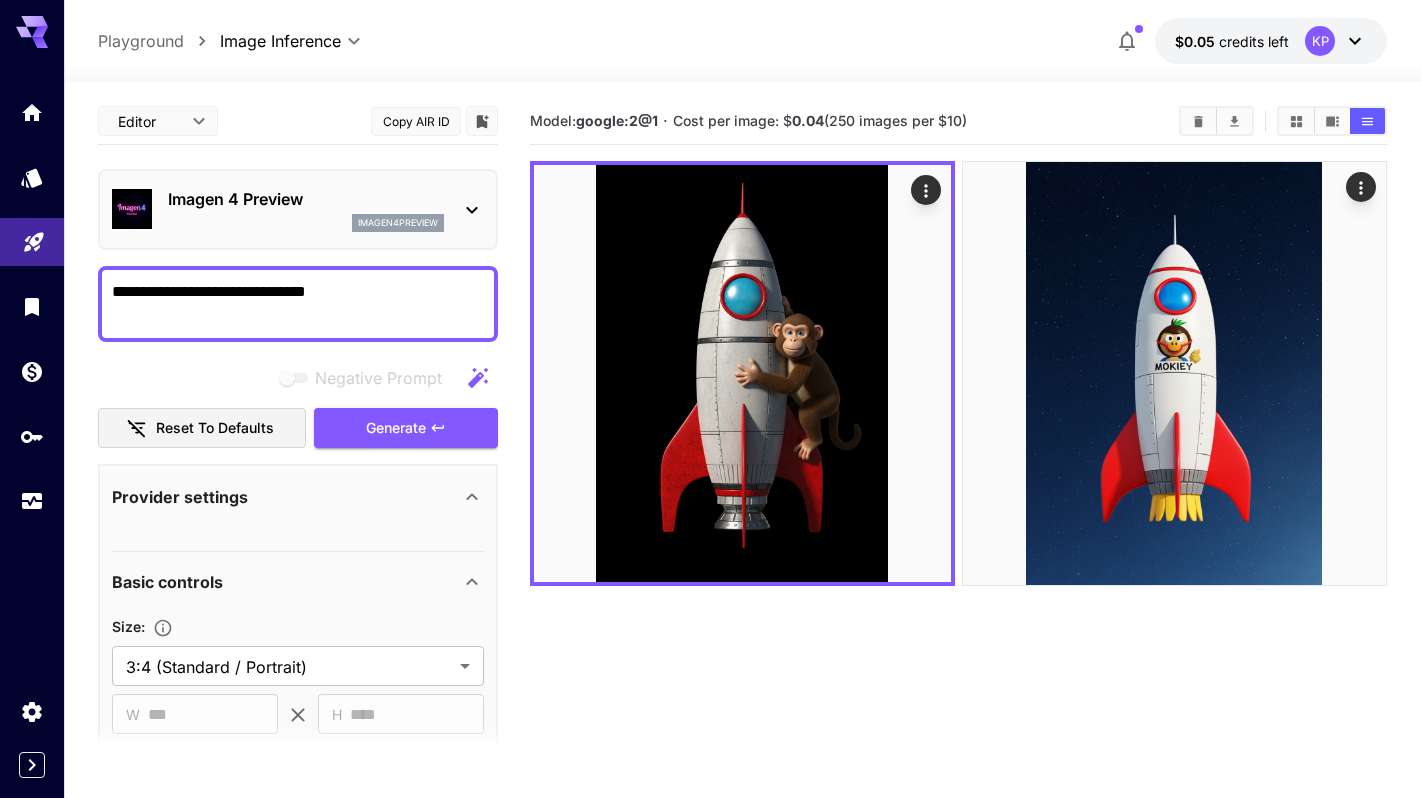 click on "Imagen 4 Preview" at bounding box center [306, 199] 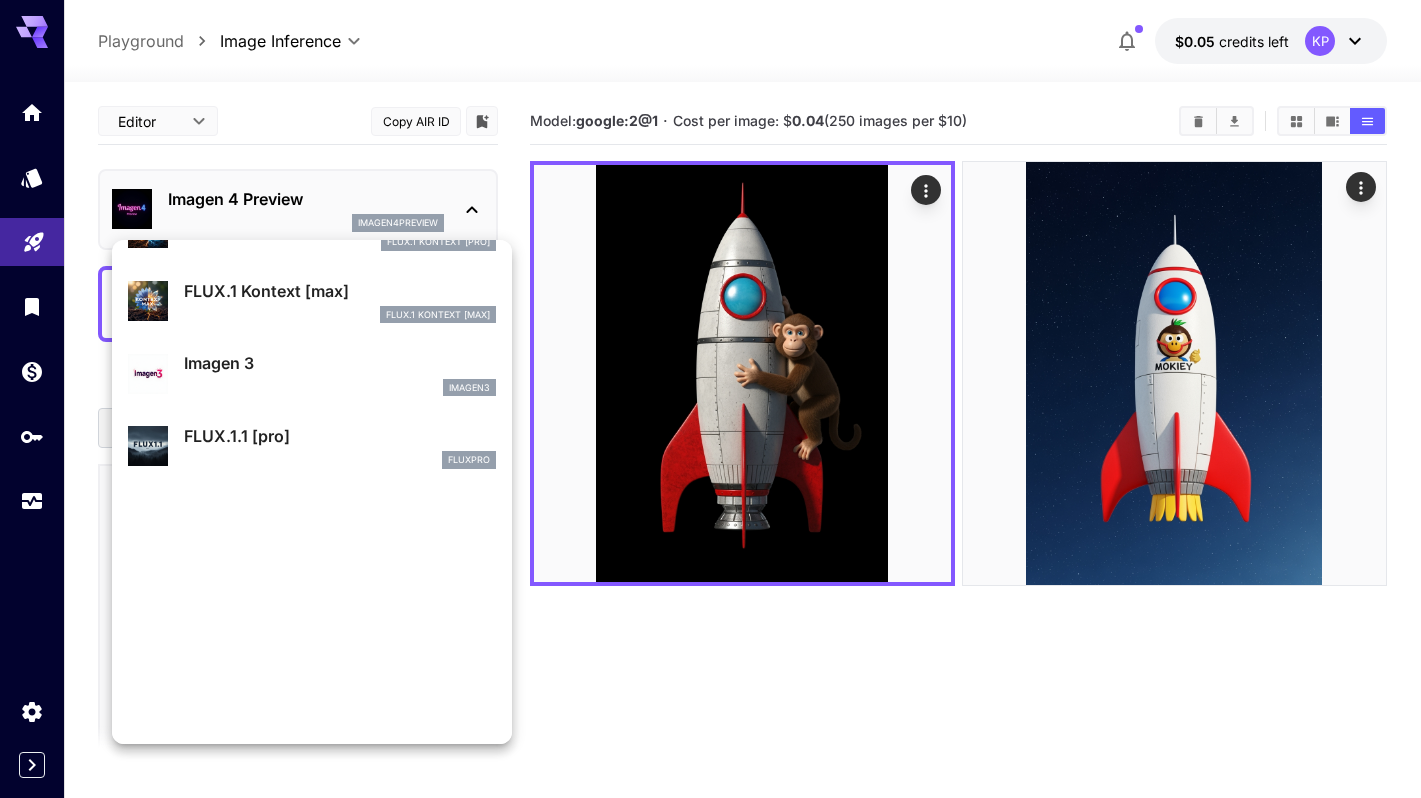 scroll, scrollTop: 0, scrollLeft: 0, axis: both 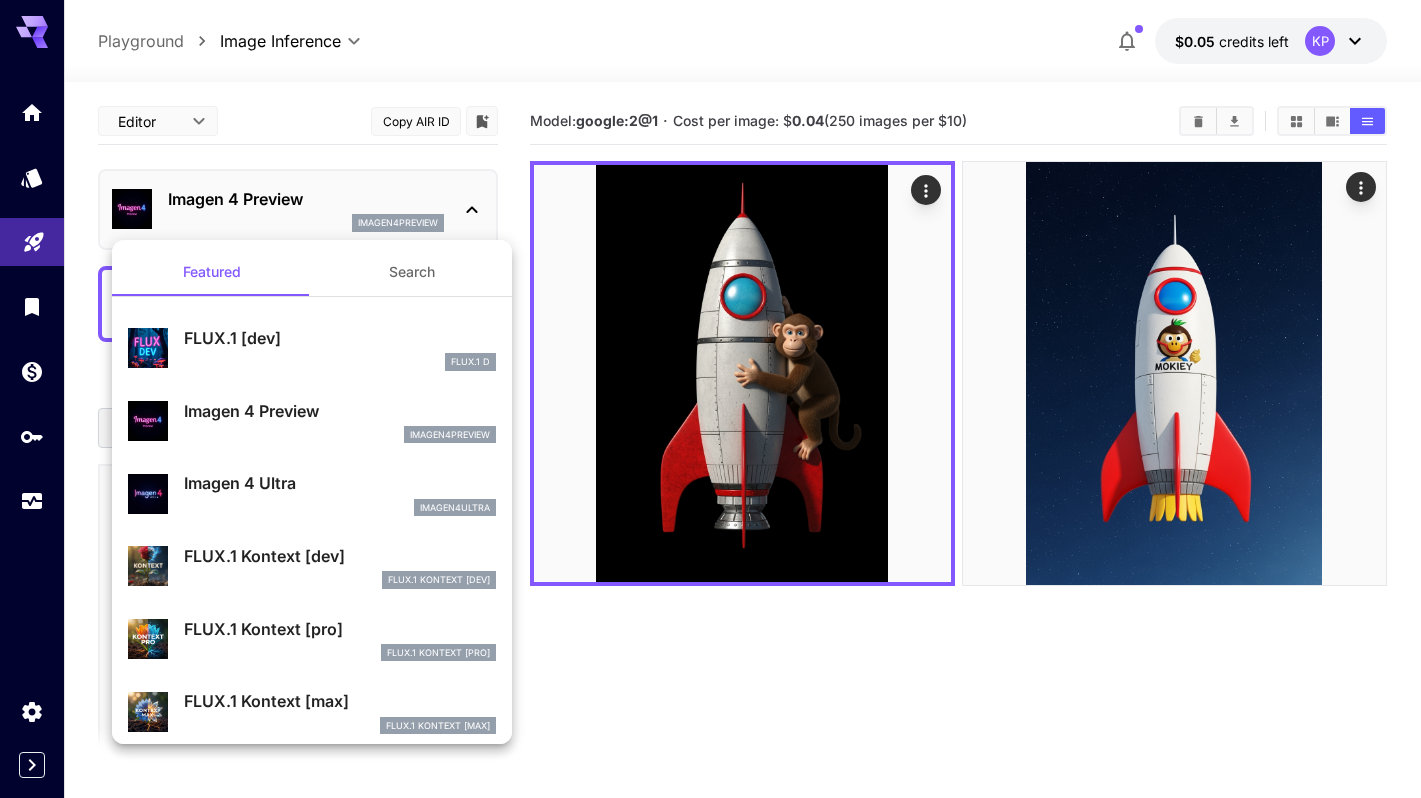 click on "FLUX.1 D" at bounding box center (340, 362) 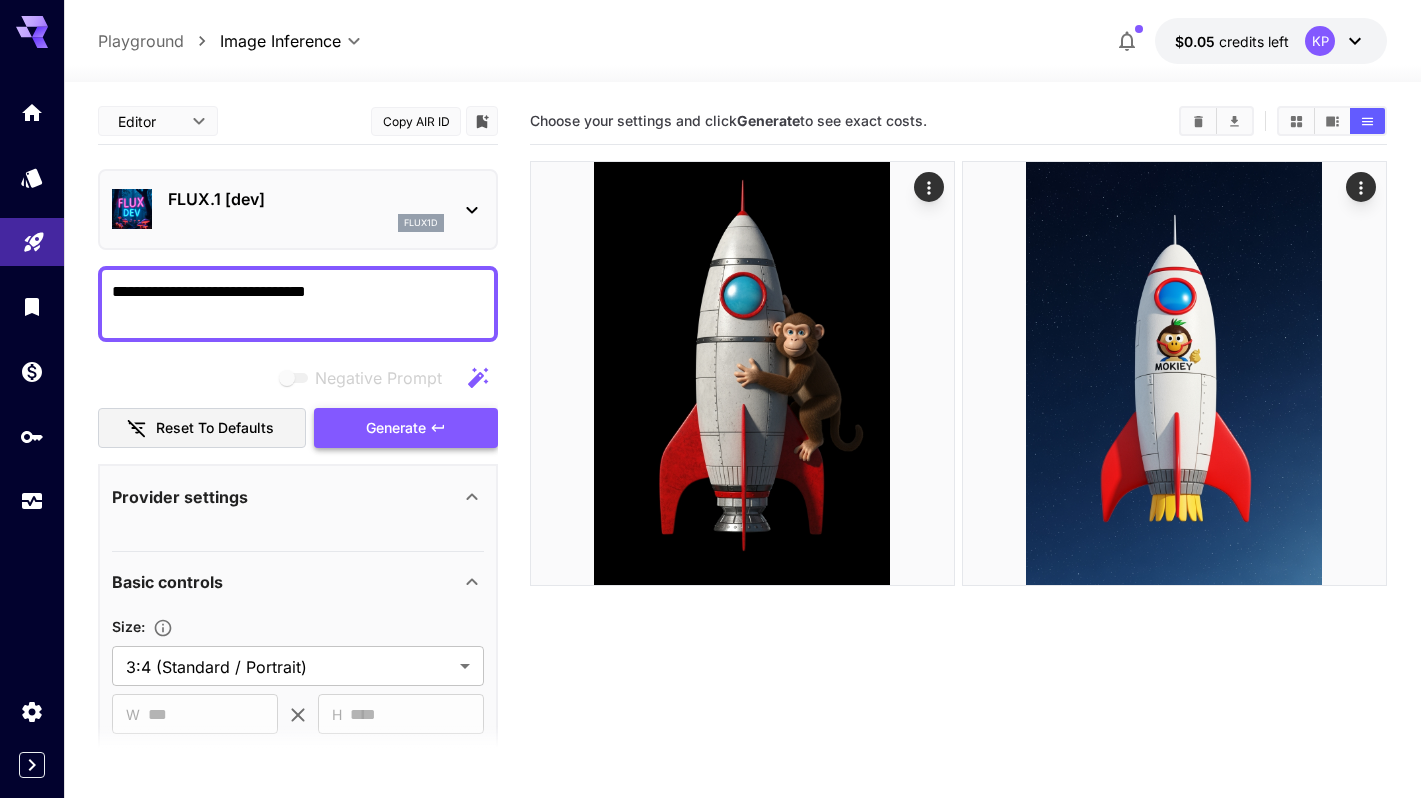 click on "Generate" at bounding box center [406, 428] 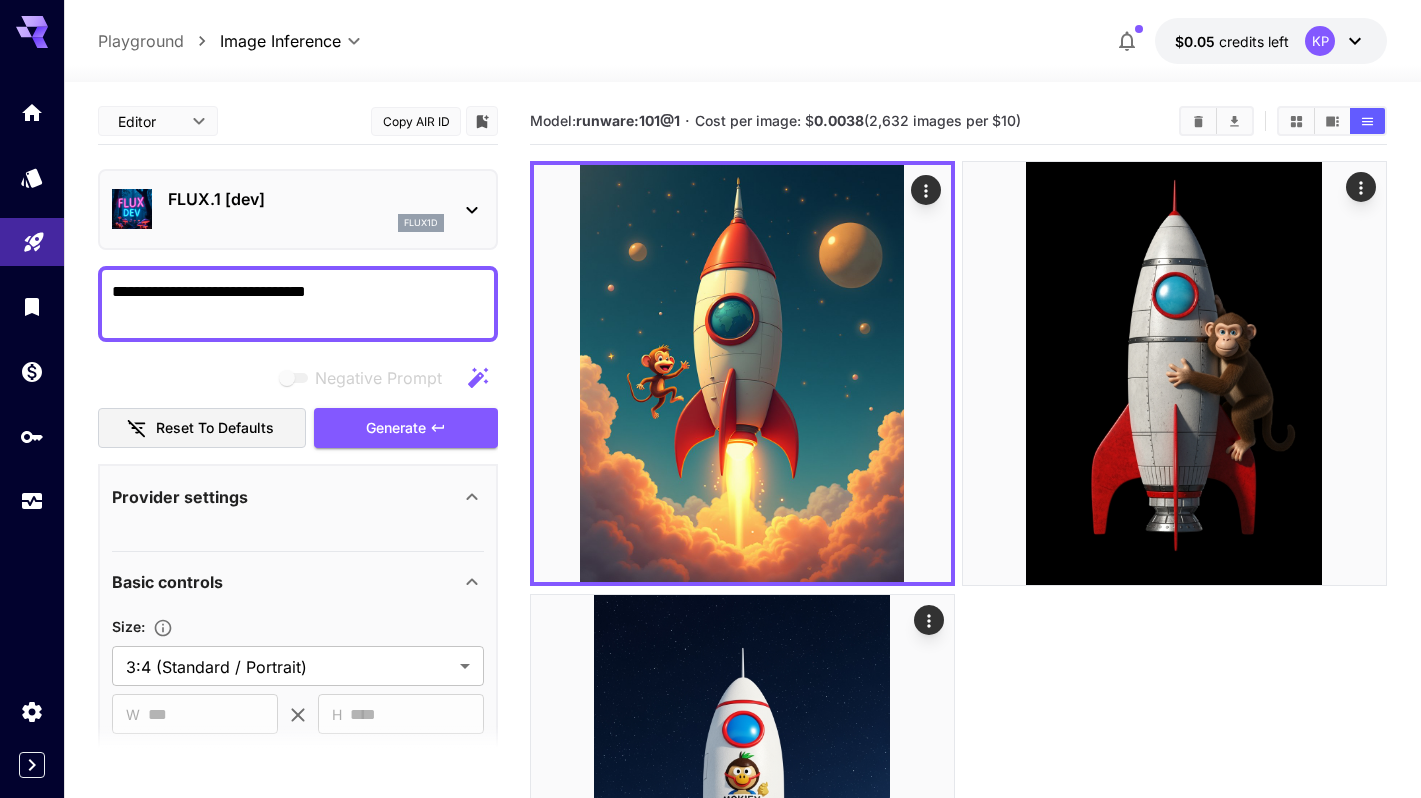 click on "FLUX.1 [dev] flux1d" at bounding box center [306, 209] 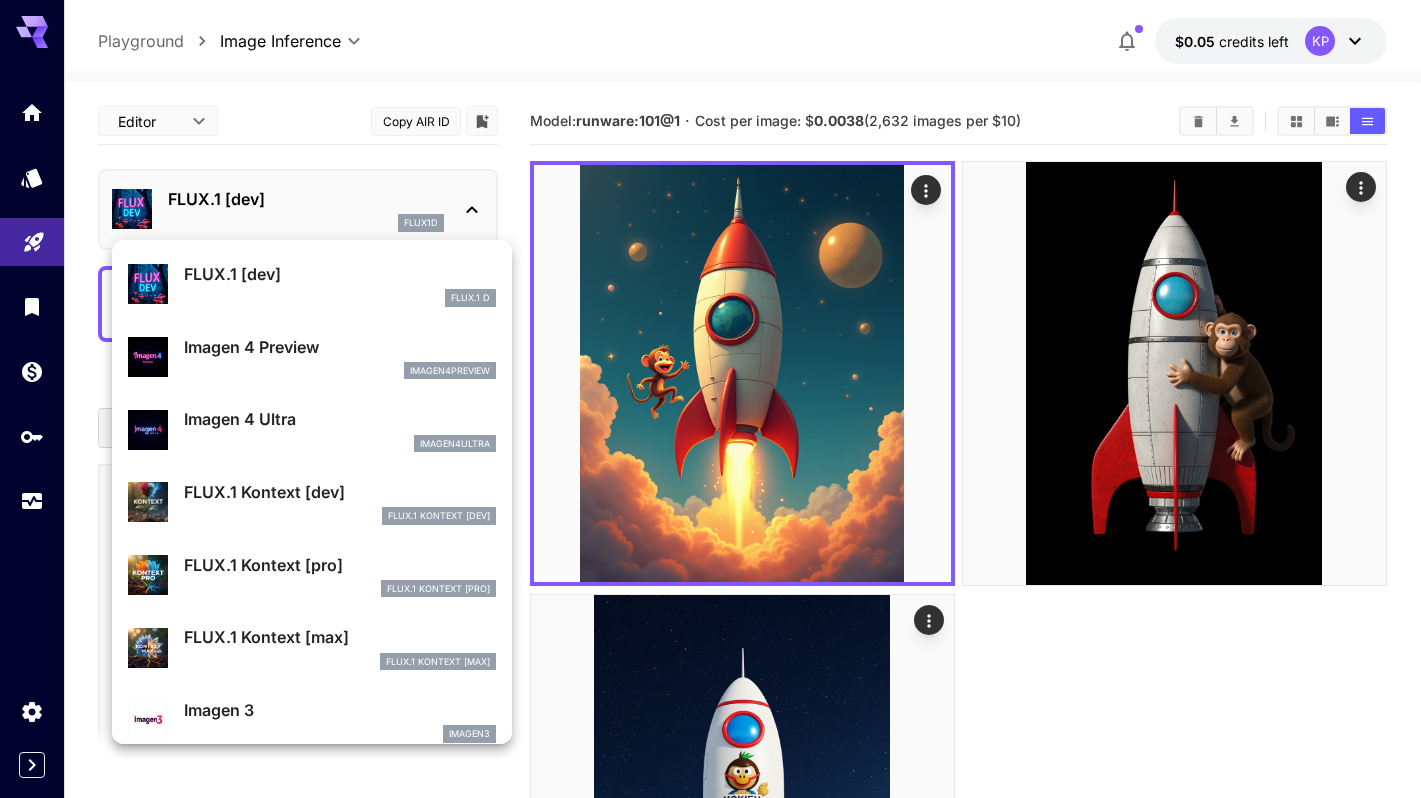 scroll, scrollTop: 67, scrollLeft: 0, axis: vertical 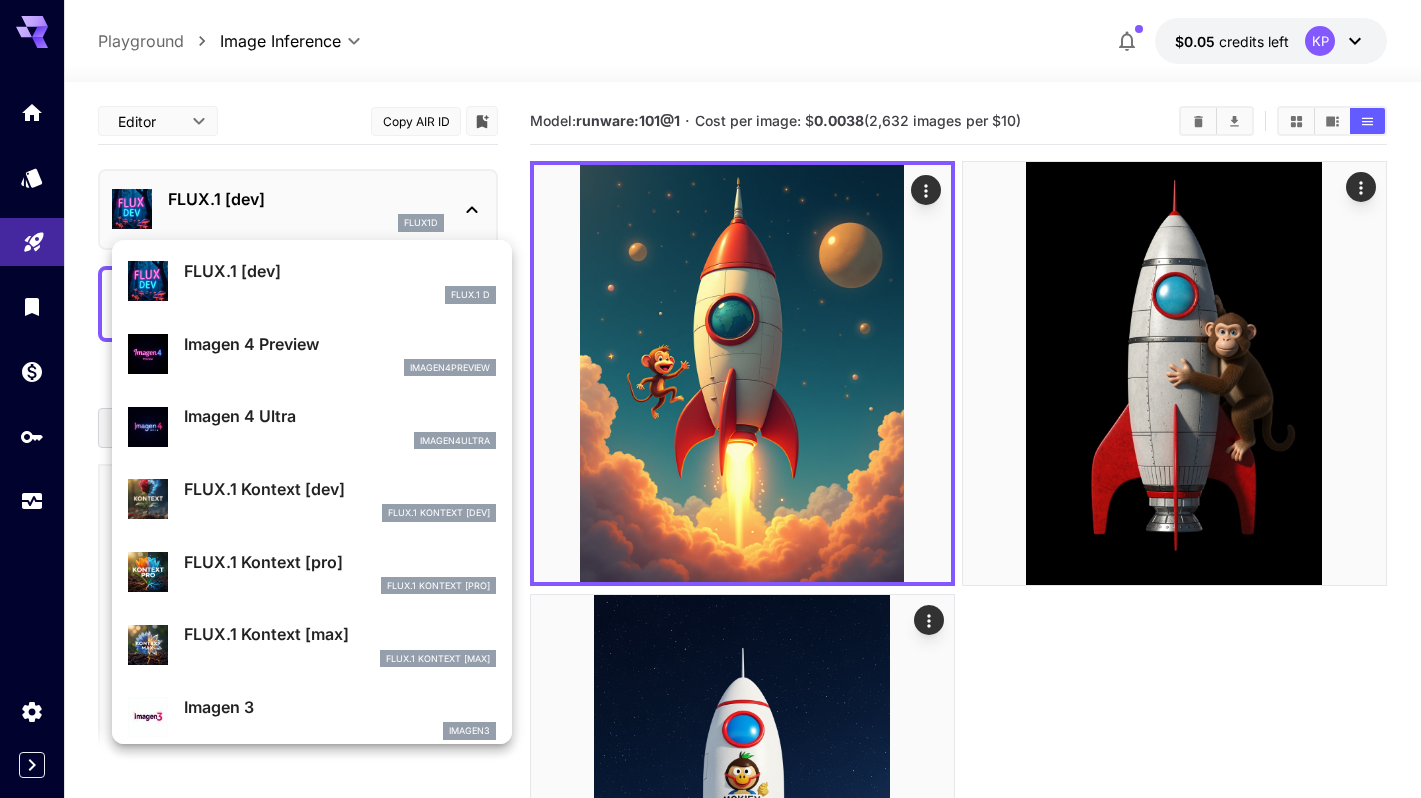 click on "FLUX.1 Kontext [dev]" at bounding box center [340, 489] 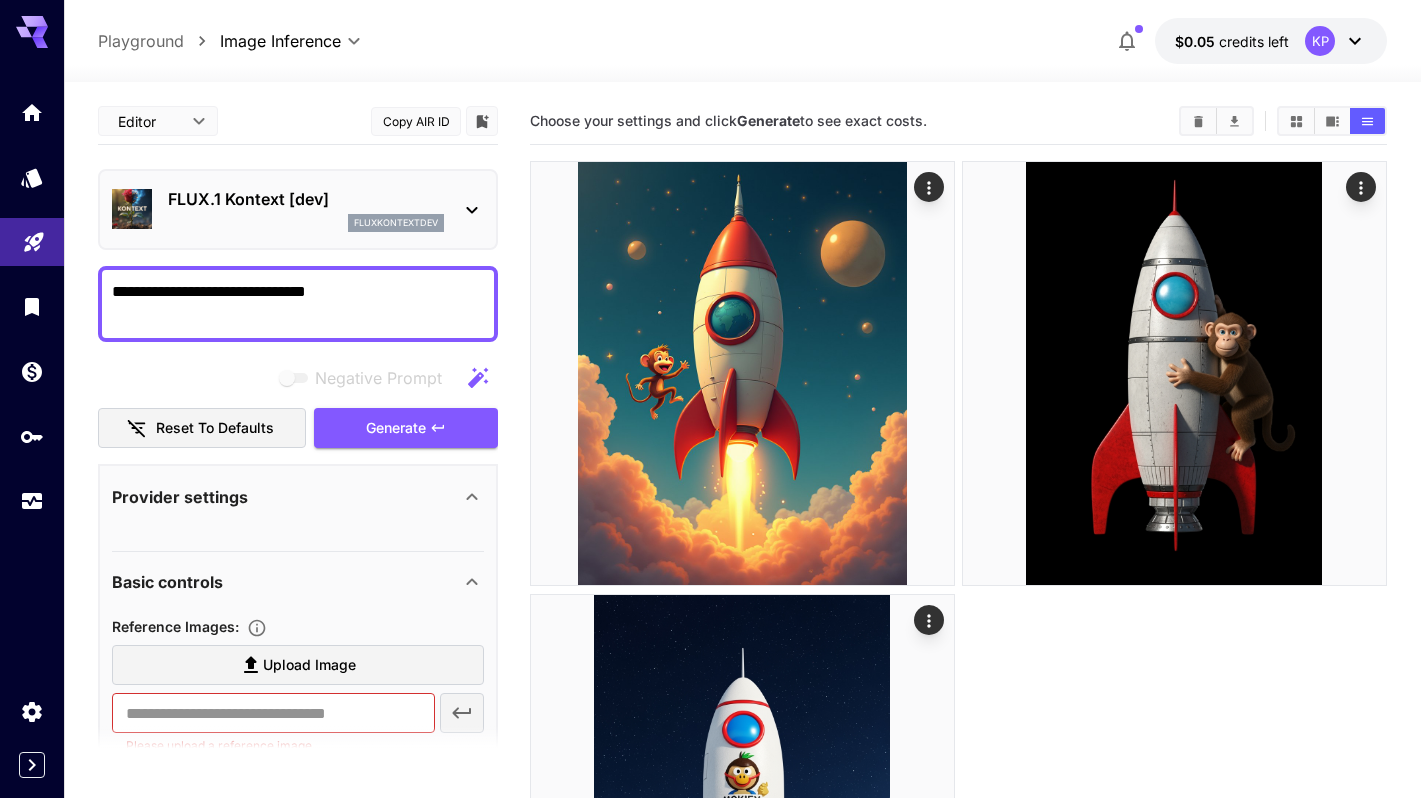 click on "Negative Prompt Reset to defaults Generate" at bounding box center [298, 403] 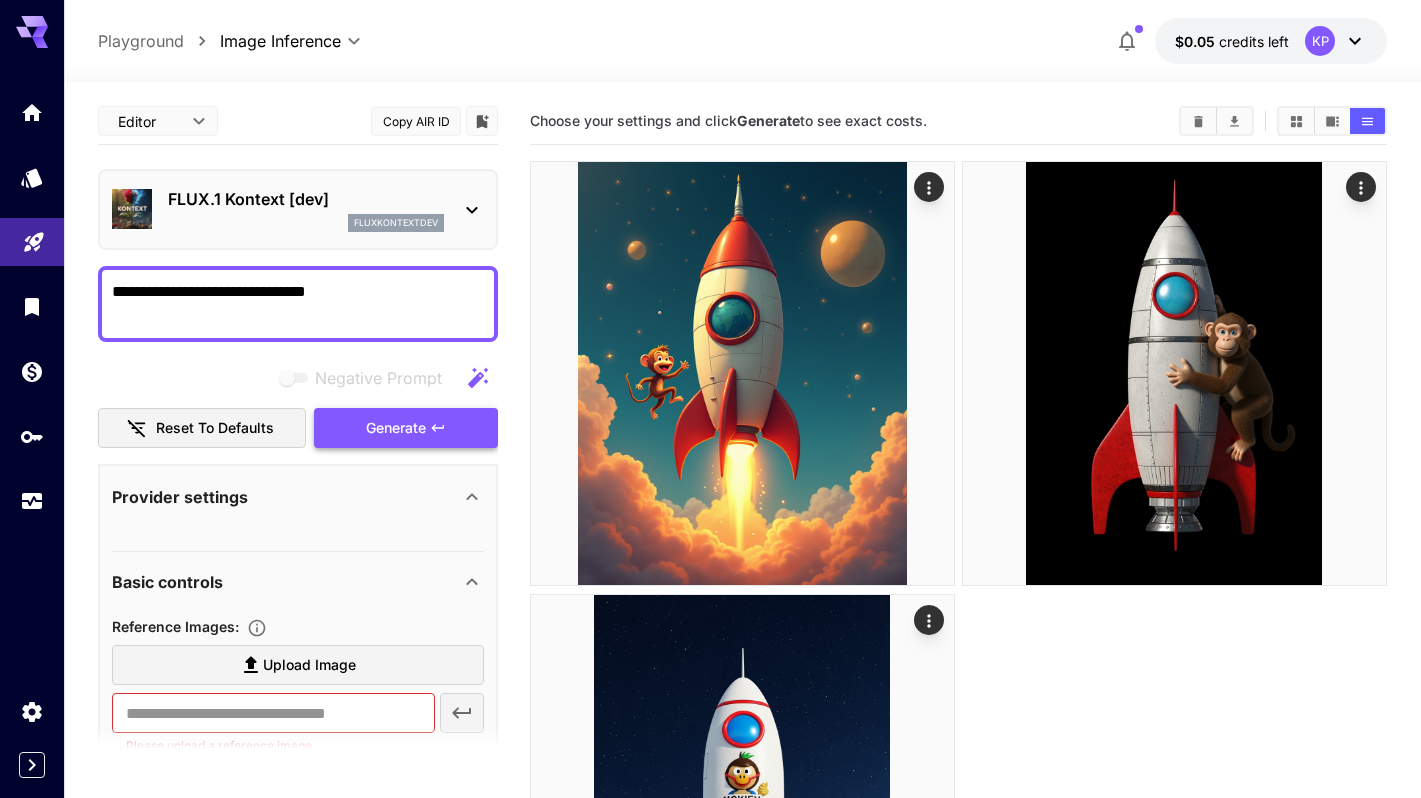 click on "Generate" at bounding box center [406, 428] 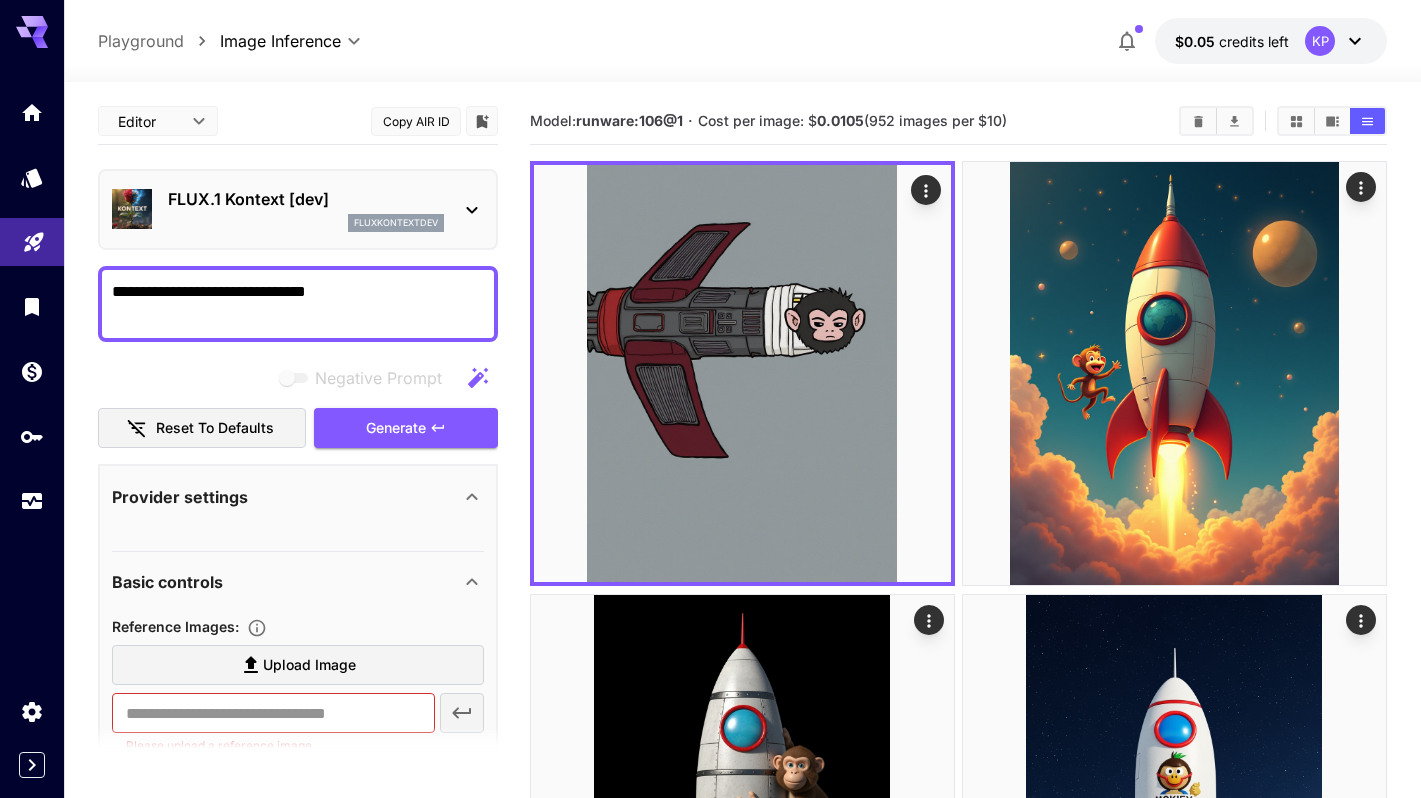 click on "FLUX.1 Kontext [dev]" at bounding box center [306, 199] 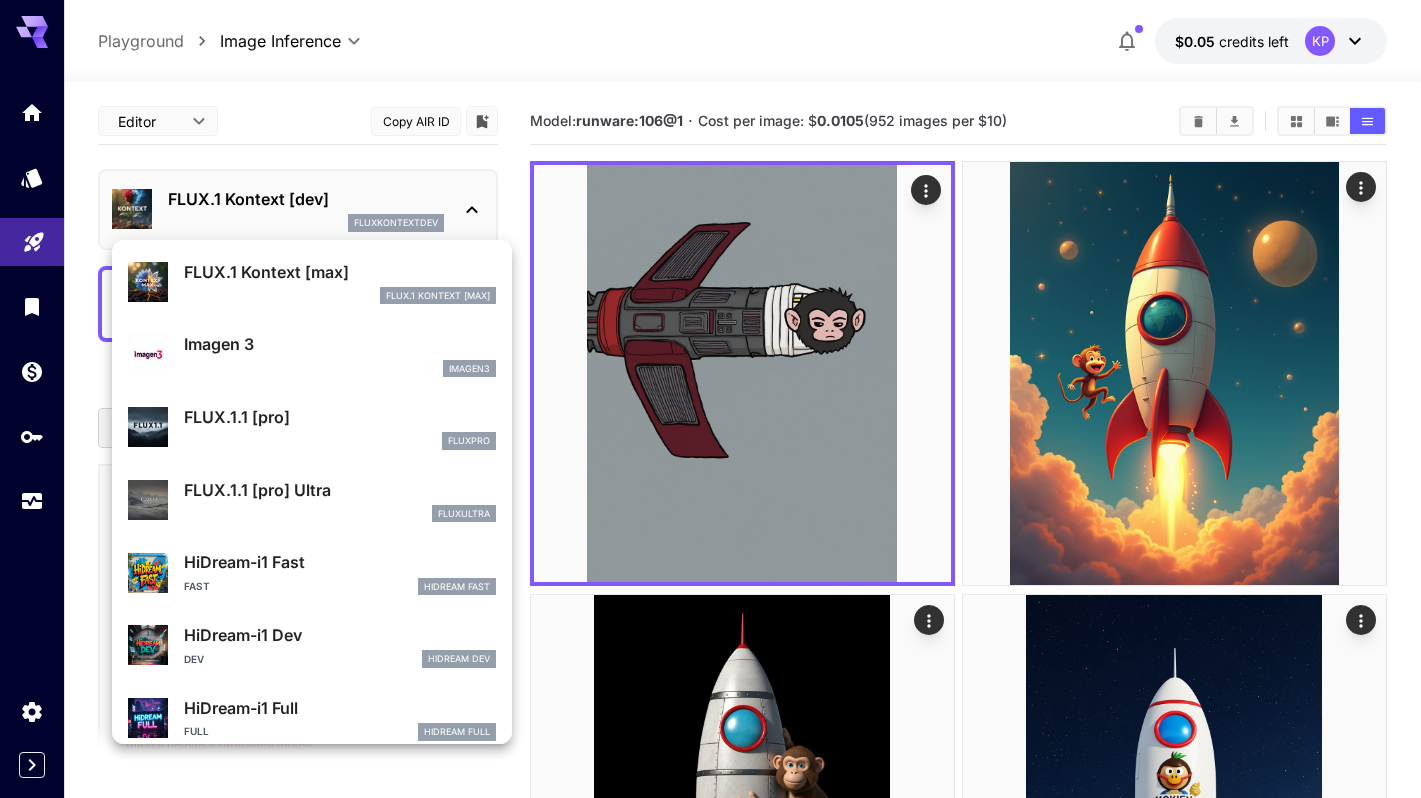scroll, scrollTop: 442, scrollLeft: 0, axis: vertical 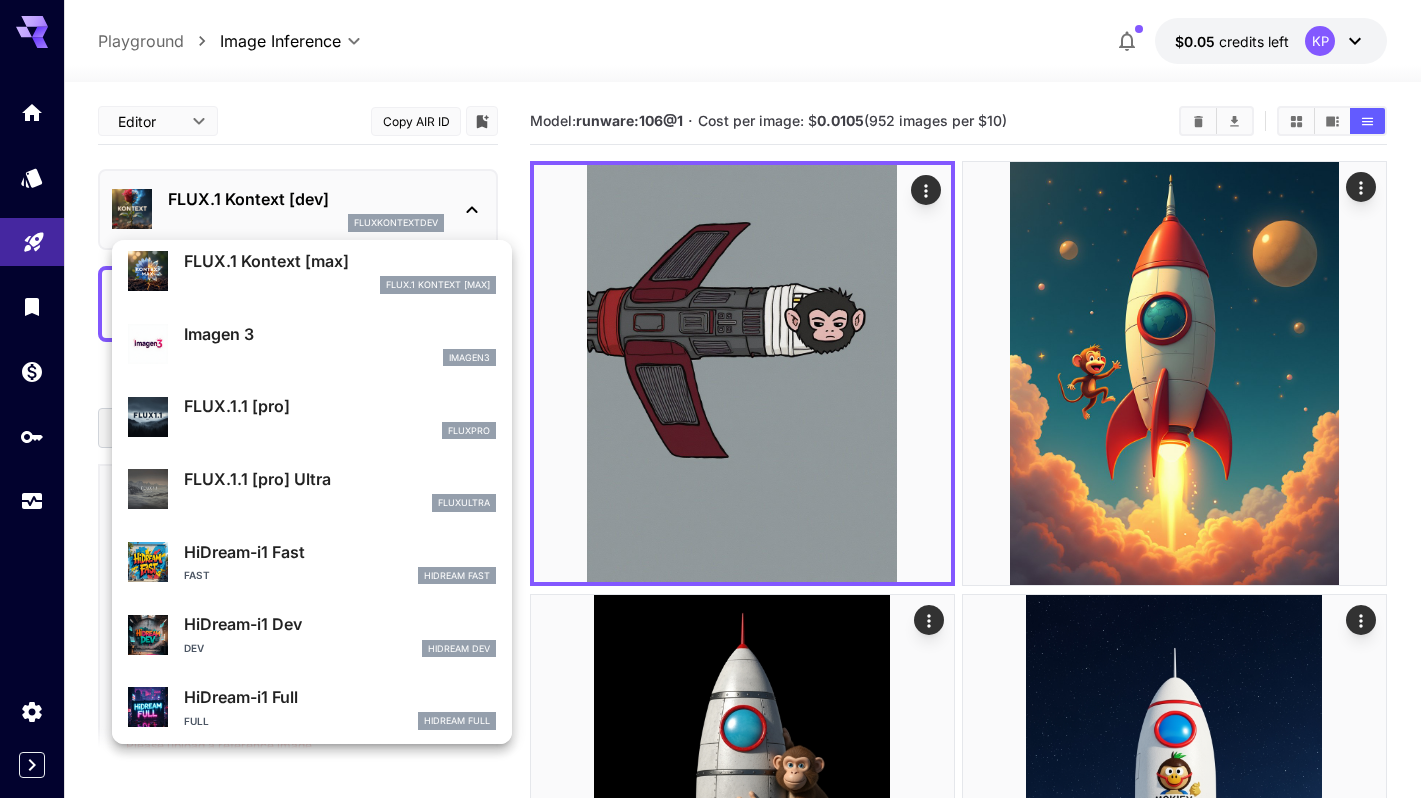 click on "Fast HiDream Fast" at bounding box center [340, 576] 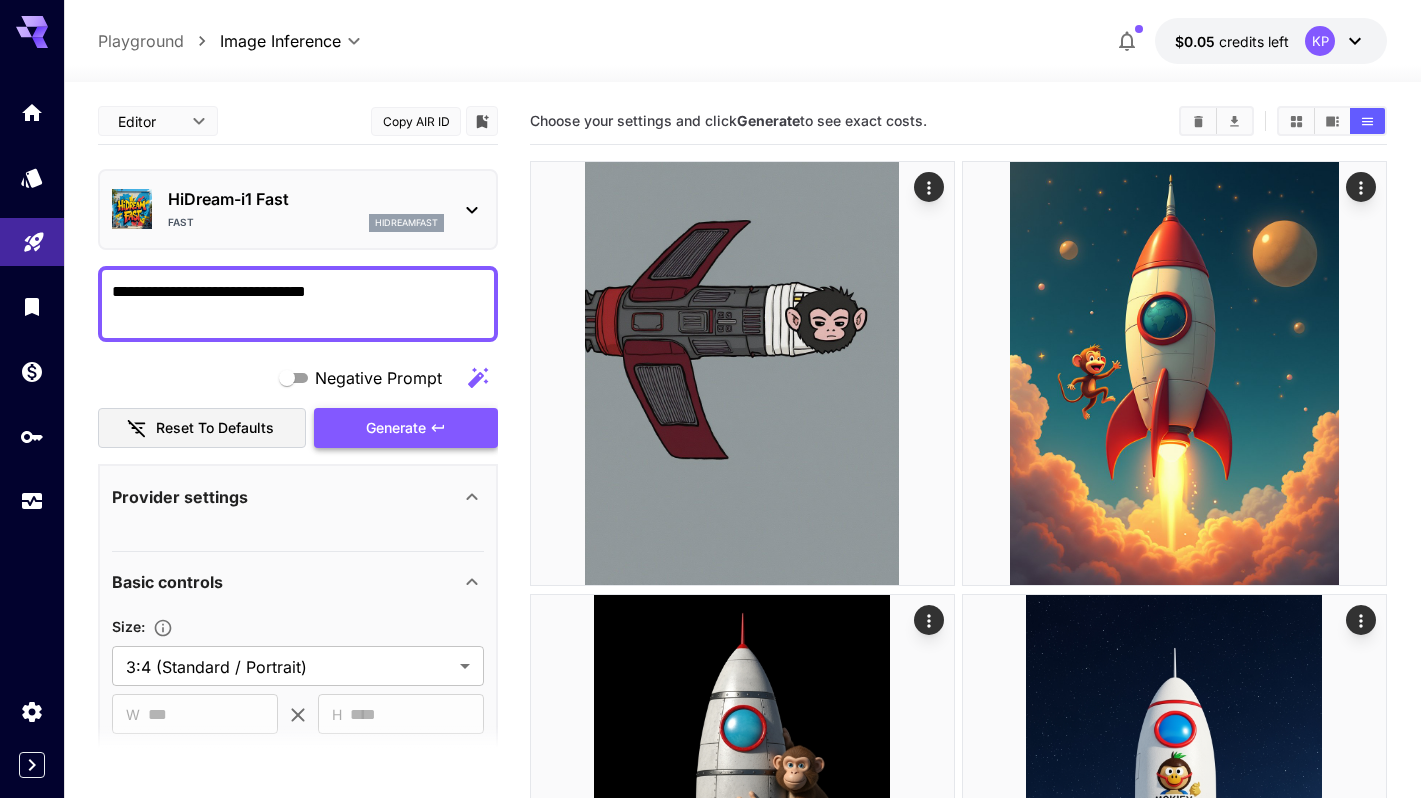 click on "Generate" at bounding box center [406, 428] 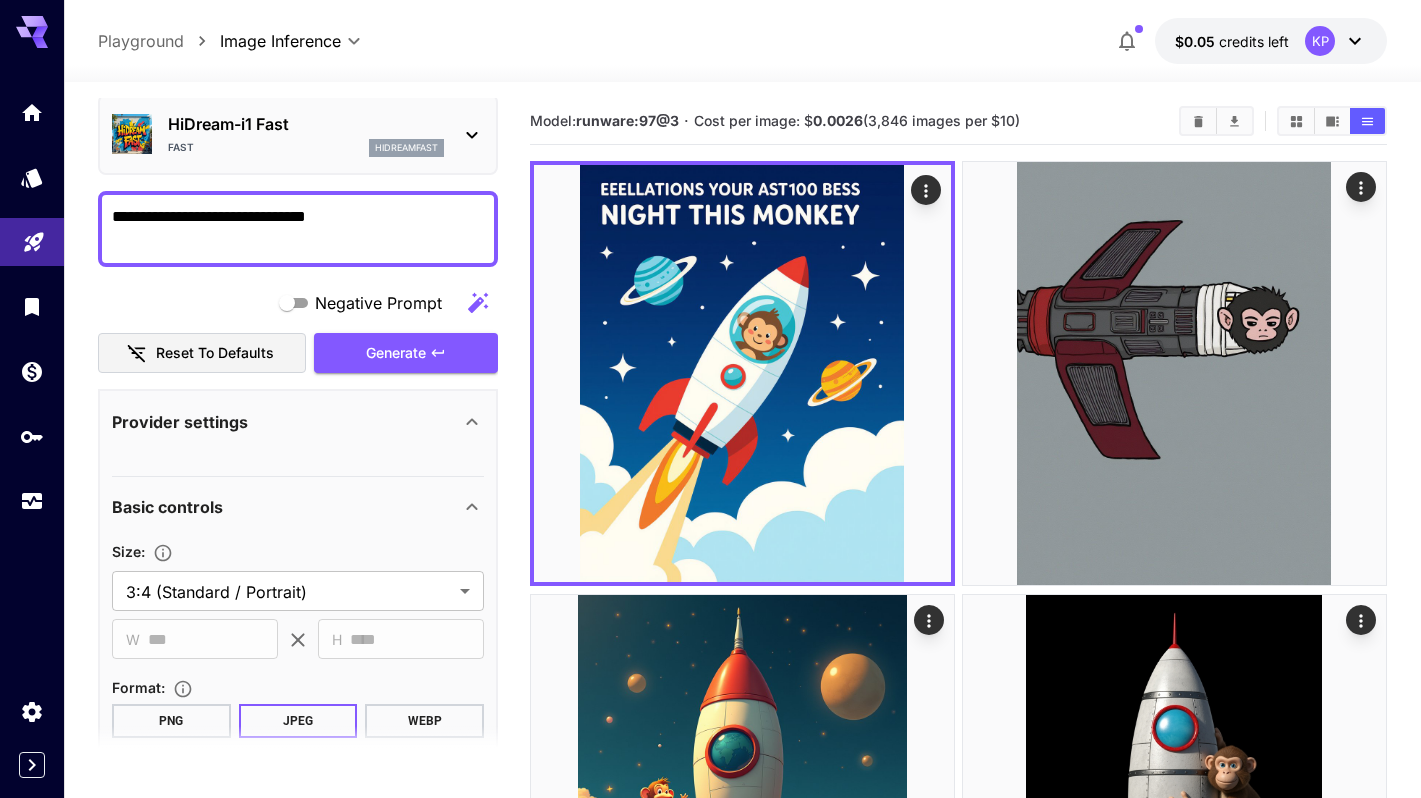 scroll, scrollTop: 62, scrollLeft: 0, axis: vertical 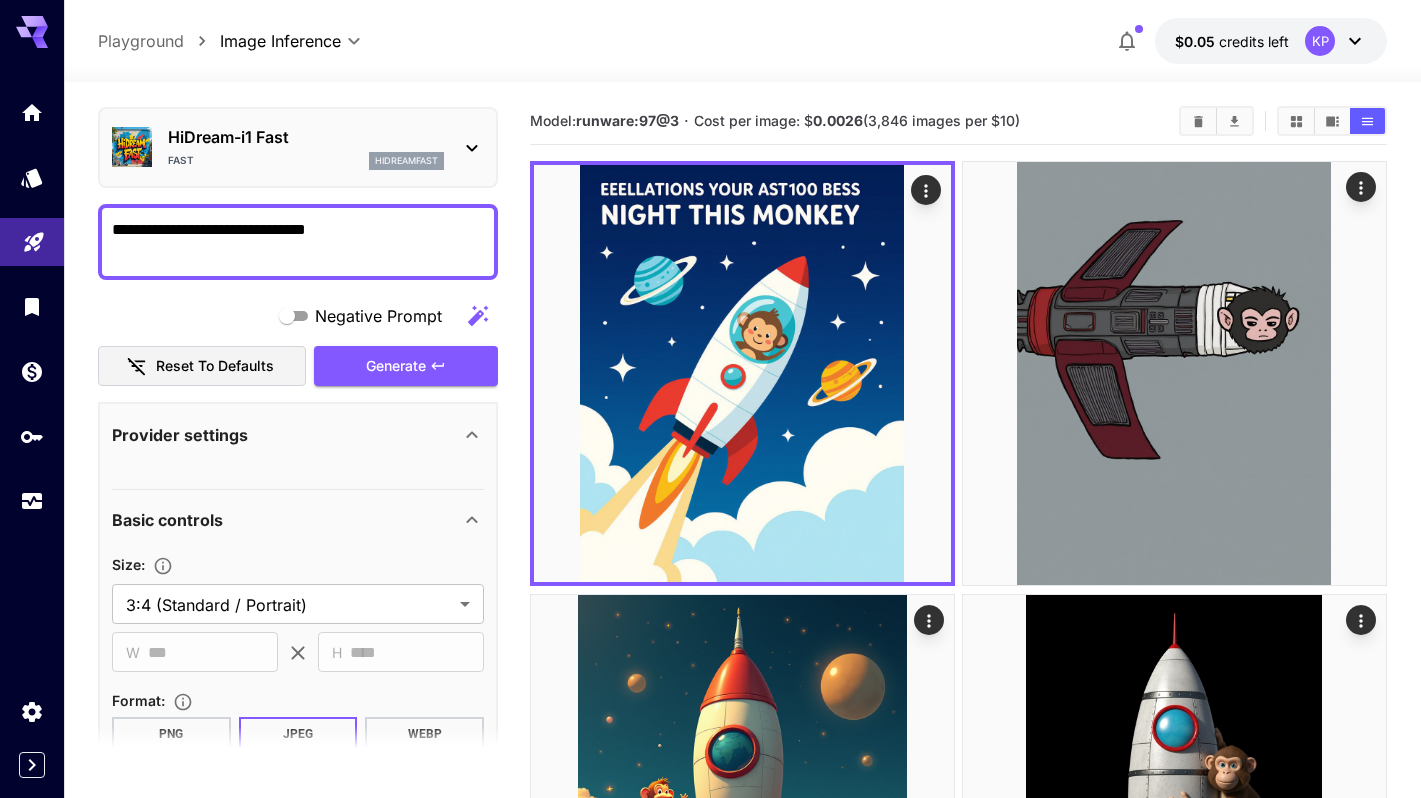 click on "HiDream-i1 Fast Fast hidreamfast" at bounding box center (306, 147) 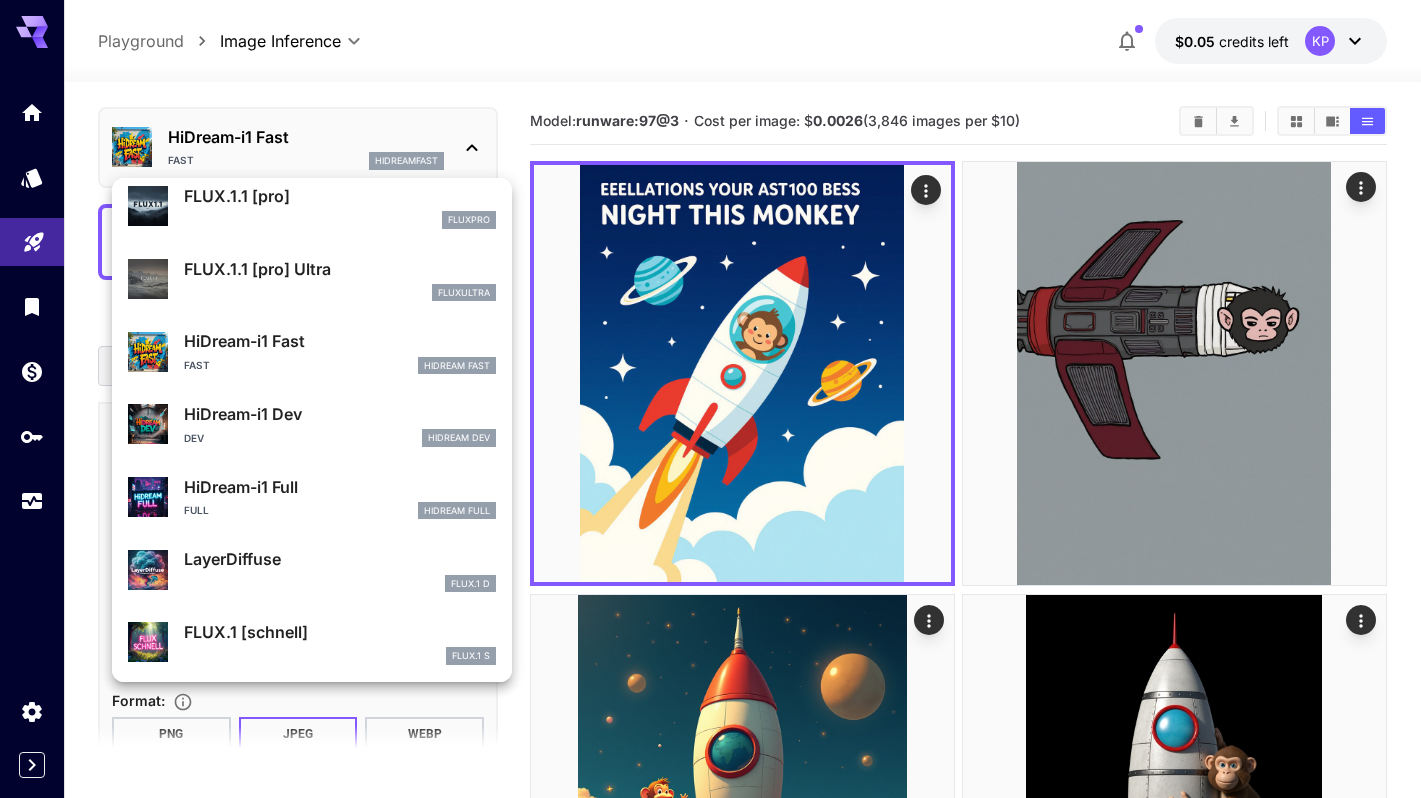 scroll, scrollTop: 596, scrollLeft: 0, axis: vertical 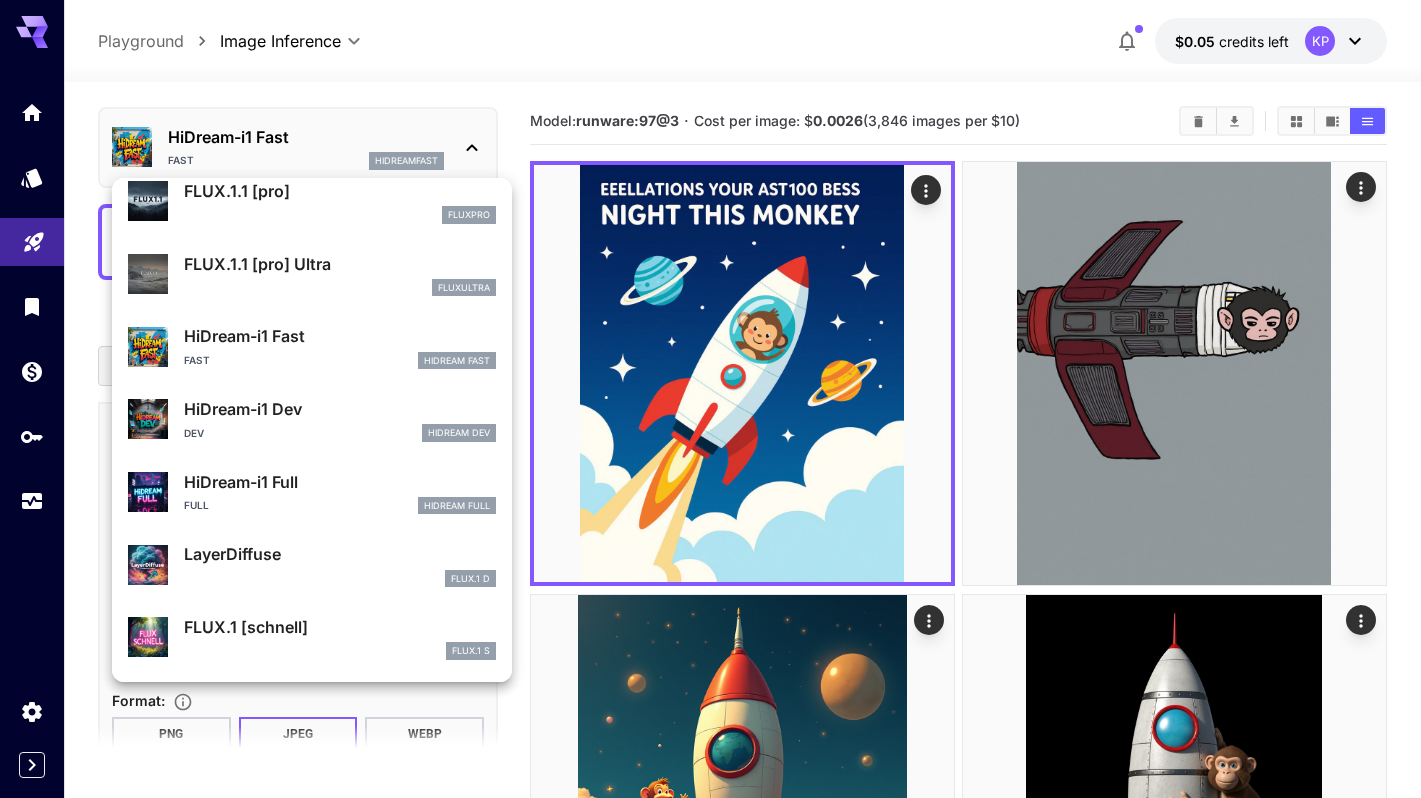 click on "FLUX.1 D" at bounding box center (340, 579) 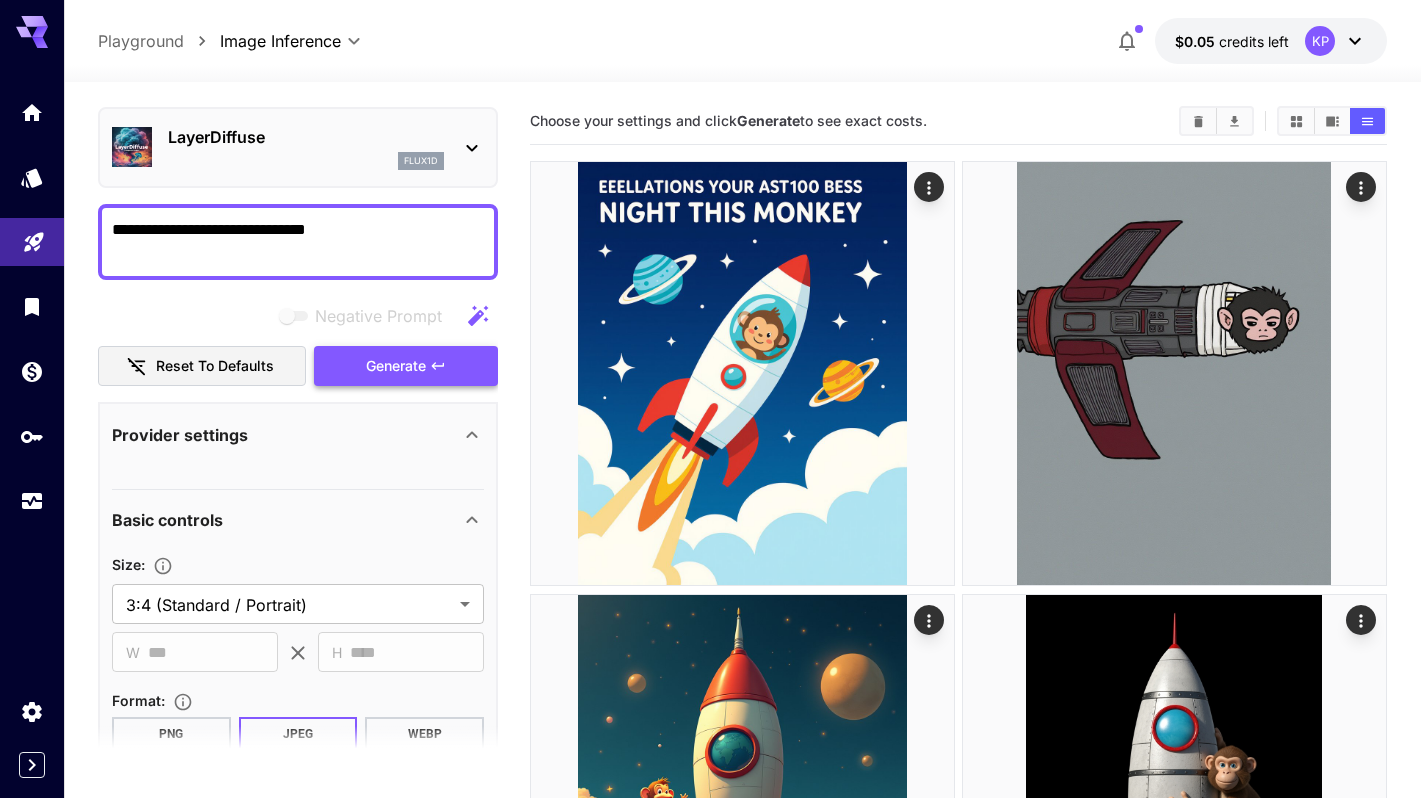 click on "Generate" at bounding box center (406, 366) 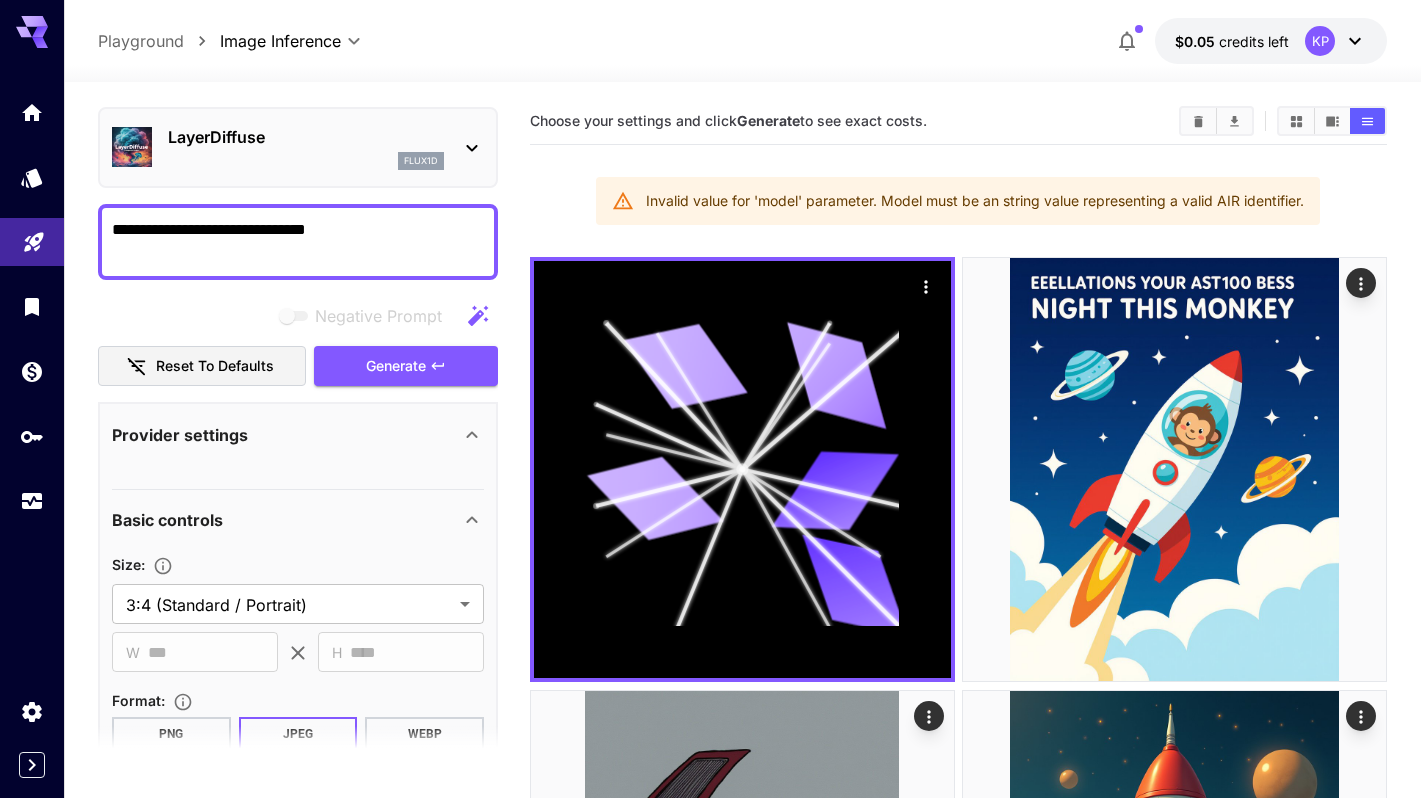 click on "LayerDiffuse flux1d" at bounding box center [298, 147] 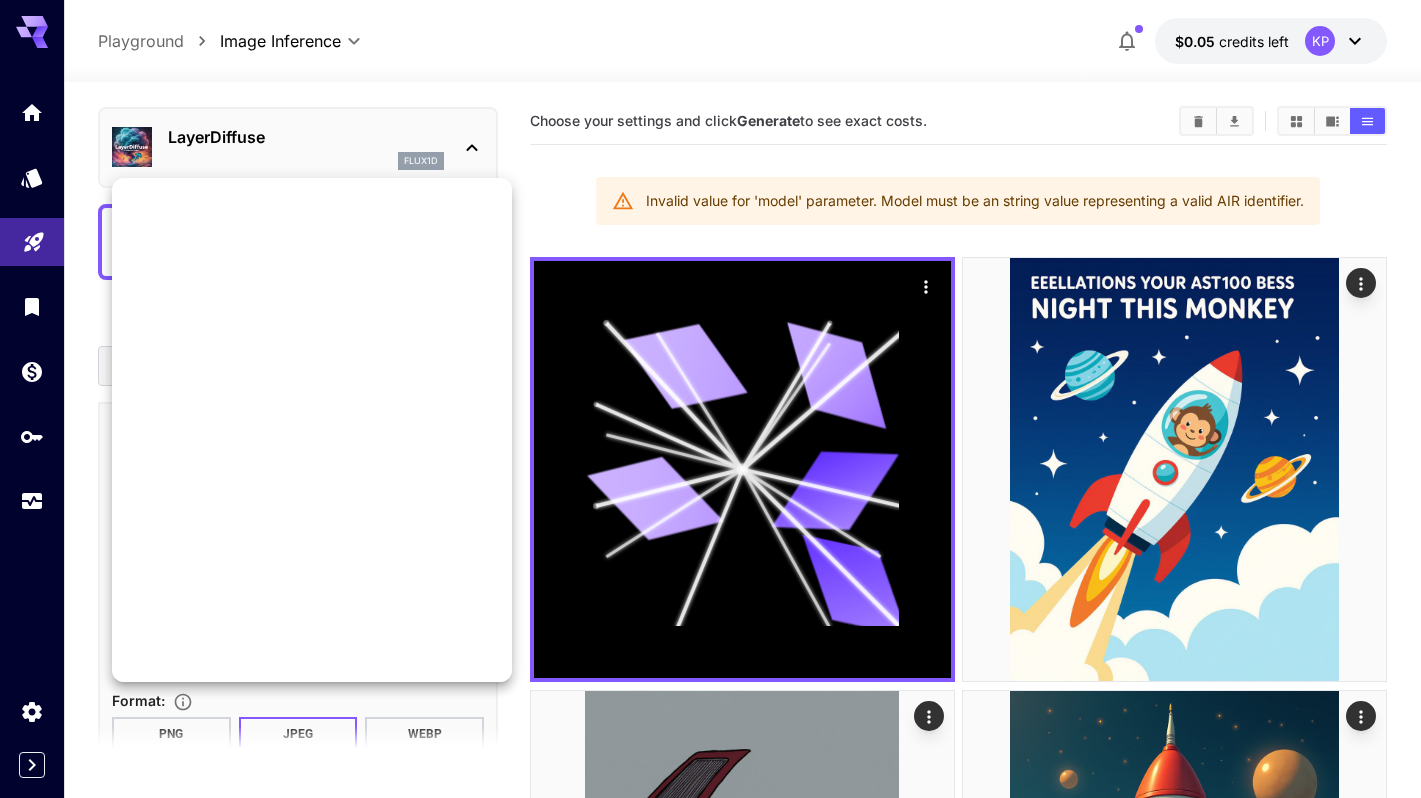 scroll, scrollTop: 596, scrollLeft: 0, axis: vertical 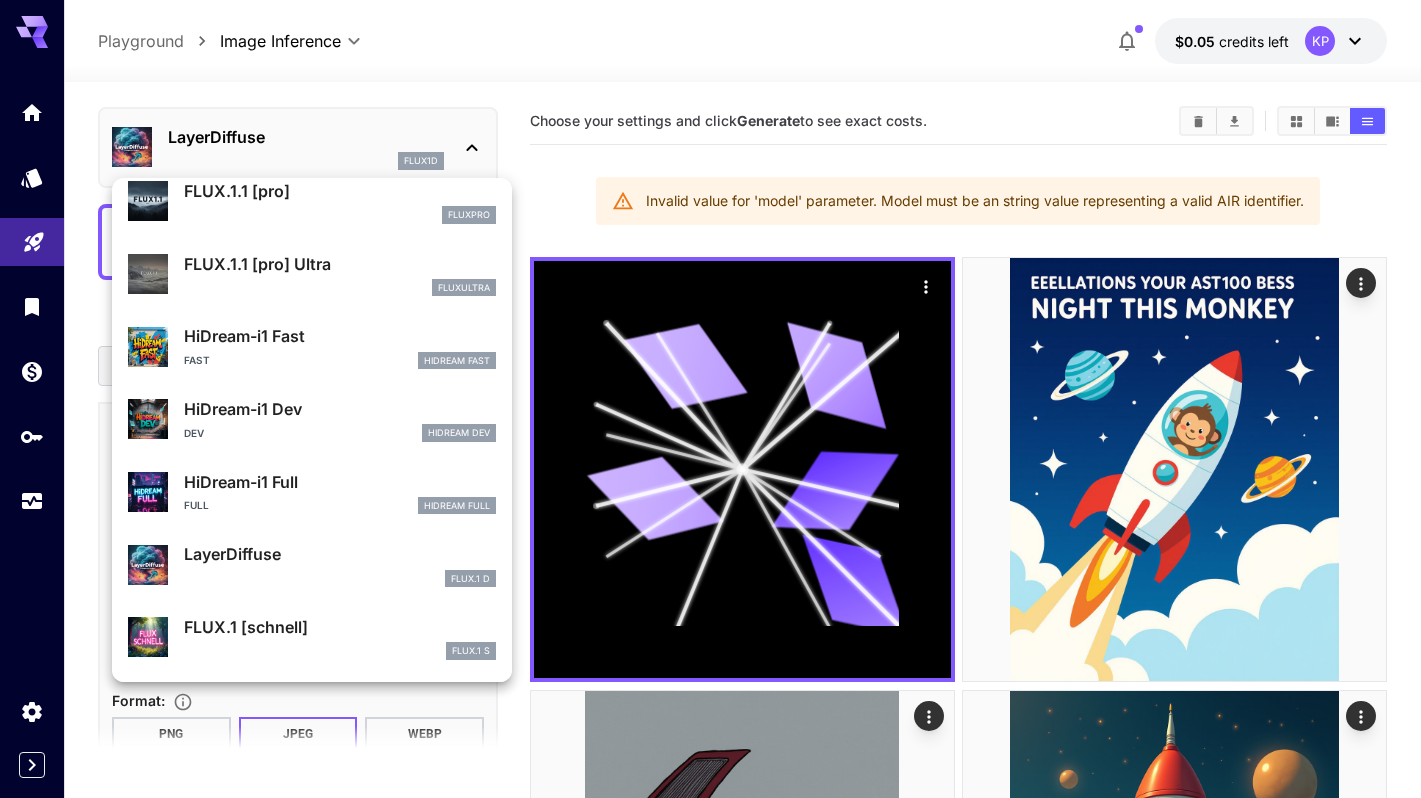 click on "FLUX.1 [[PERSON_NAME]] FLUX.1 S" at bounding box center [340, 637] 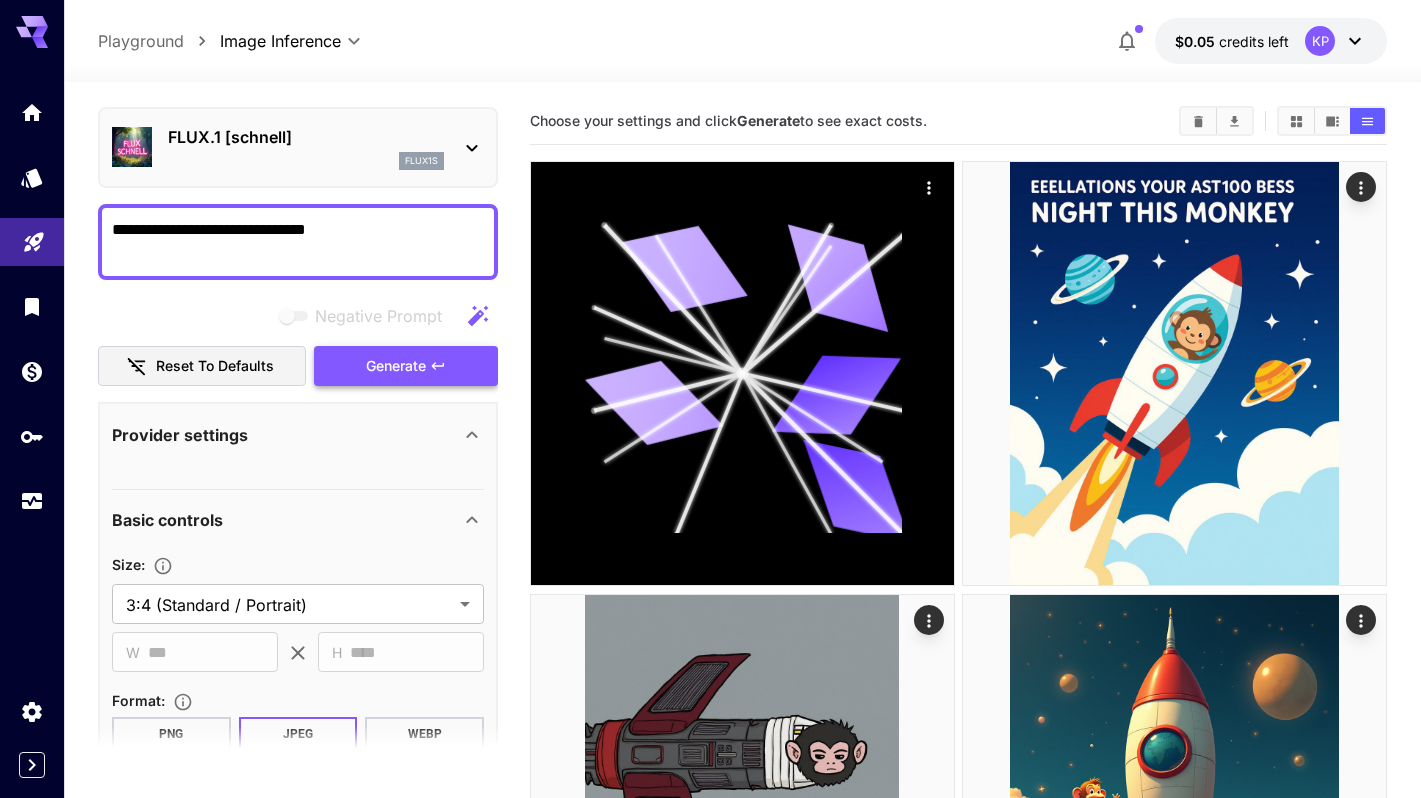 click on "Generate" at bounding box center (406, 366) 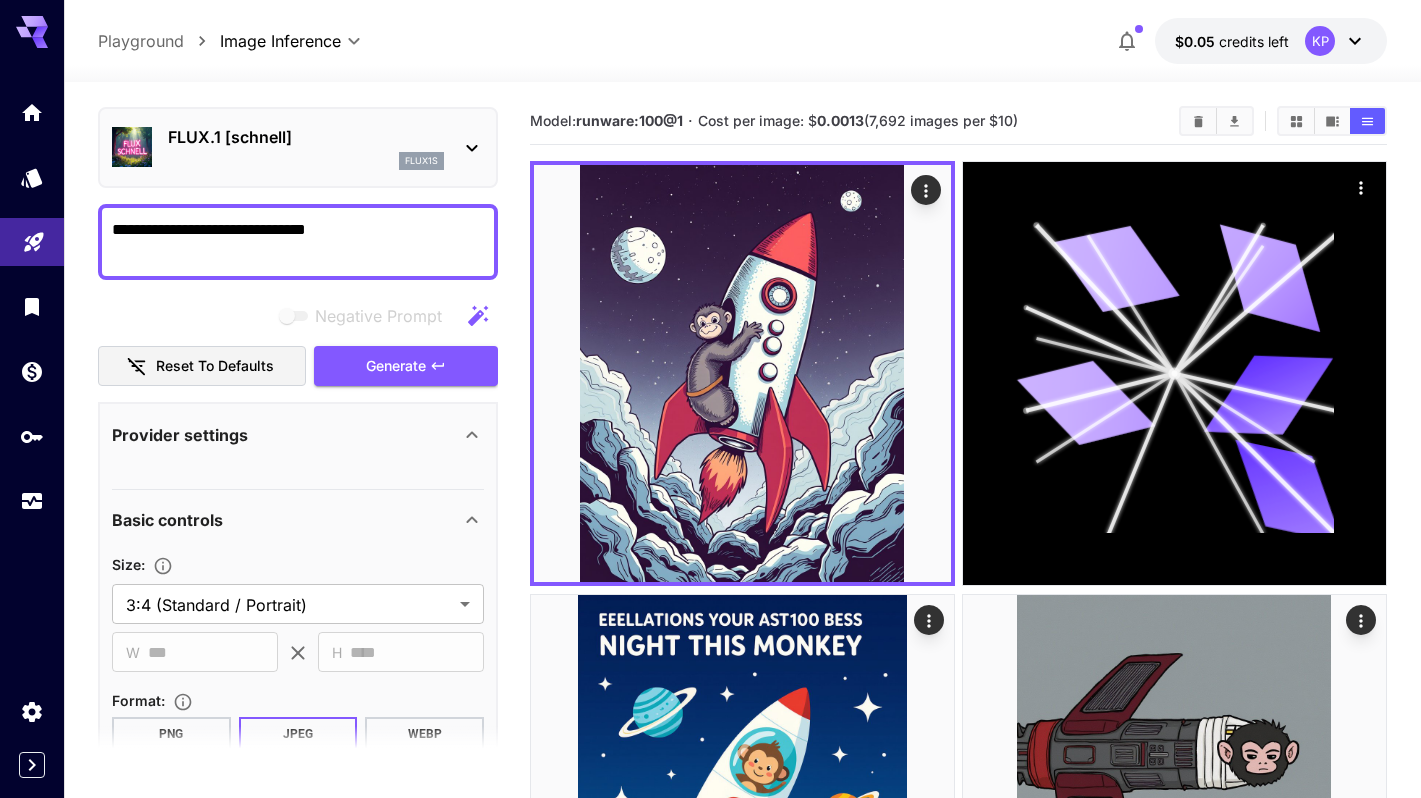 click on "flux1s" at bounding box center (306, 161) 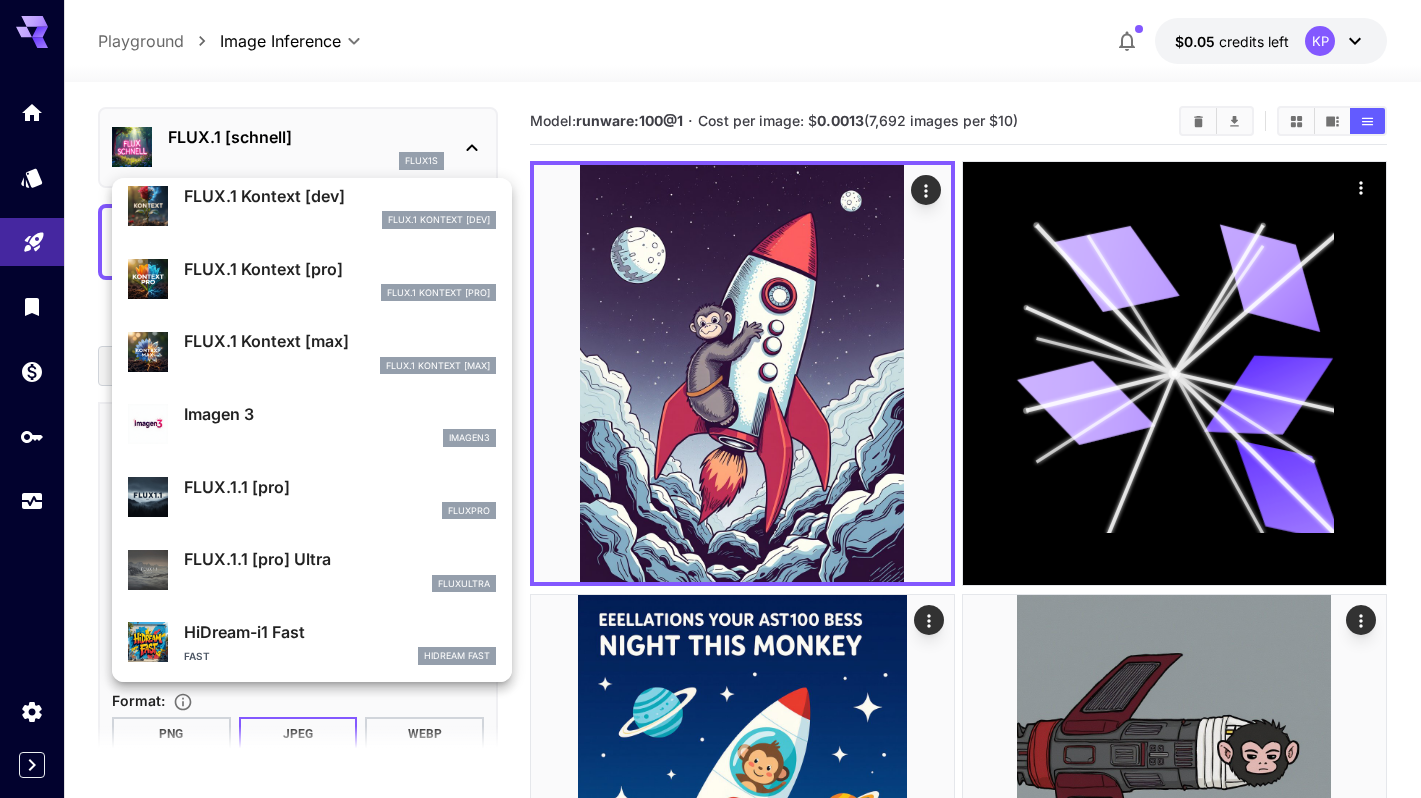 scroll, scrollTop: 0, scrollLeft: 0, axis: both 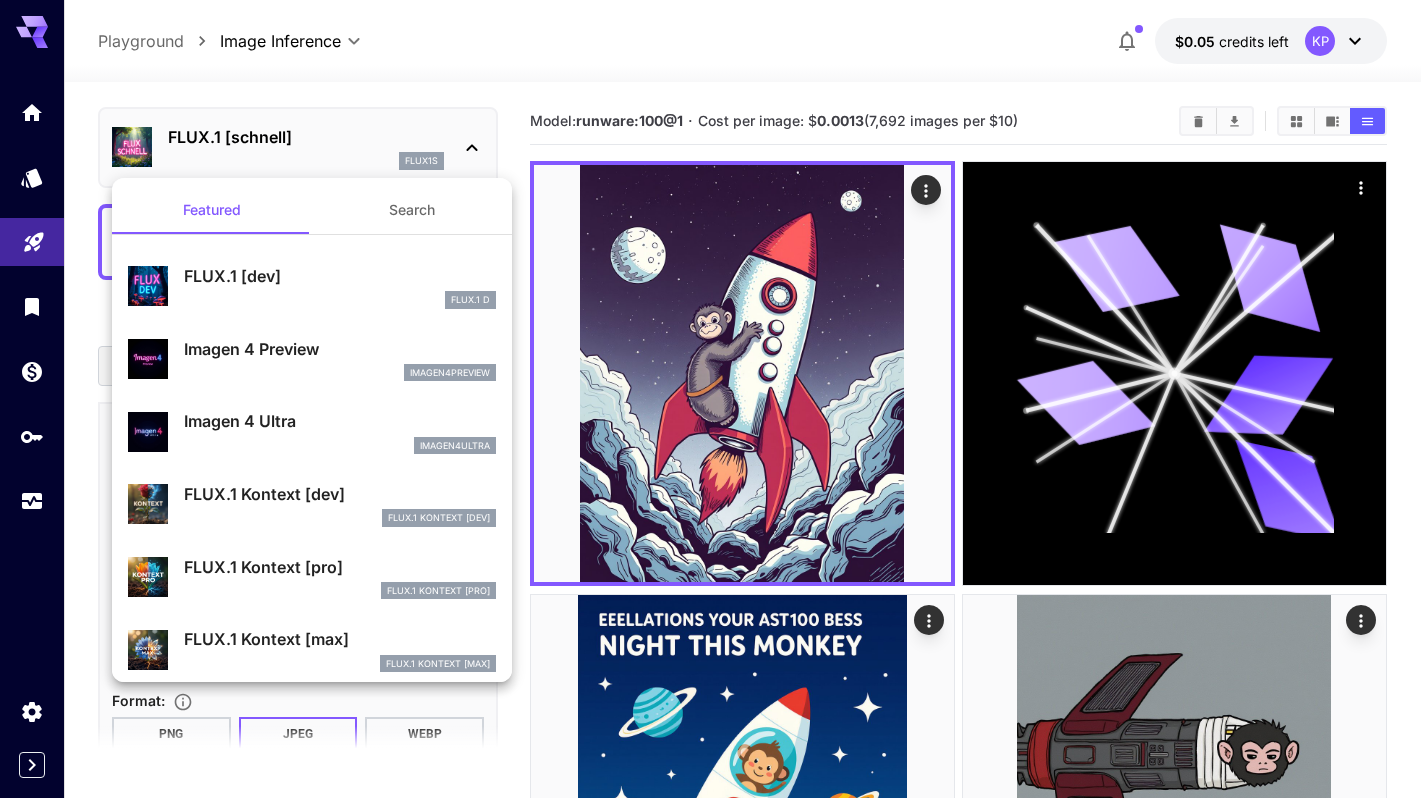 click on "Imagen 4 Ultra" at bounding box center [340, 421] 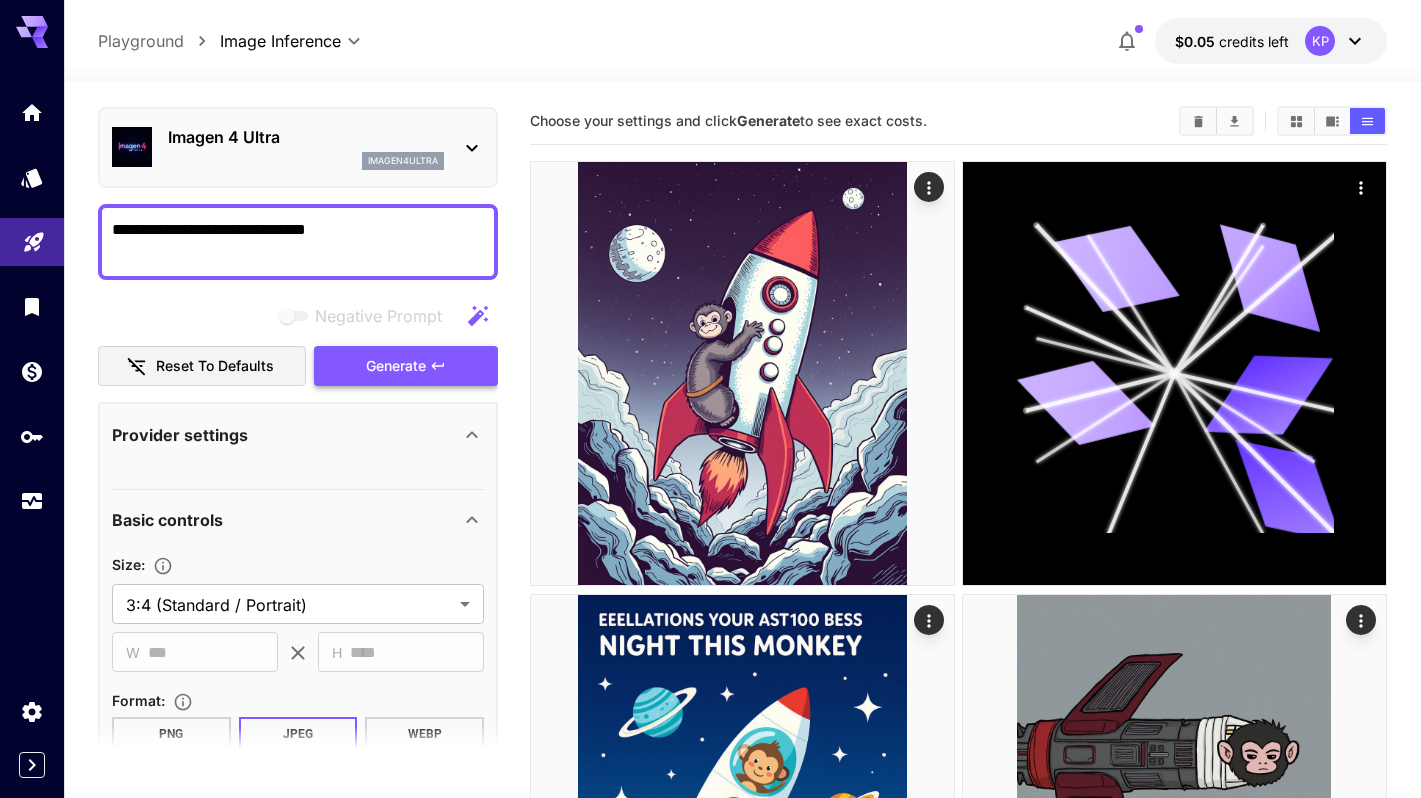 click on "Generate" at bounding box center [406, 366] 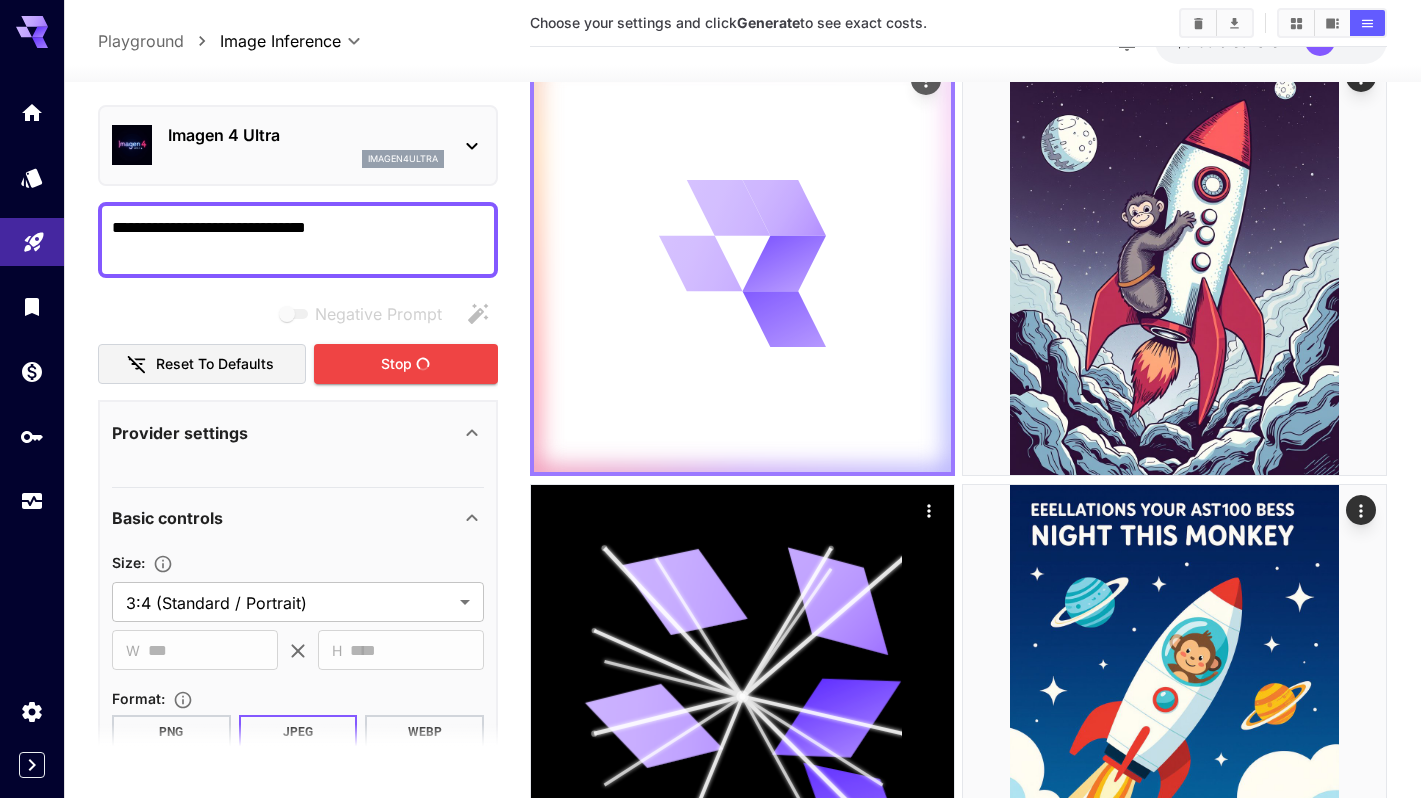 scroll, scrollTop: 114, scrollLeft: 0, axis: vertical 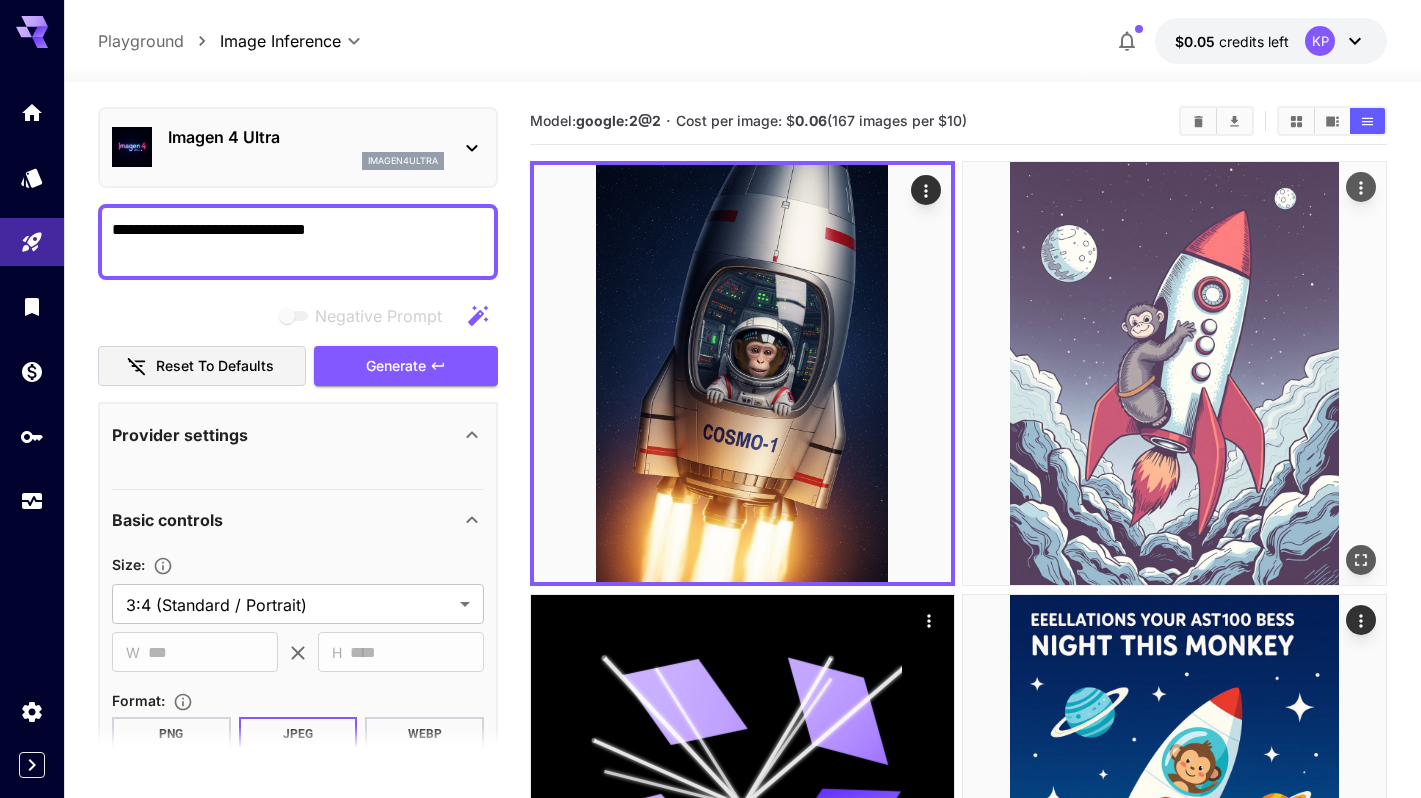 click at bounding box center [1174, 373] 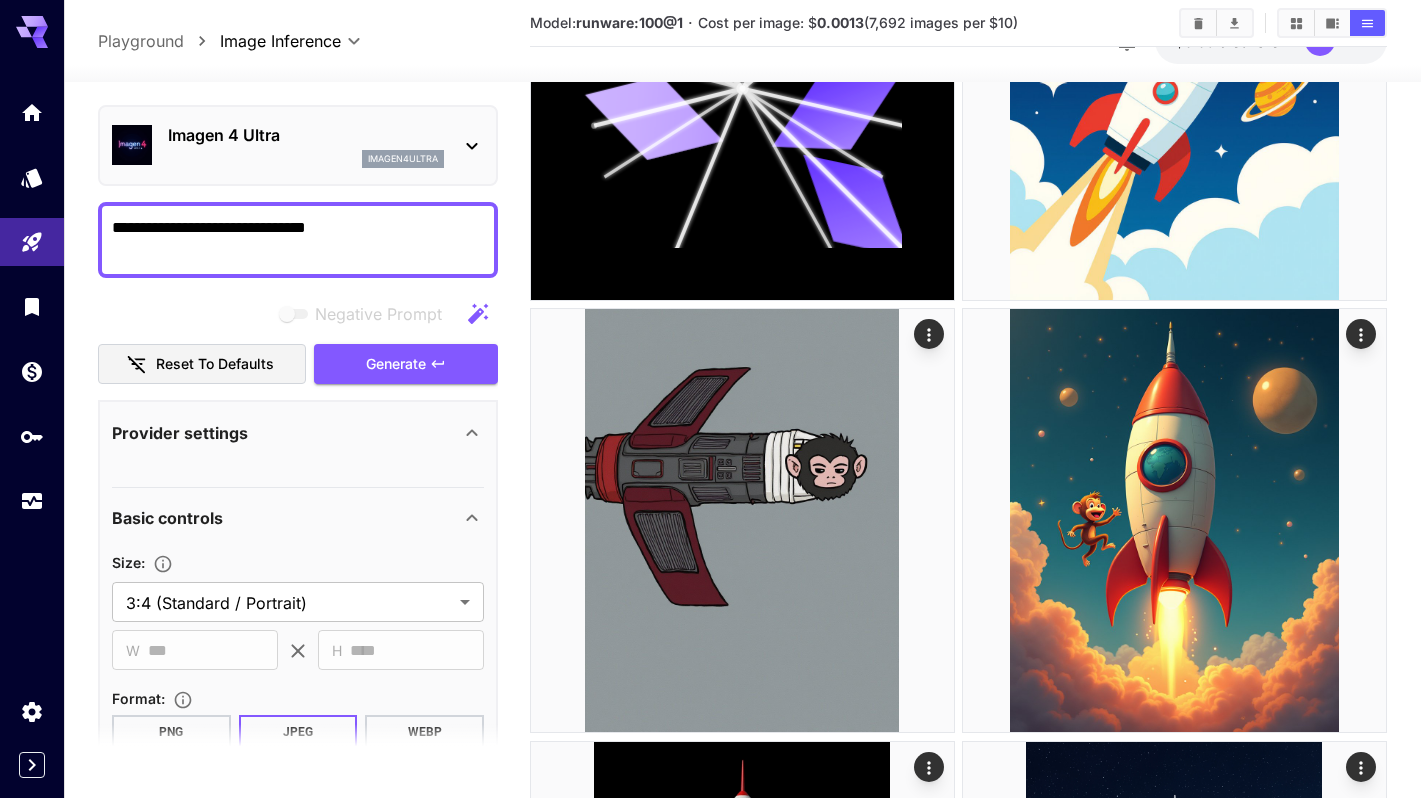 scroll, scrollTop: 896, scrollLeft: 0, axis: vertical 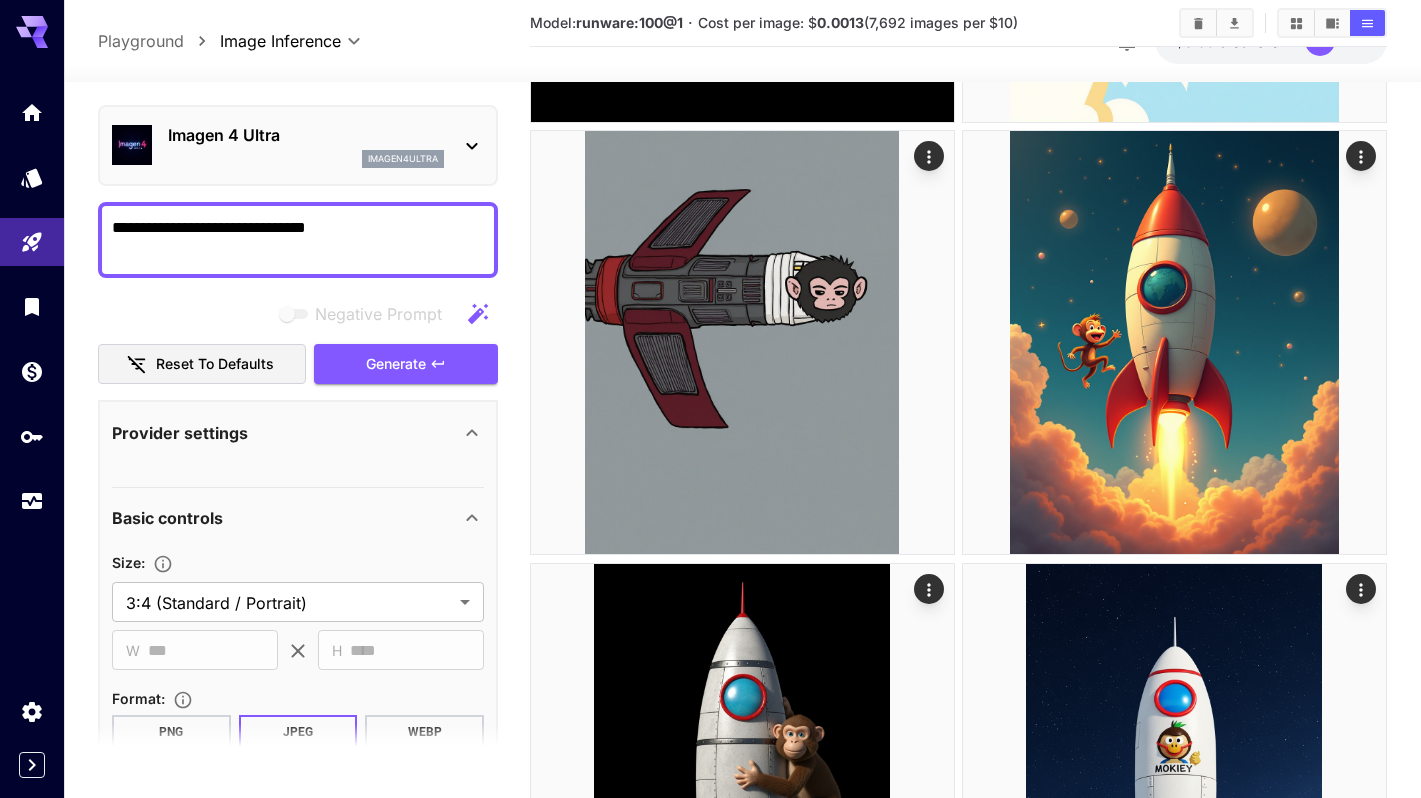 click at bounding box center (1174, 342) 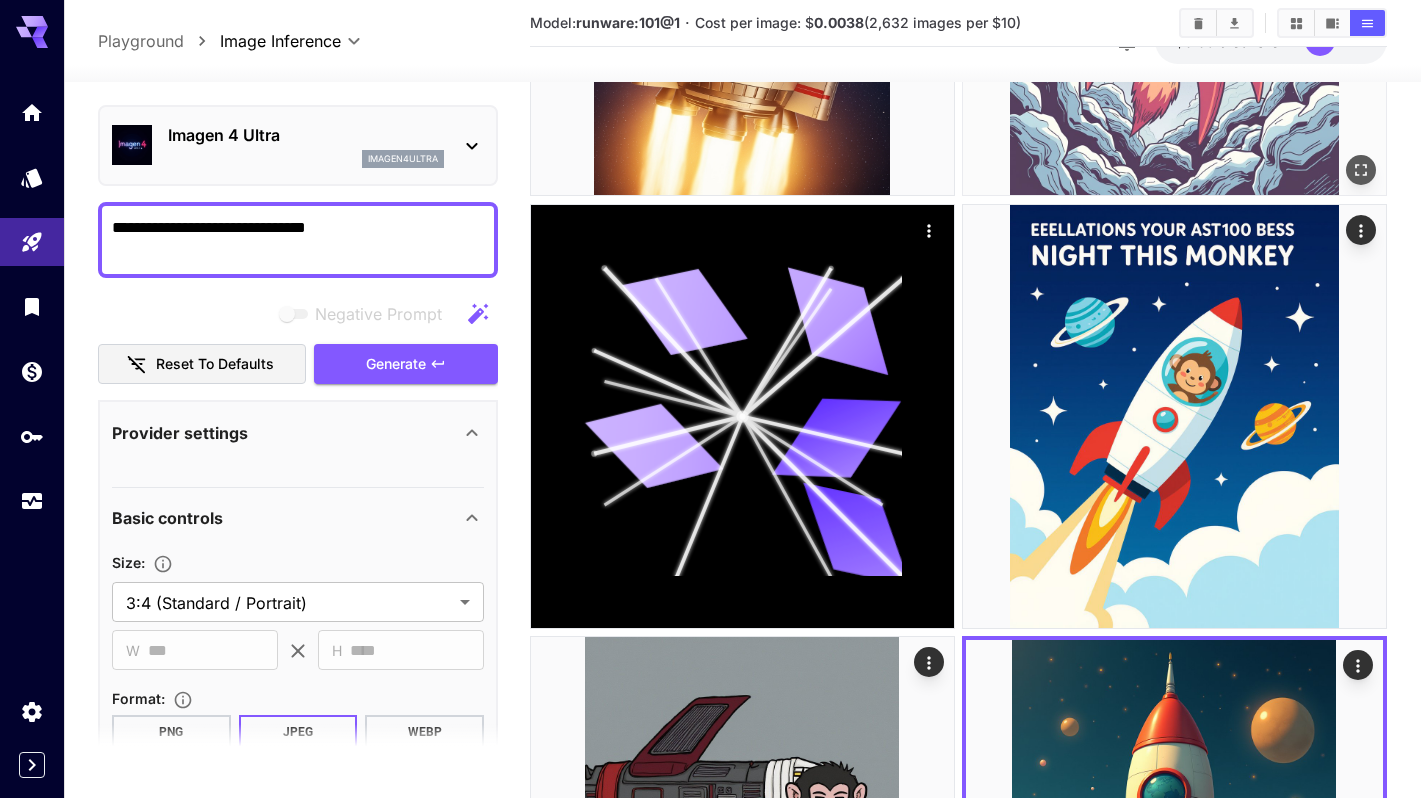 scroll, scrollTop: 0, scrollLeft: 0, axis: both 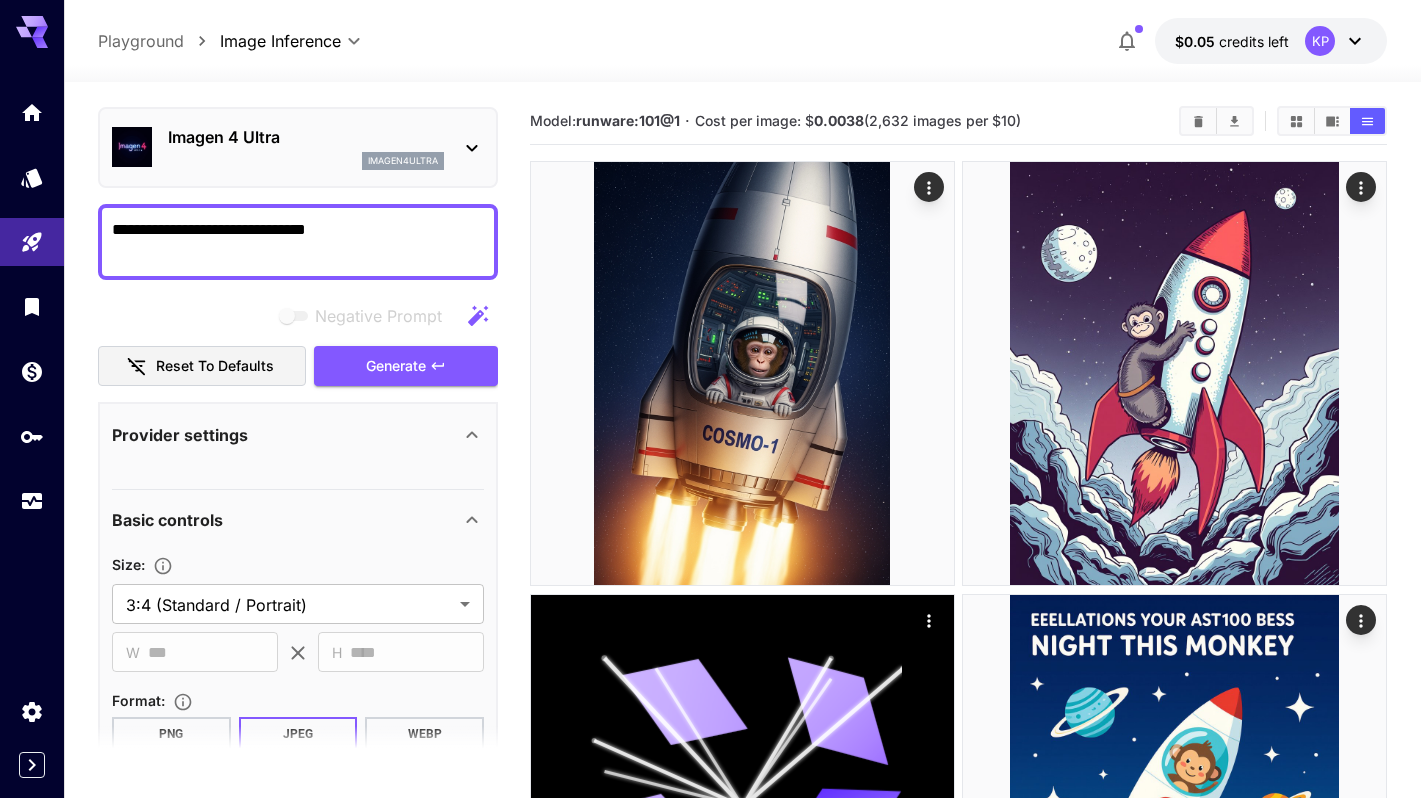 click on "runware:101@1" at bounding box center (628, 120) 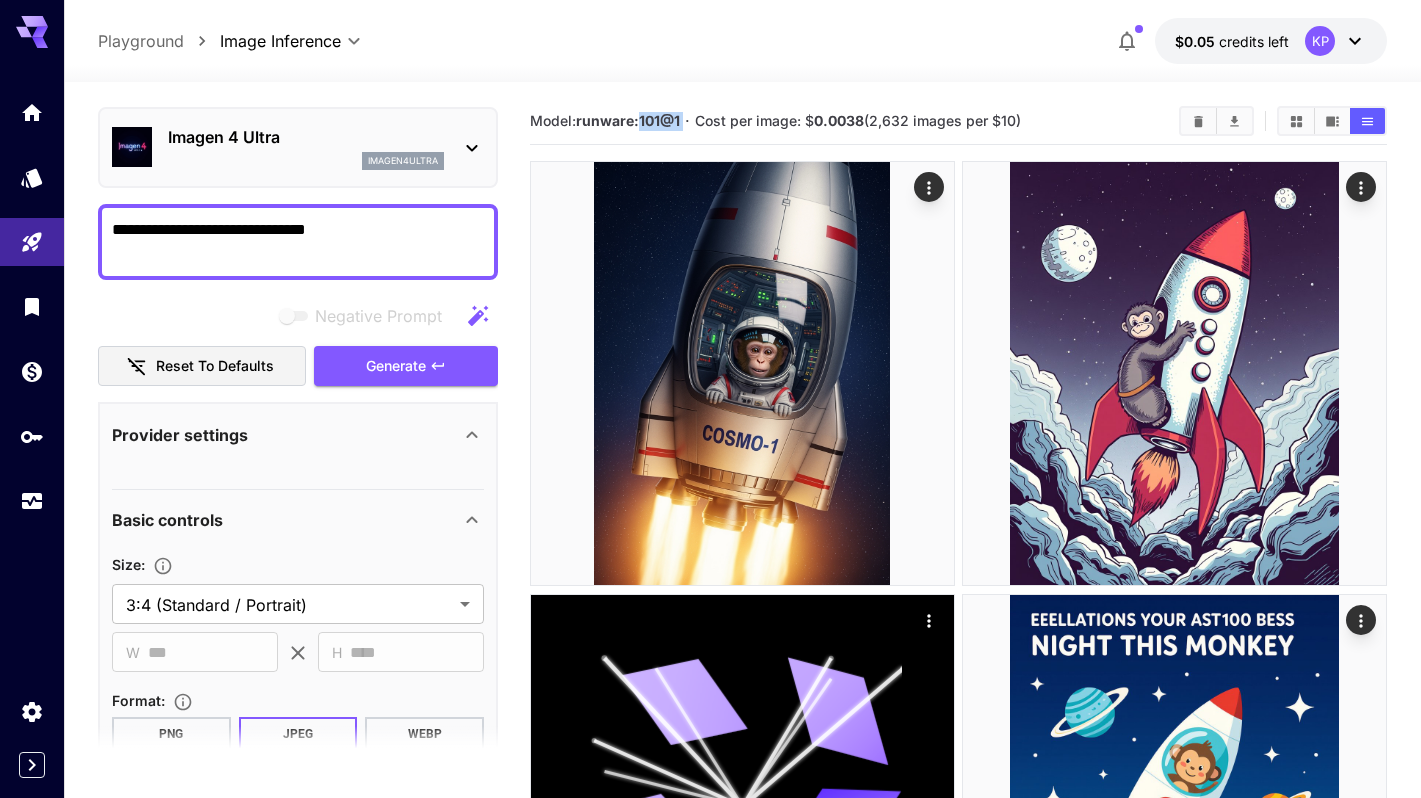 drag, startPoint x: 643, startPoint y: 121, endPoint x: 686, endPoint y: 109, distance: 44.64303 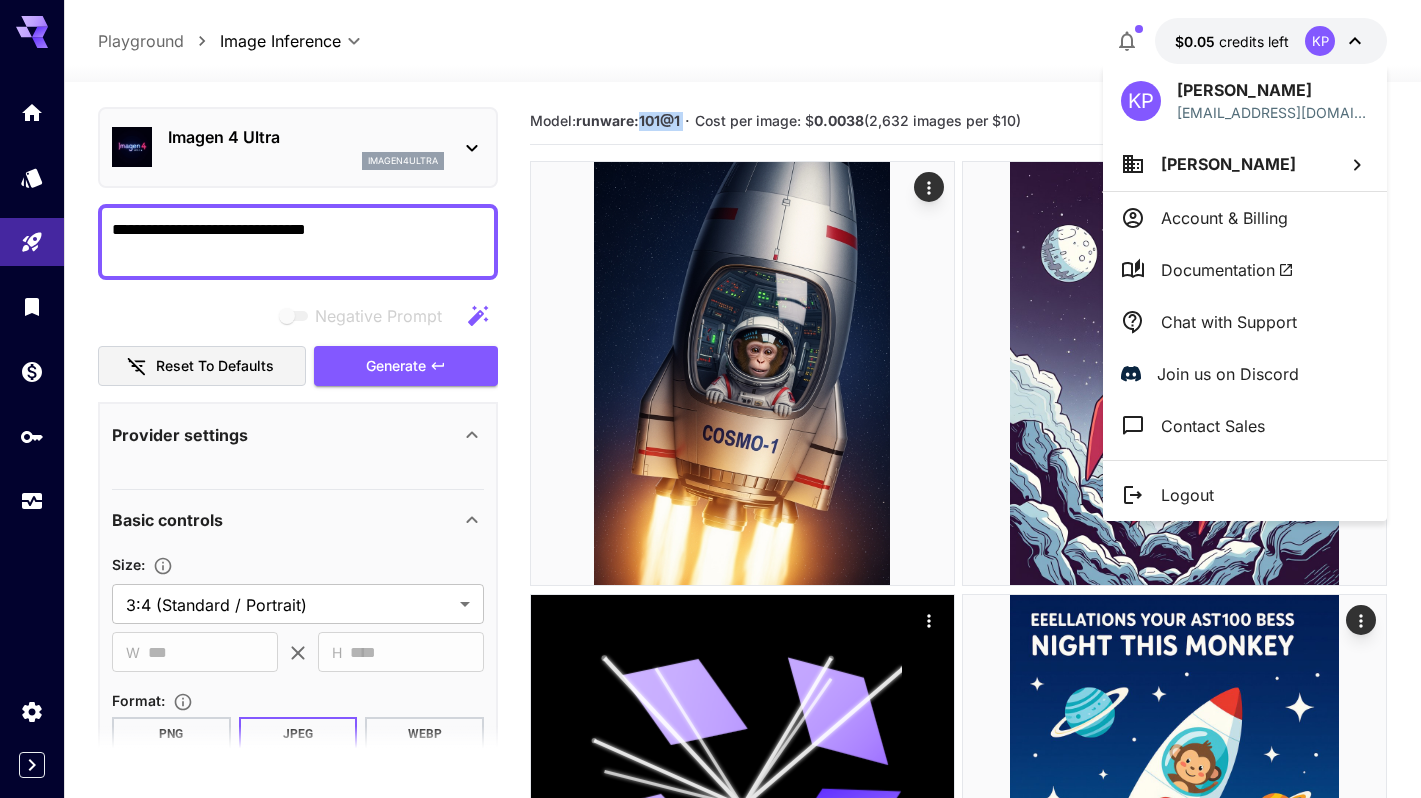 click on "Account & Billing" at bounding box center [1245, 218] 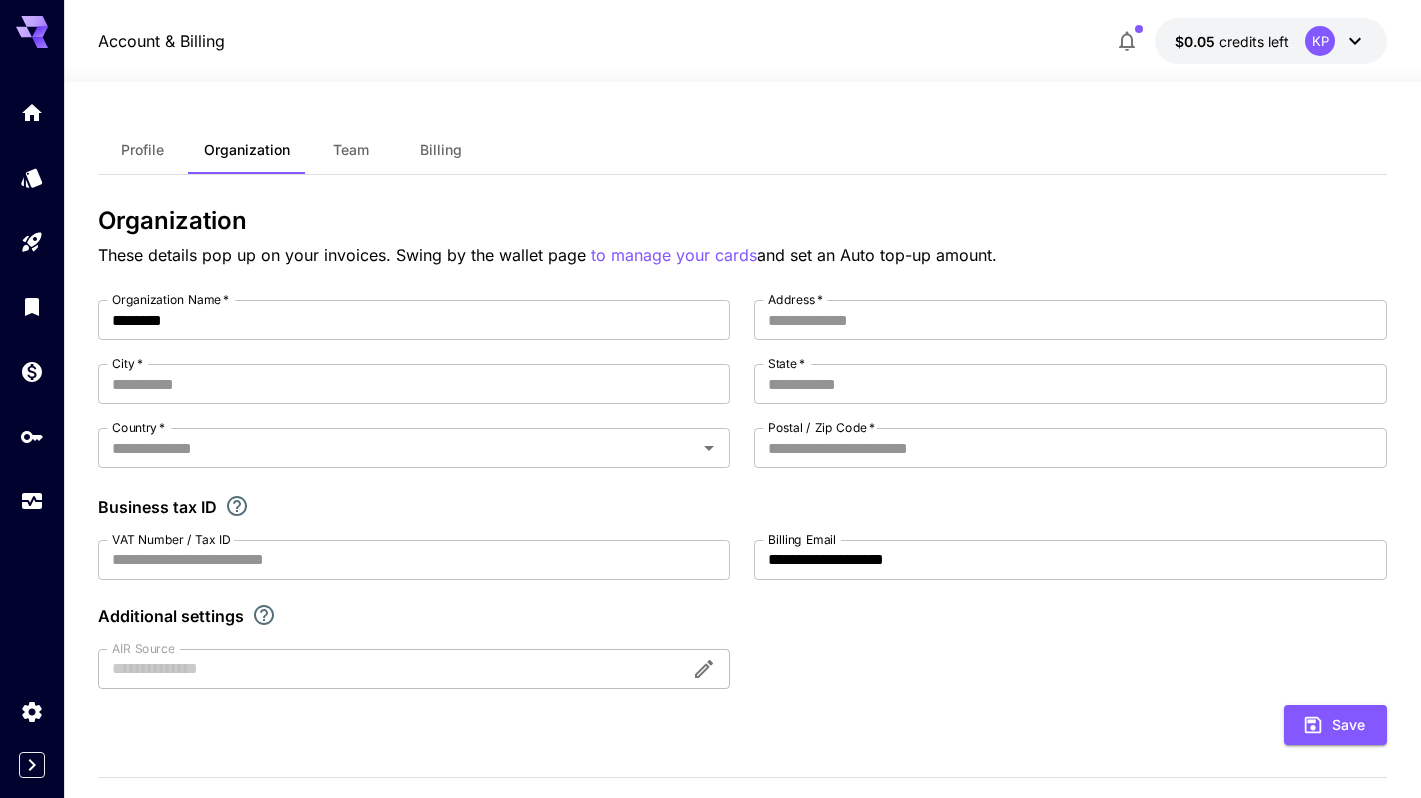click on "**********" at bounding box center [742, 652] 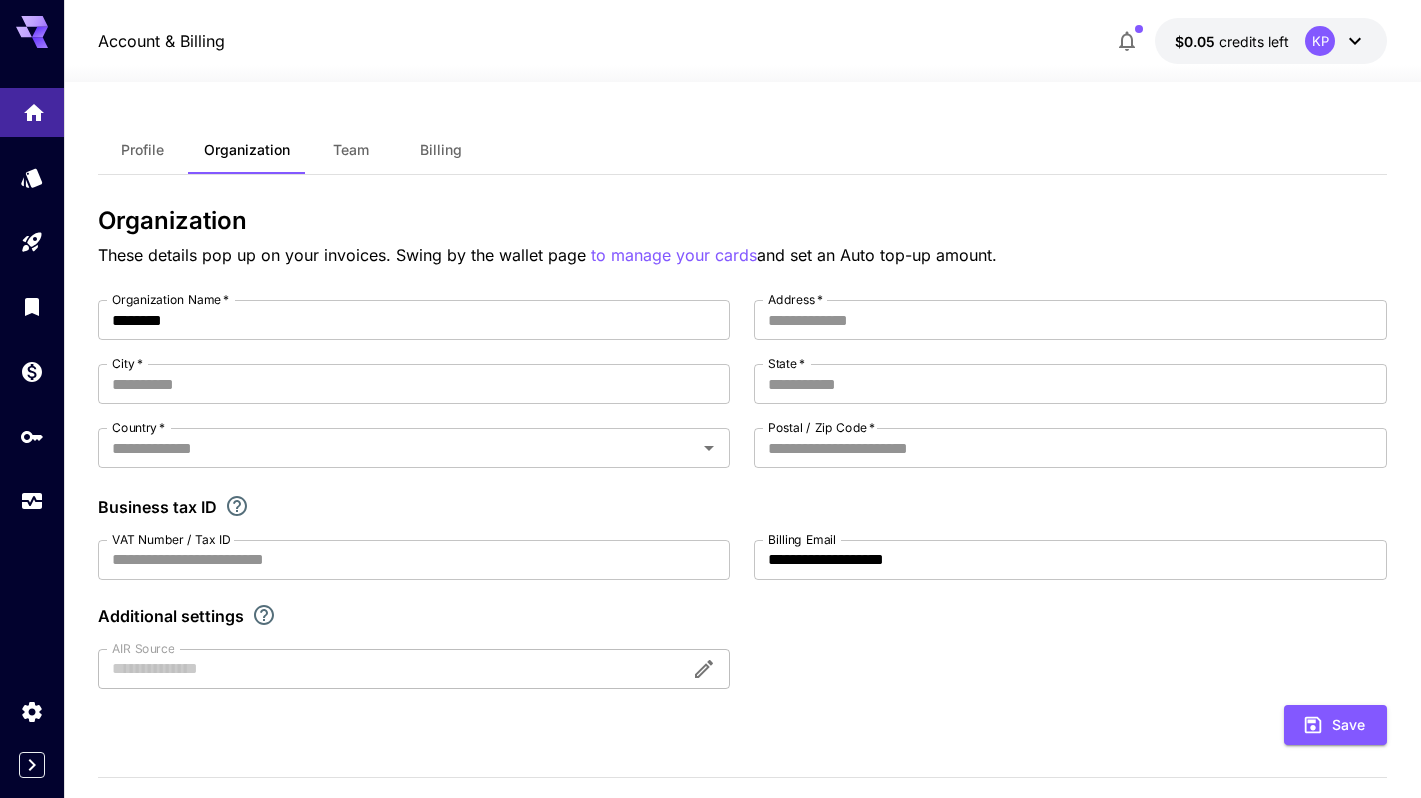 click at bounding box center (32, 112) 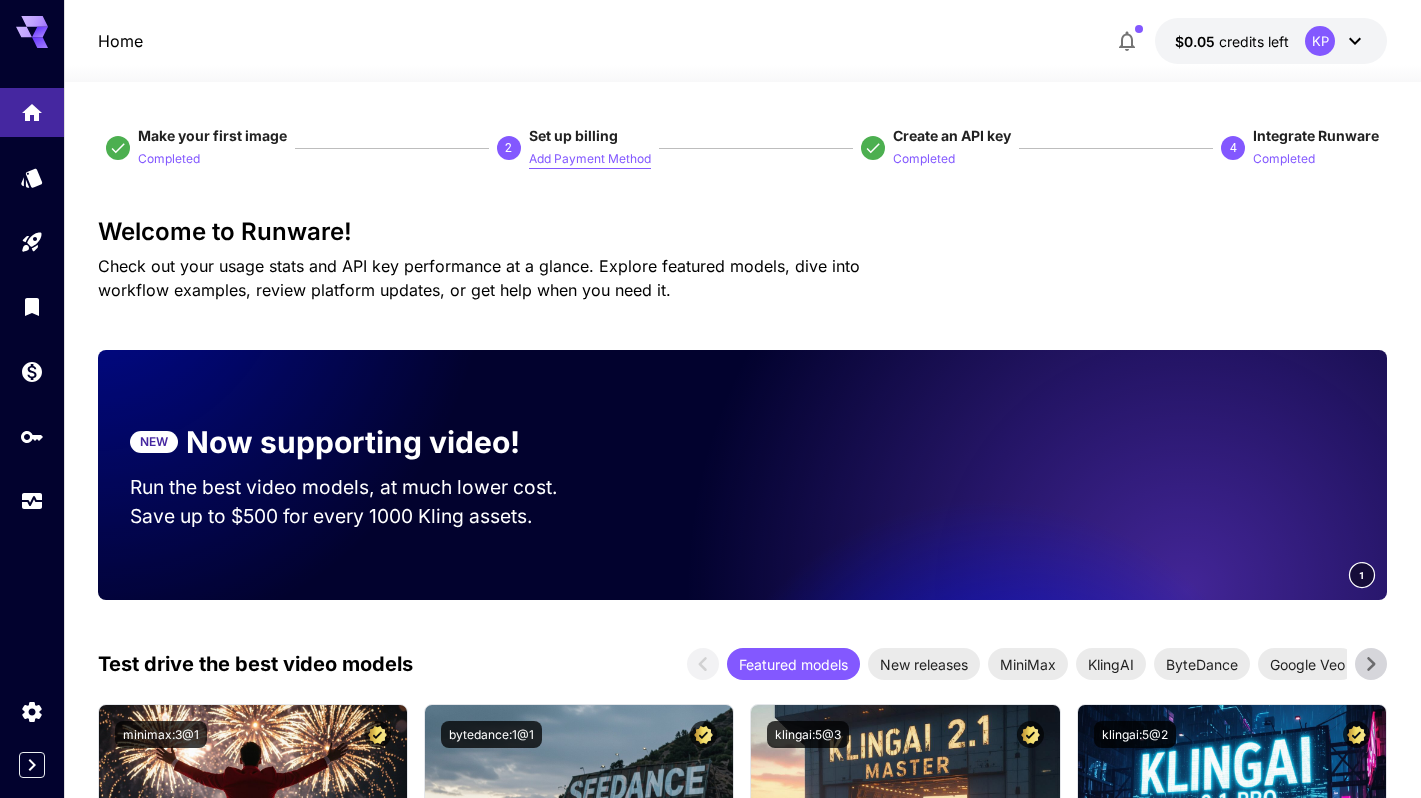 click on "Add Payment Method" at bounding box center (590, 159) 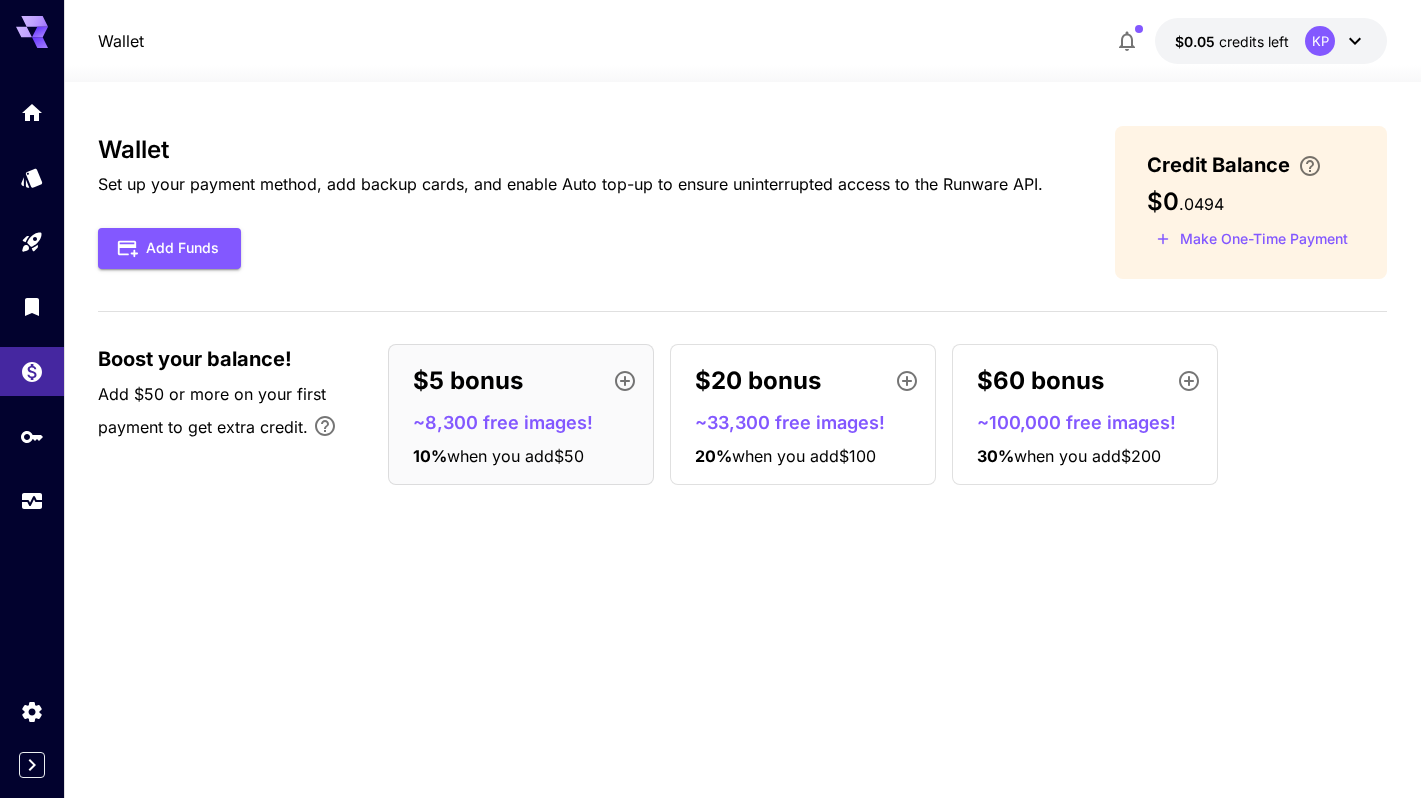 click 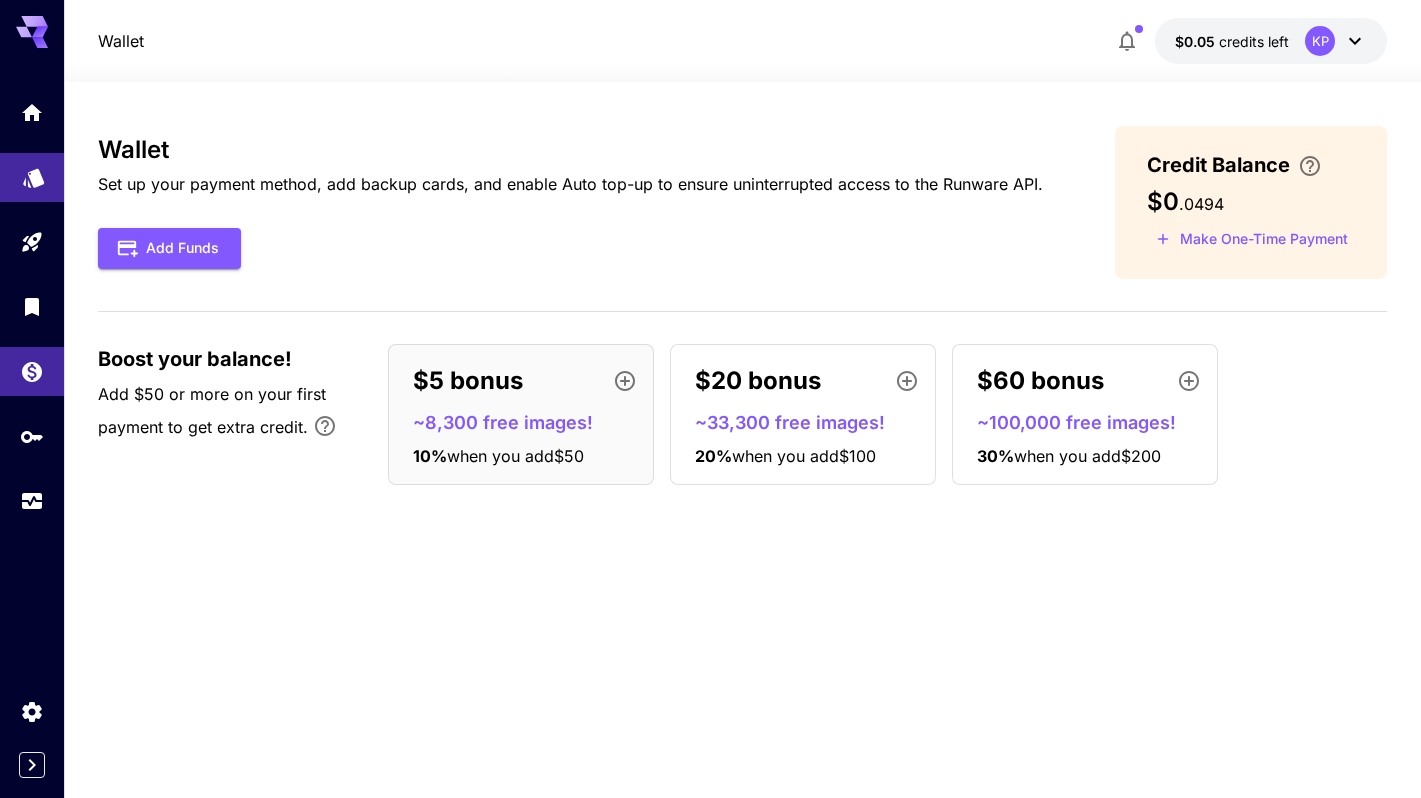 click at bounding box center (32, 177) 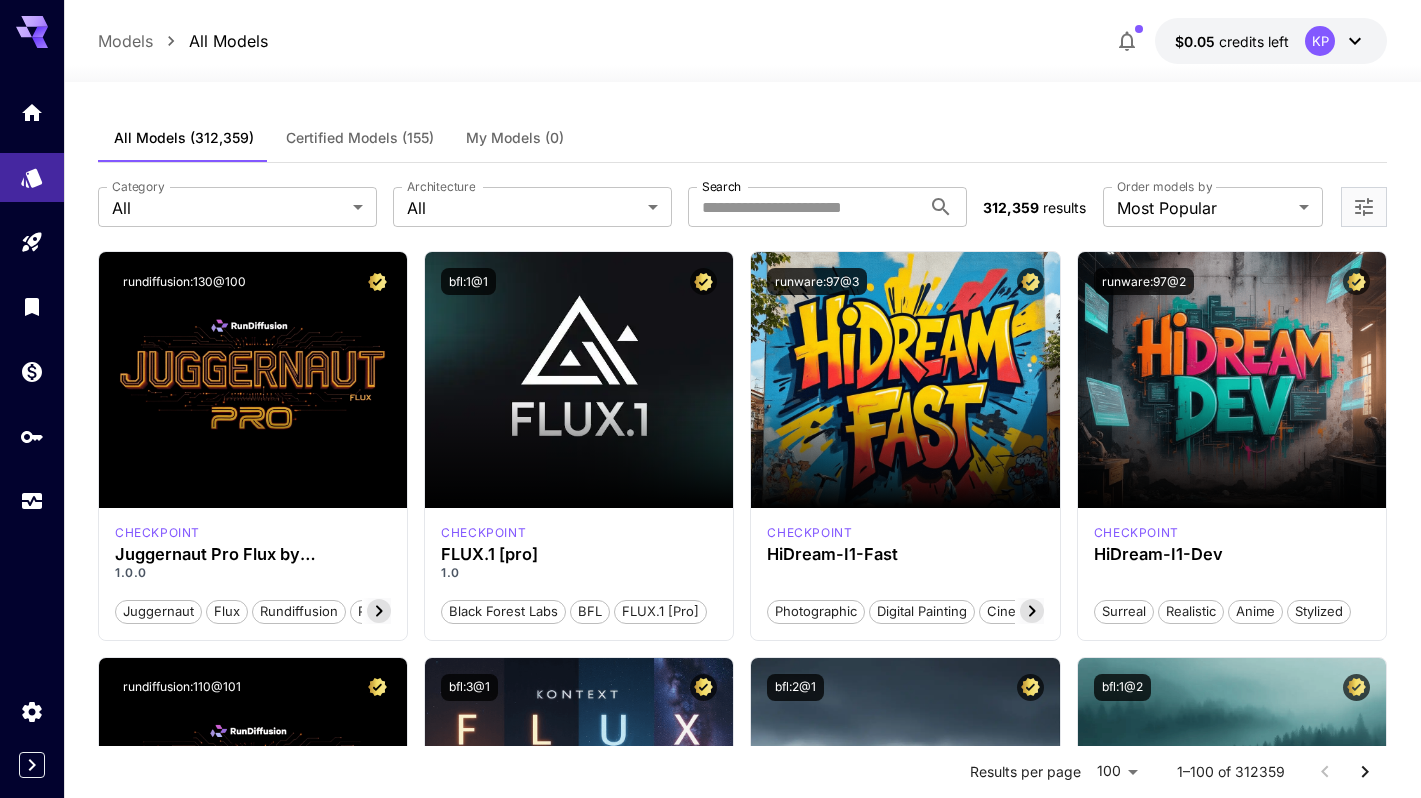 click on "Certified Models (155)" at bounding box center (360, 138) 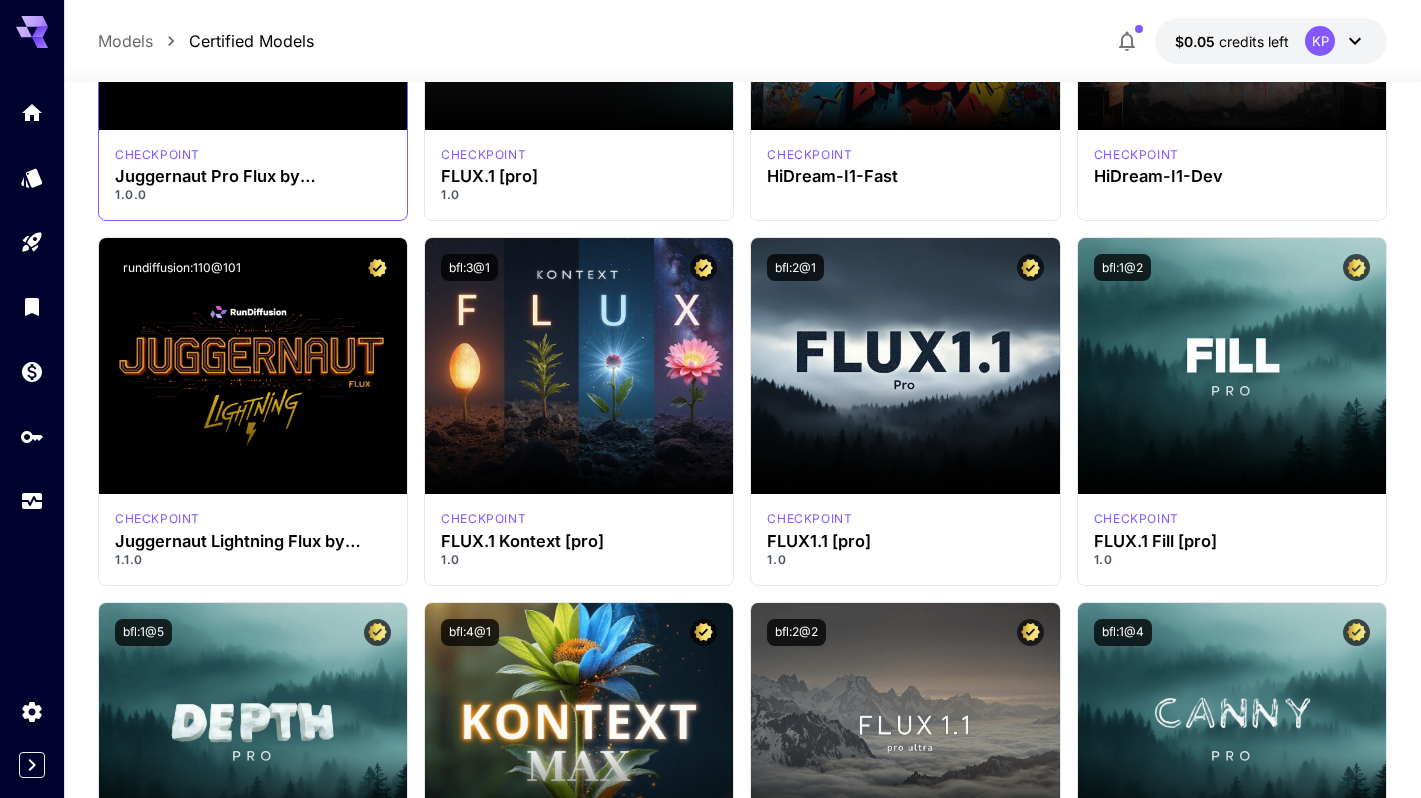 scroll, scrollTop: 0, scrollLeft: 0, axis: both 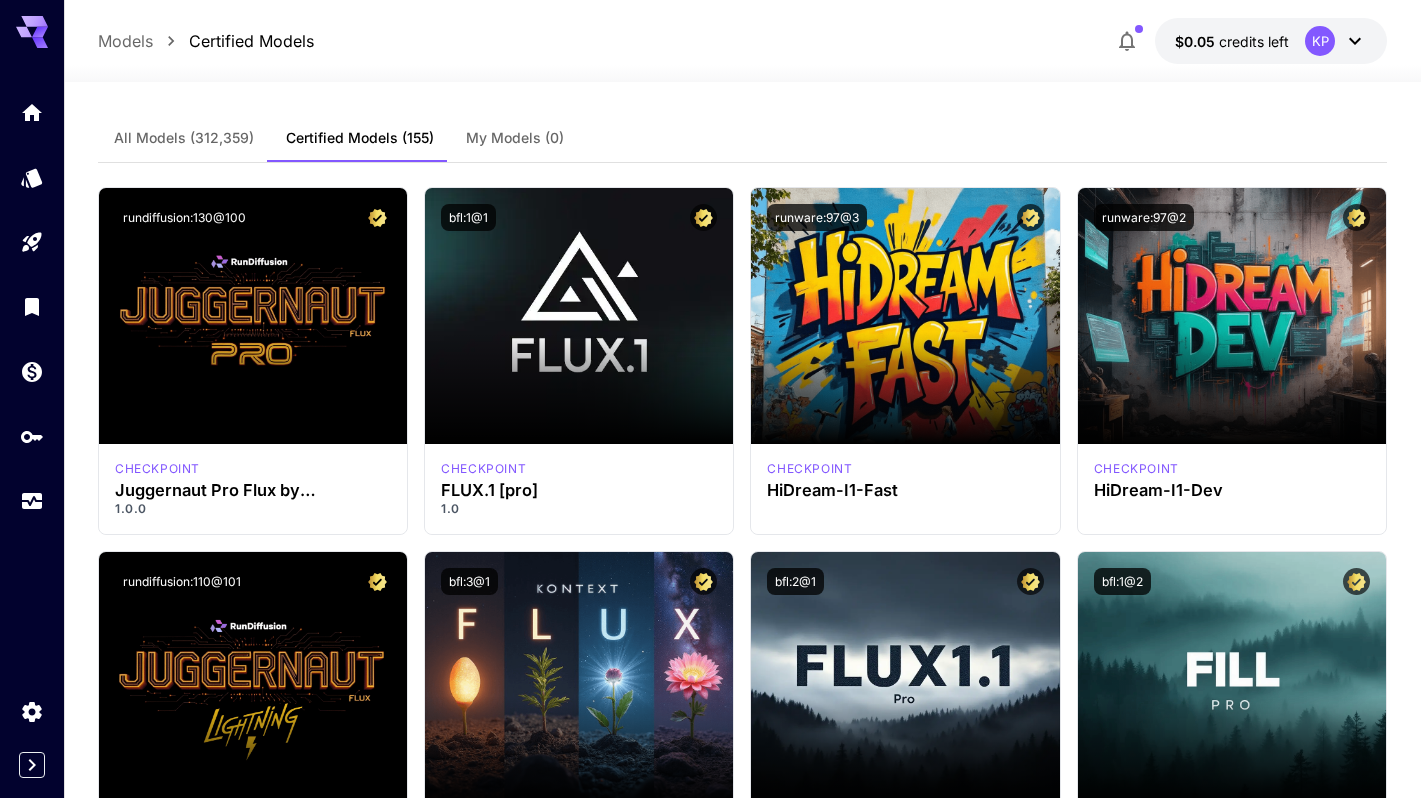 click on "Models" at bounding box center [125, 41] 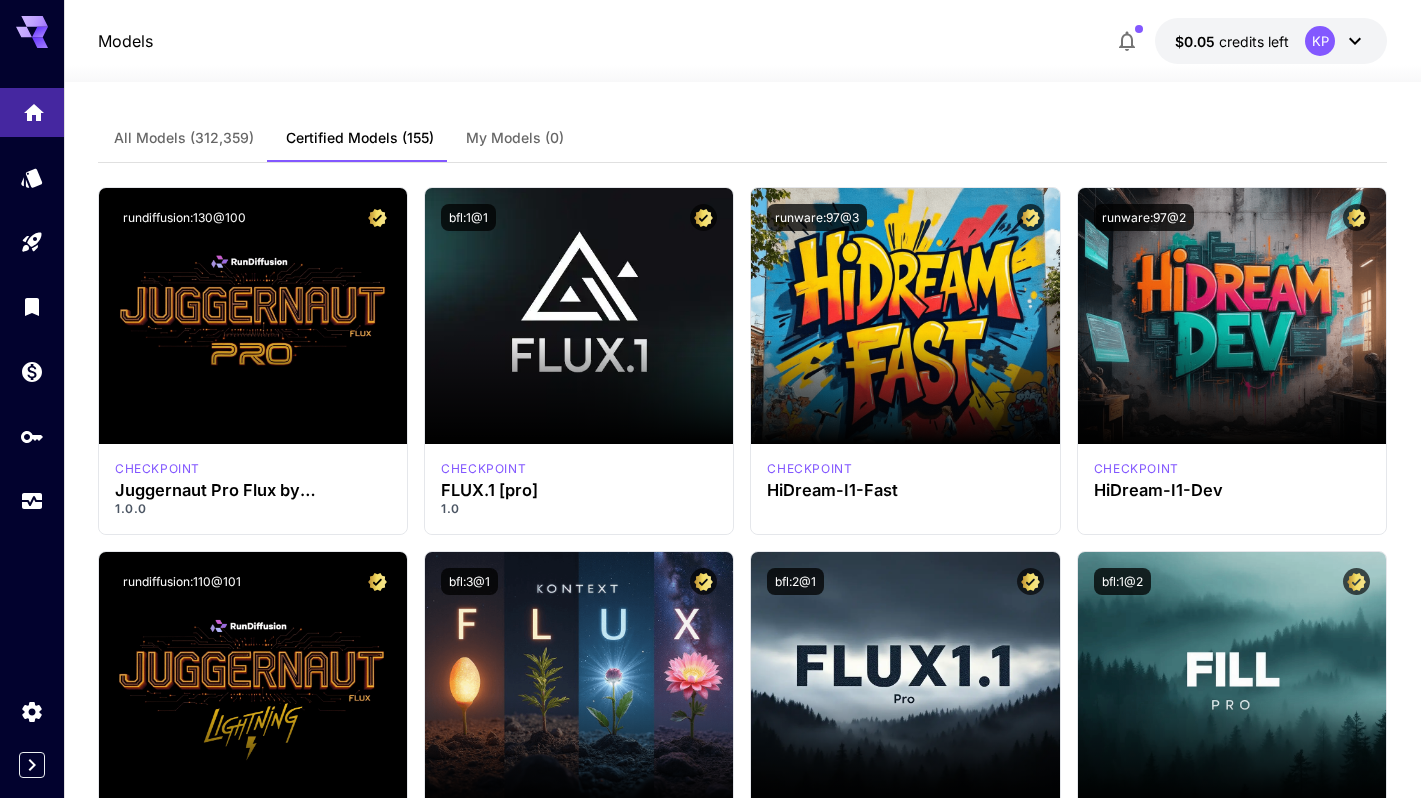 click 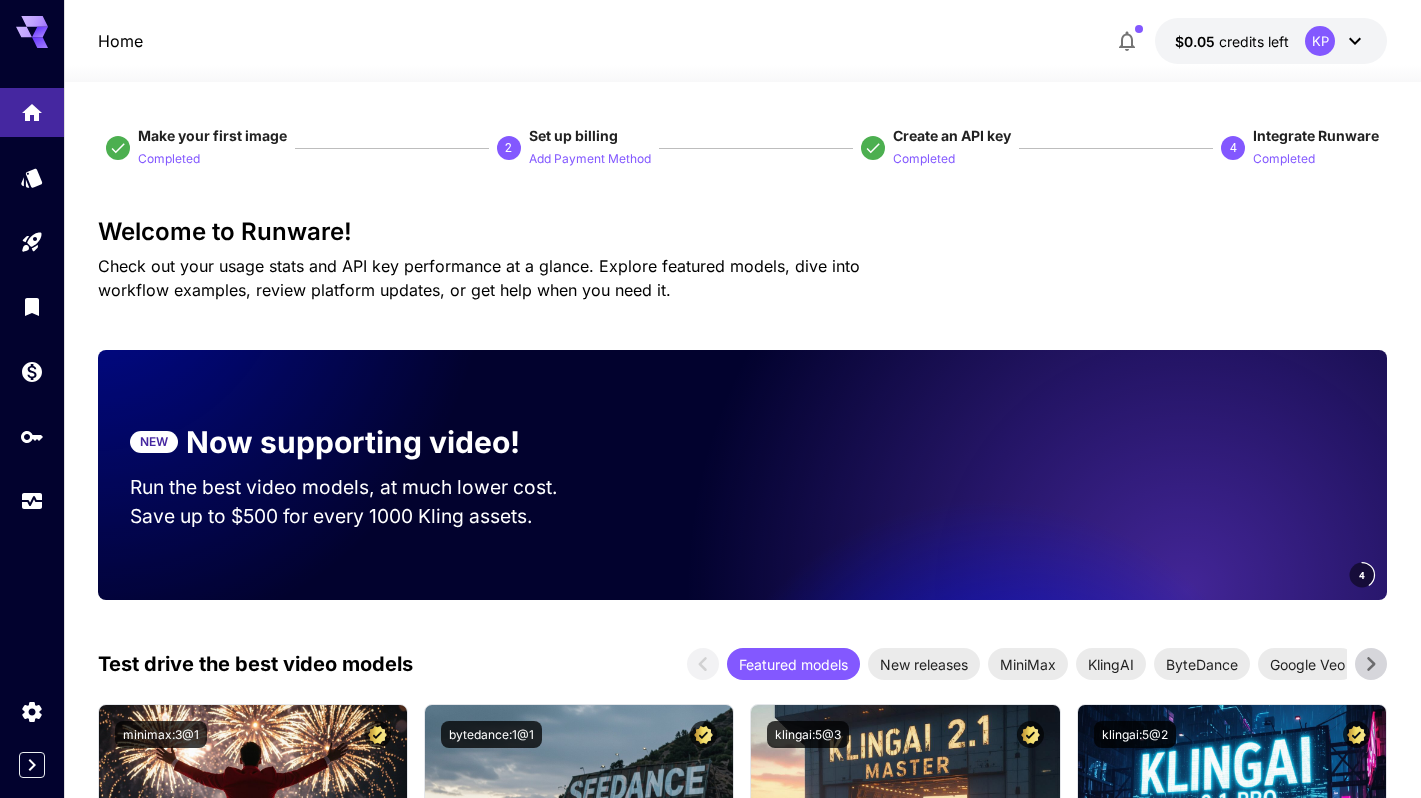 click on "Home" at bounding box center (120, 41) 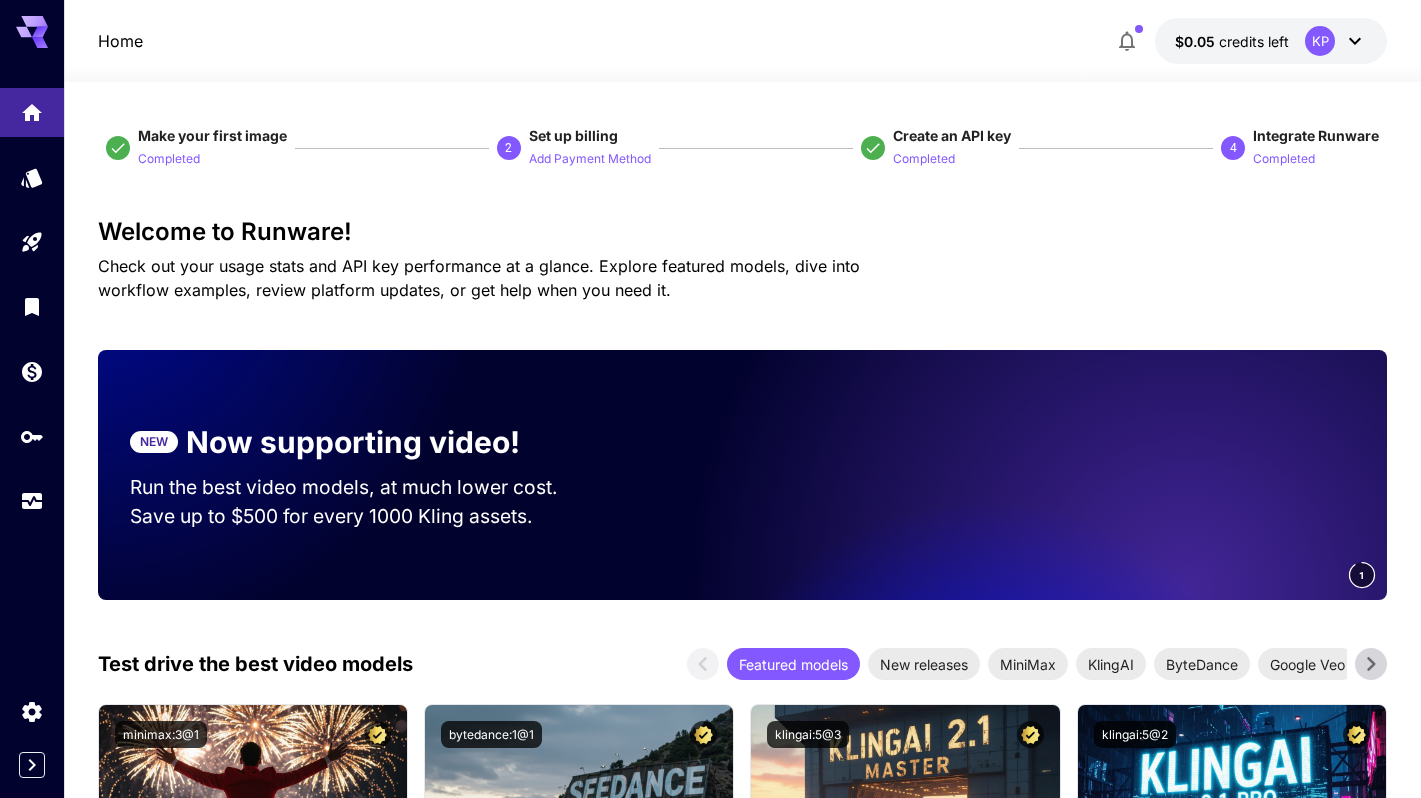 click at bounding box center (742, 70) 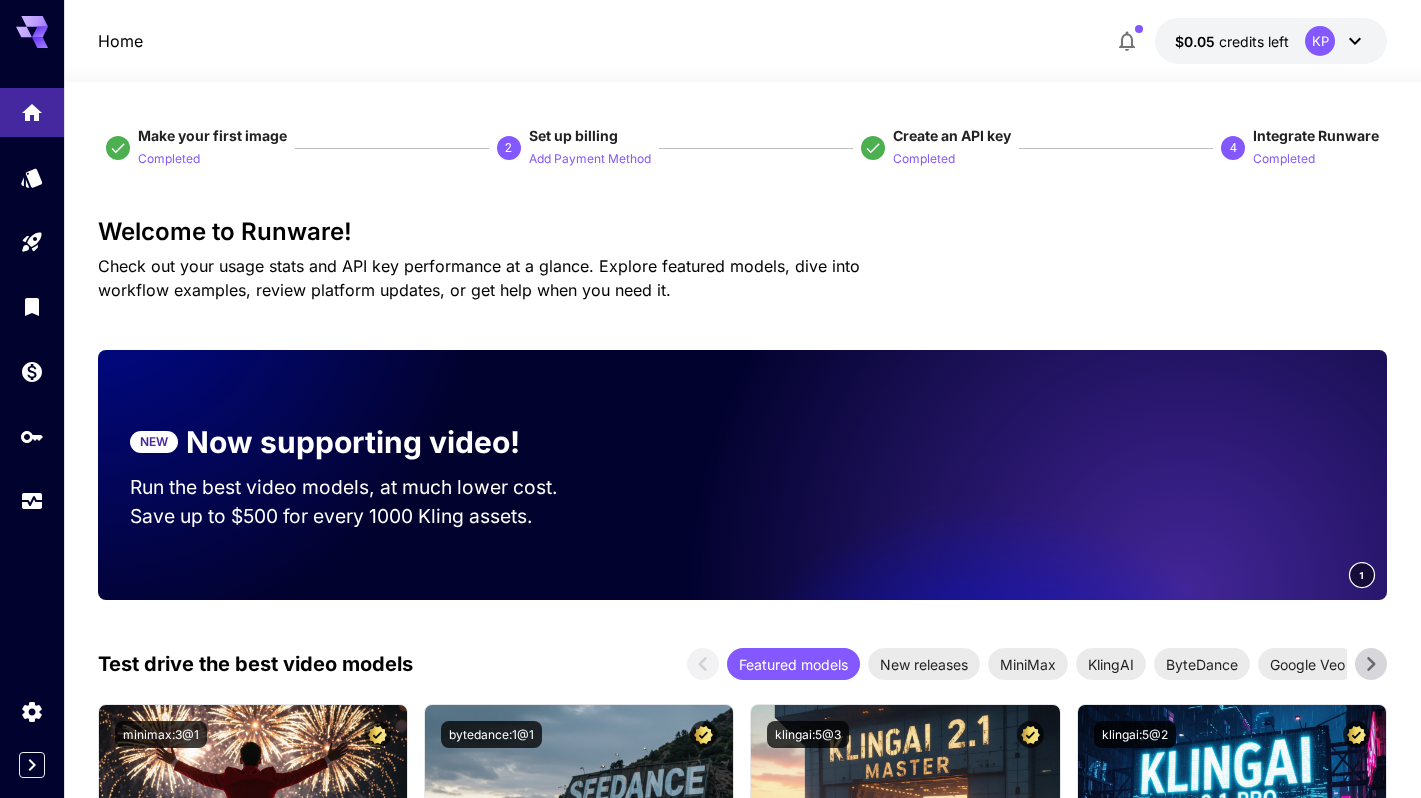 click on "$0.05    credits left  KP" at bounding box center [1271, 41] 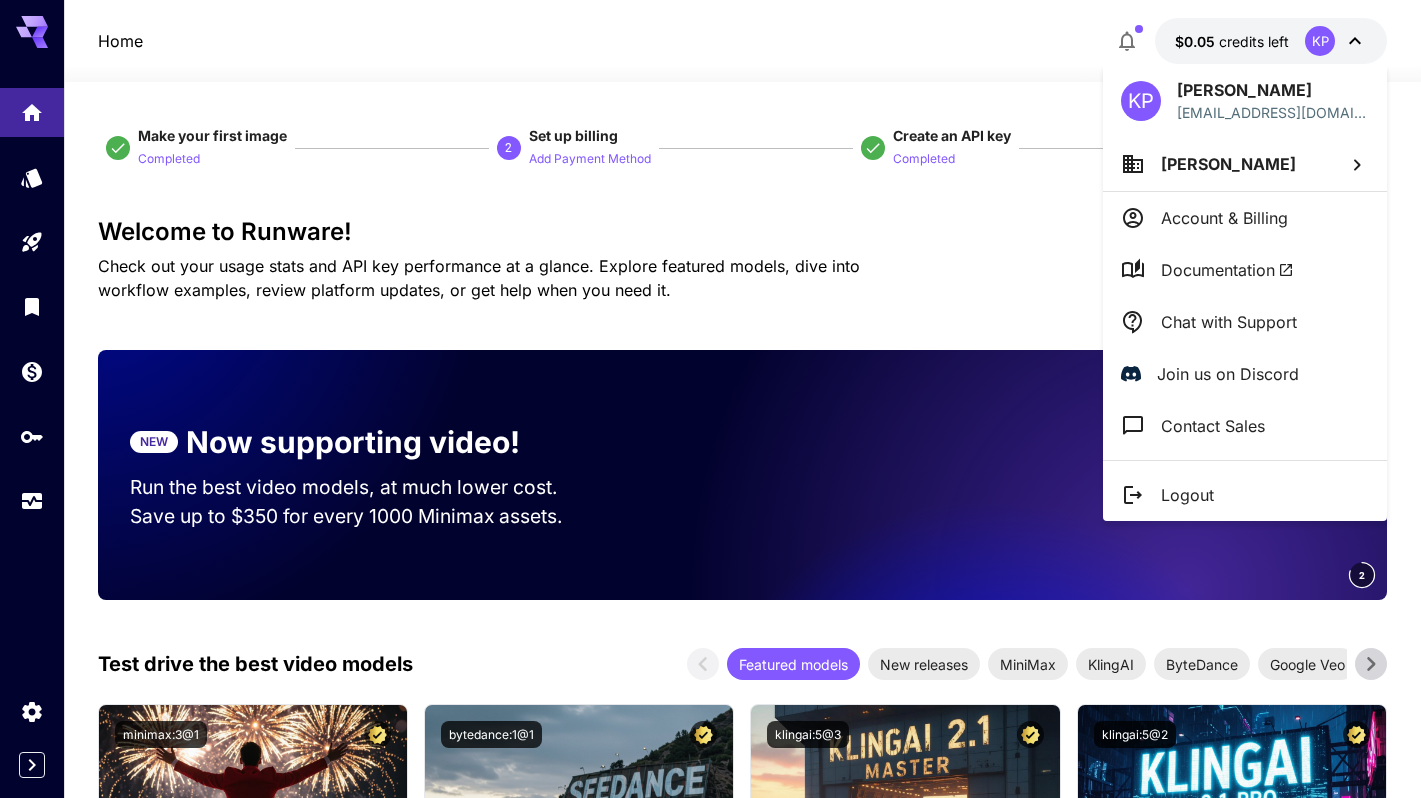 click at bounding box center (710, 399) 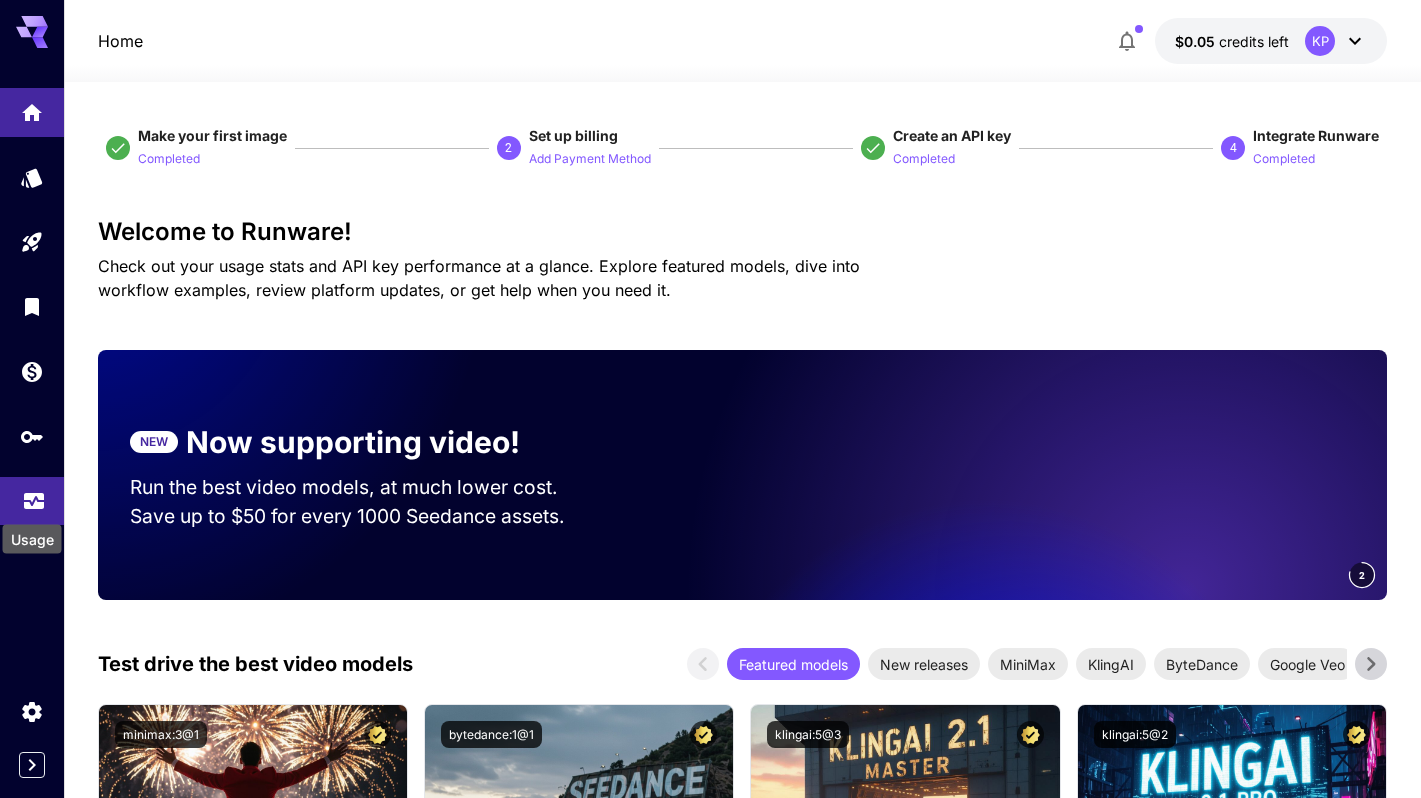 click on "Usage" at bounding box center [32, 533] 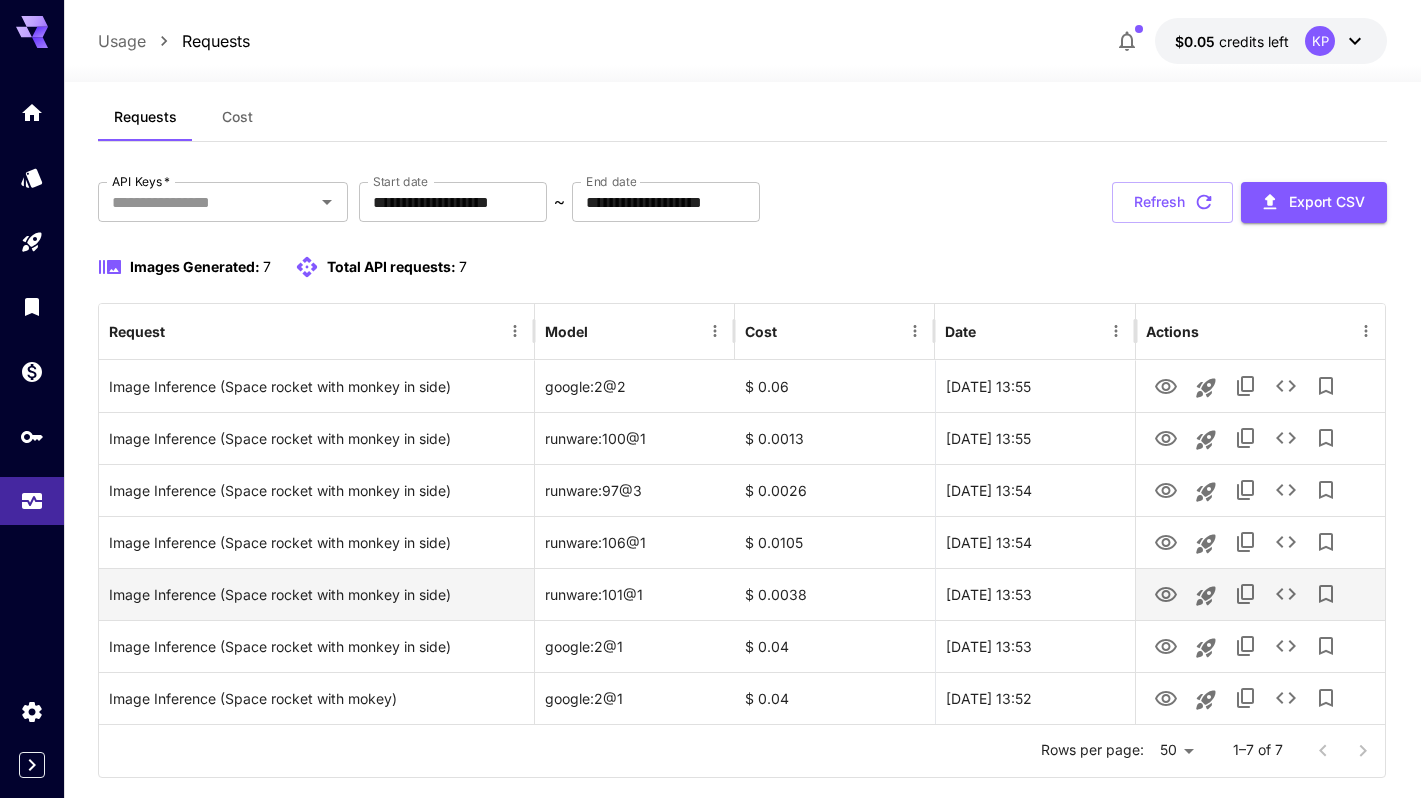 scroll, scrollTop: 72, scrollLeft: 0, axis: vertical 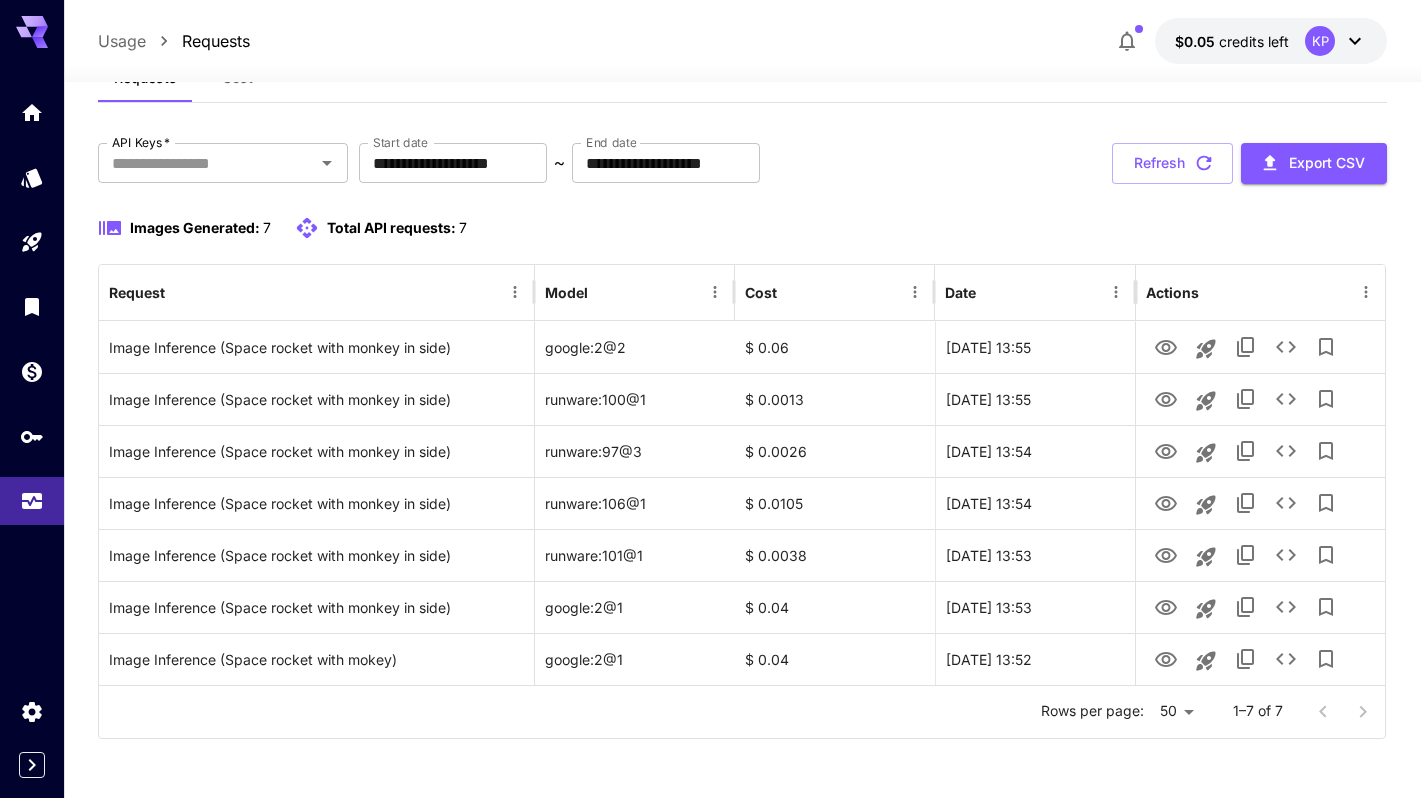 click on "**********" at bounding box center [742, 404] 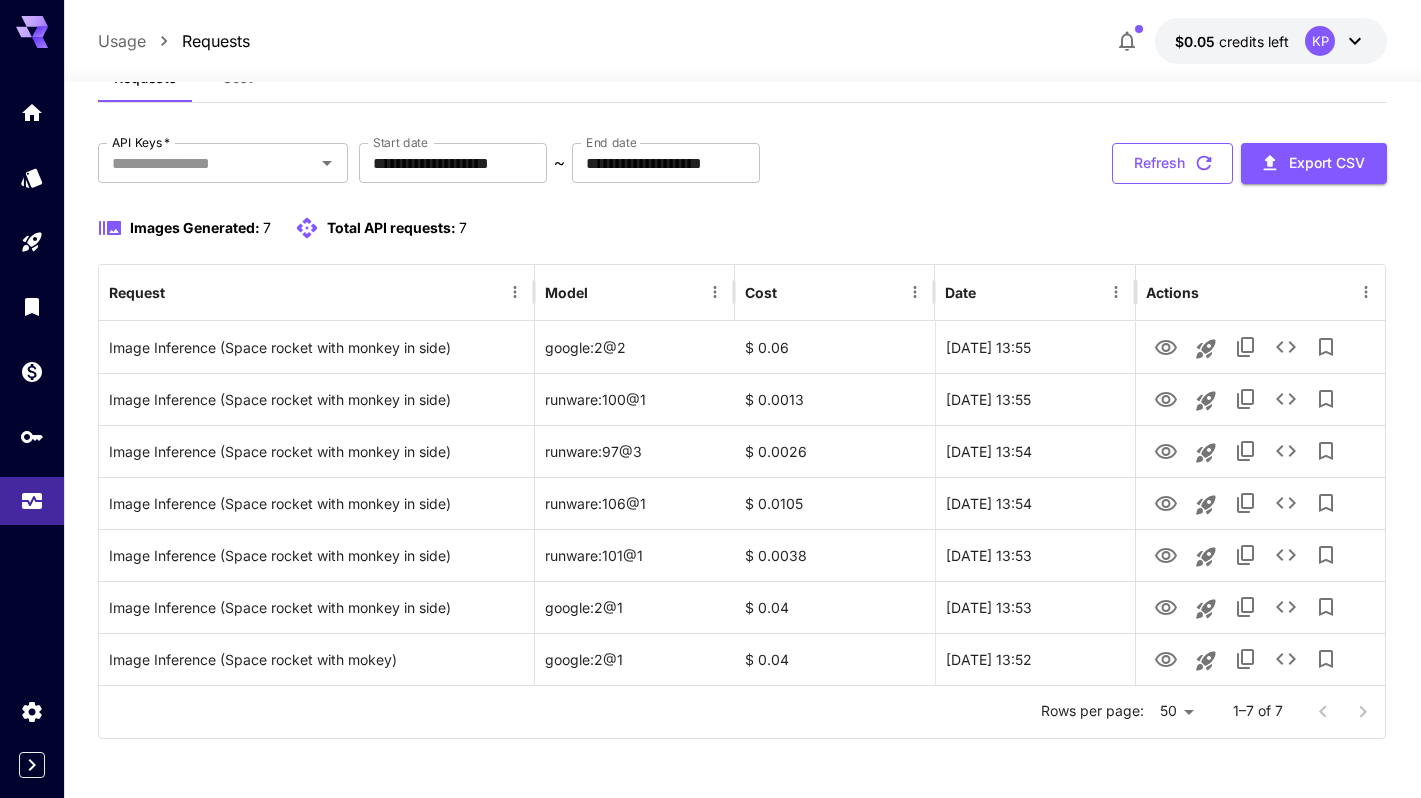 click on "Refresh" at bounding box center [1172, 163] 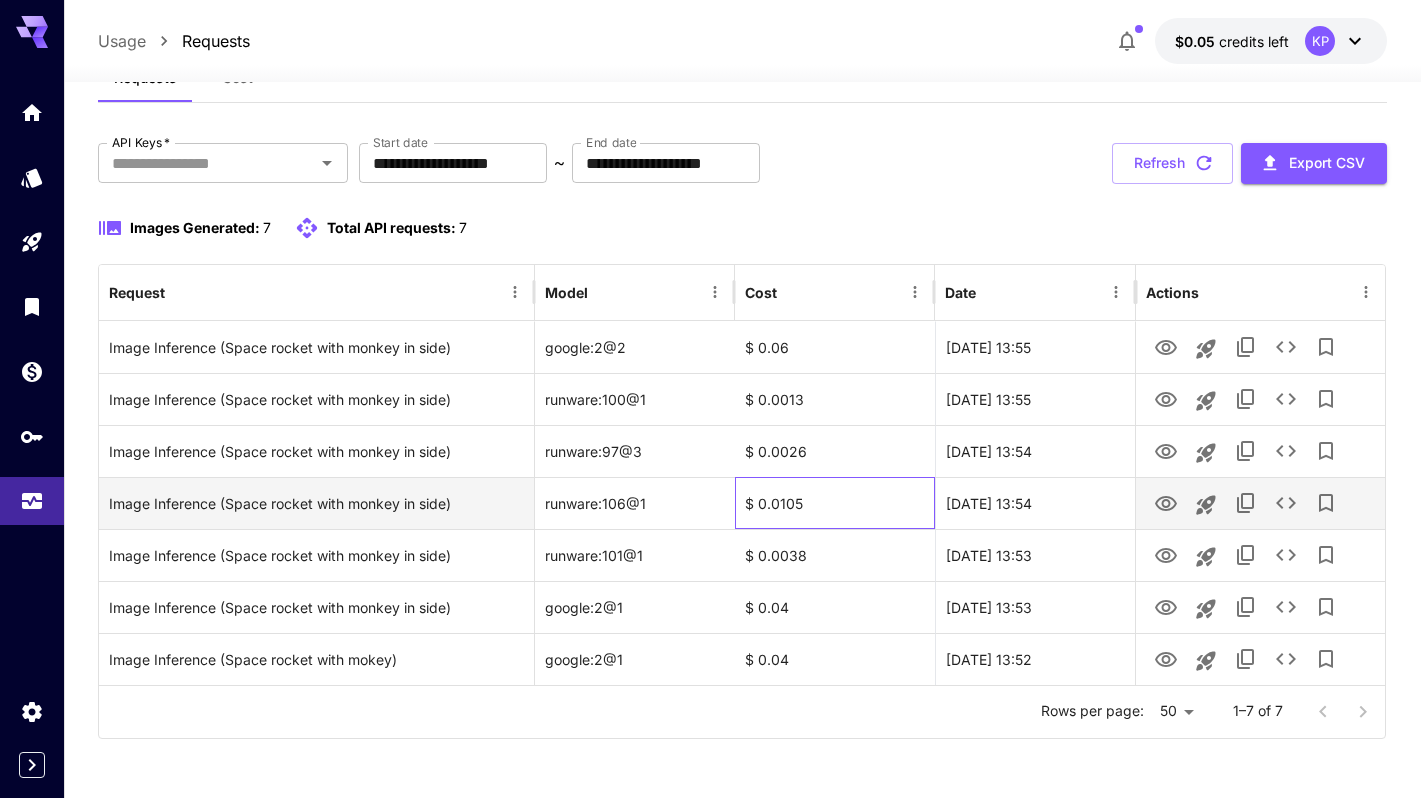 click on "$ 0.0105" at bounding box center (835, 503) 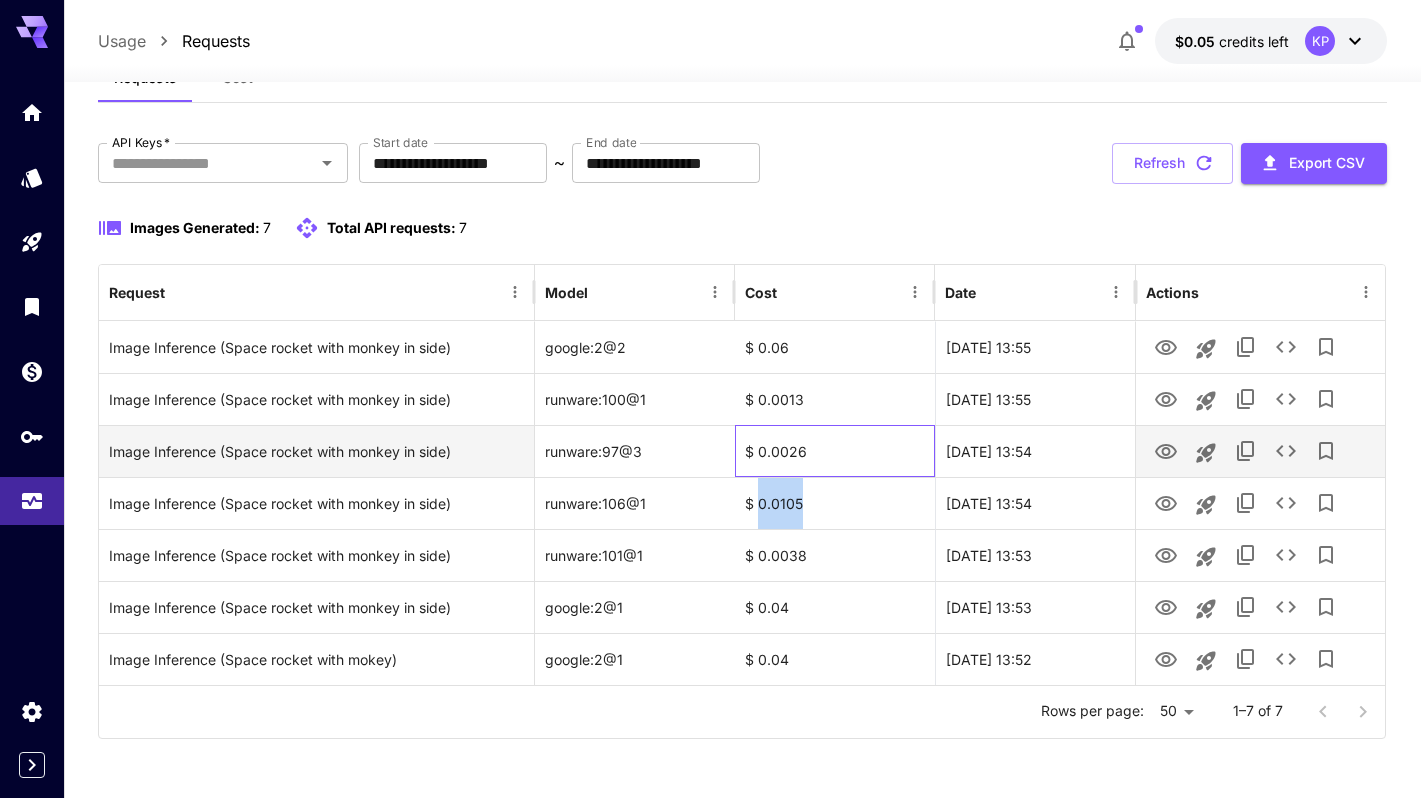 click on "$ 0.0026" at bounding box center (835, 451) 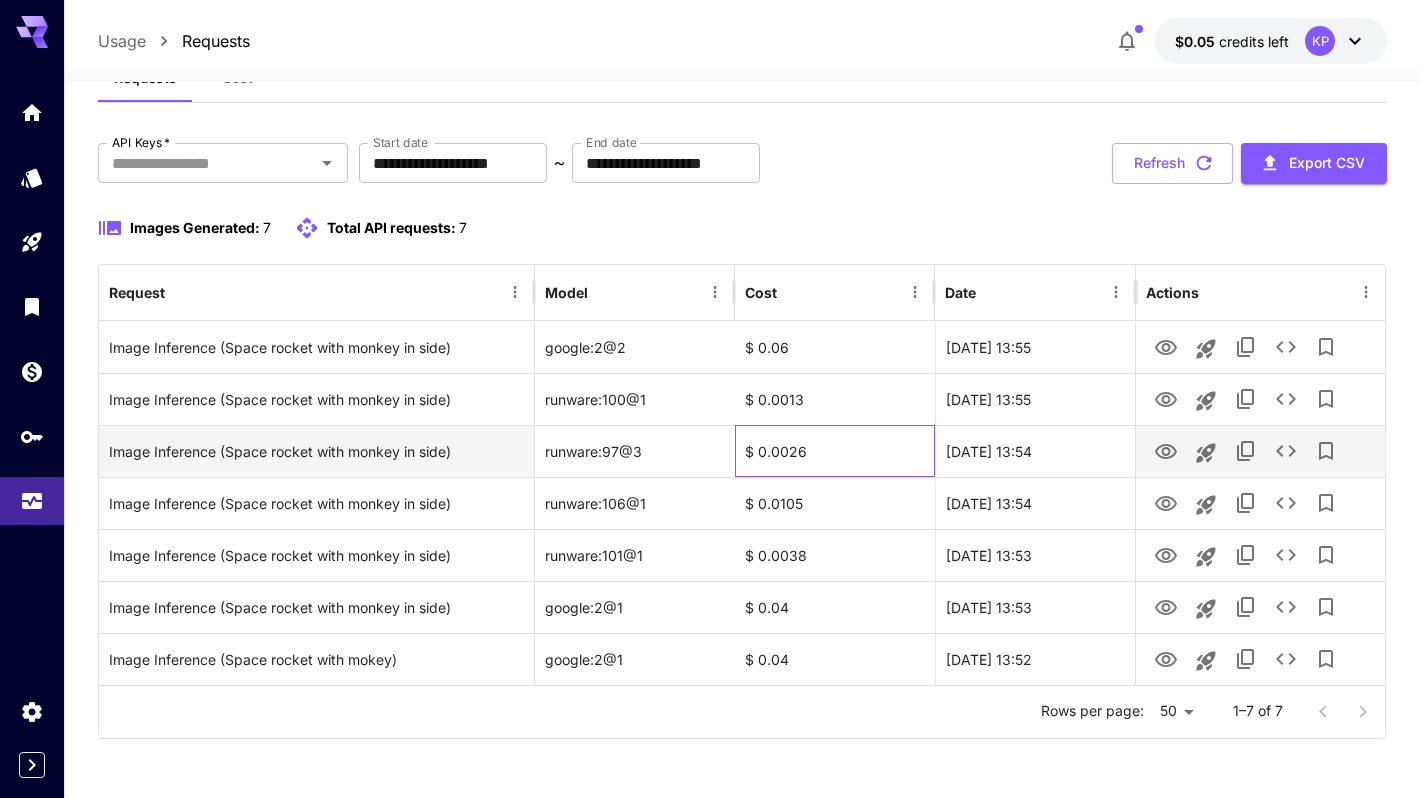 click on "$ 0.0026" at bounding box center [835, 451] 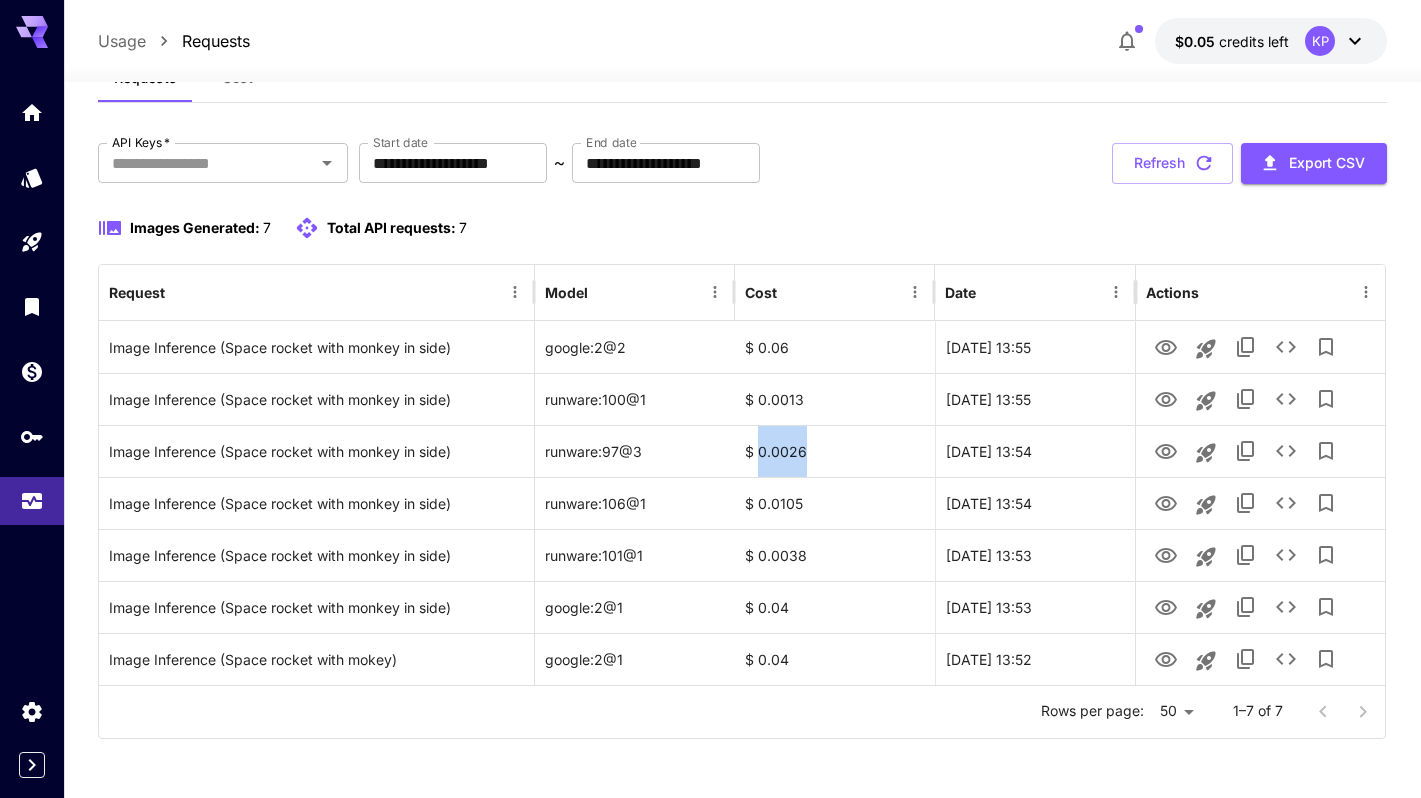 click on "Usage" at bounding box center (122, 41) 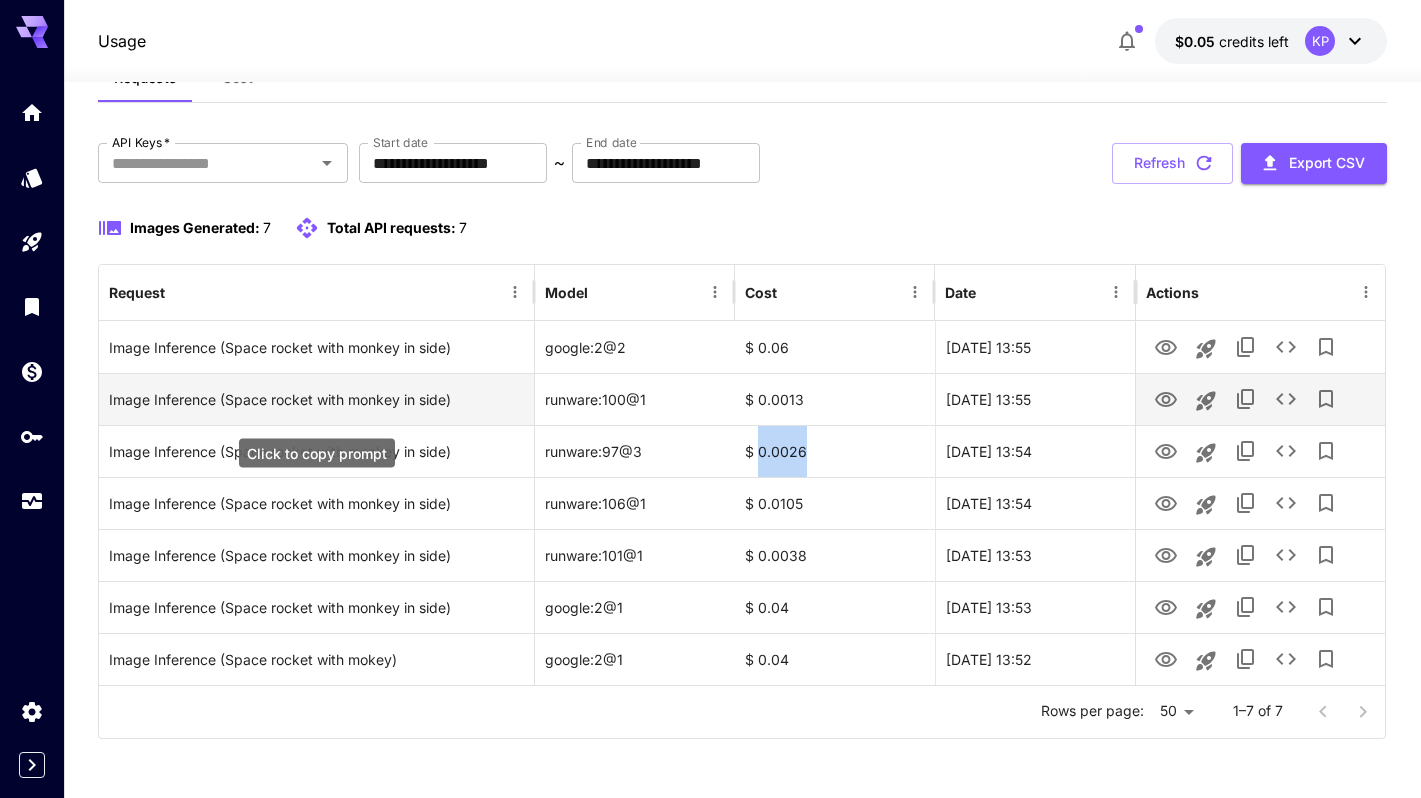 scroll, scrollTop: 0, scrollLeft: 0, axis: both 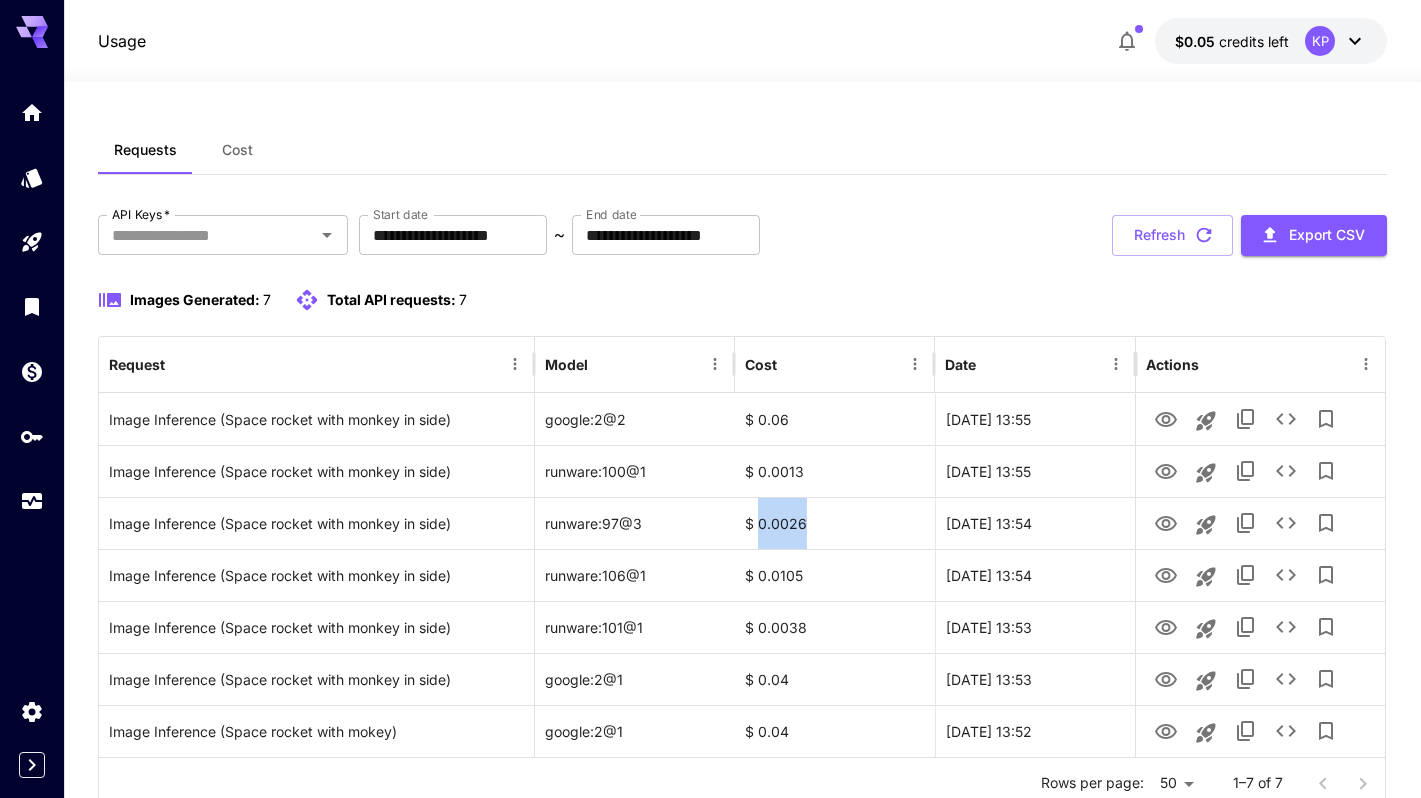 click on "Images Generated: 7 Total API requests: 7" at bounding box center (742, 300) 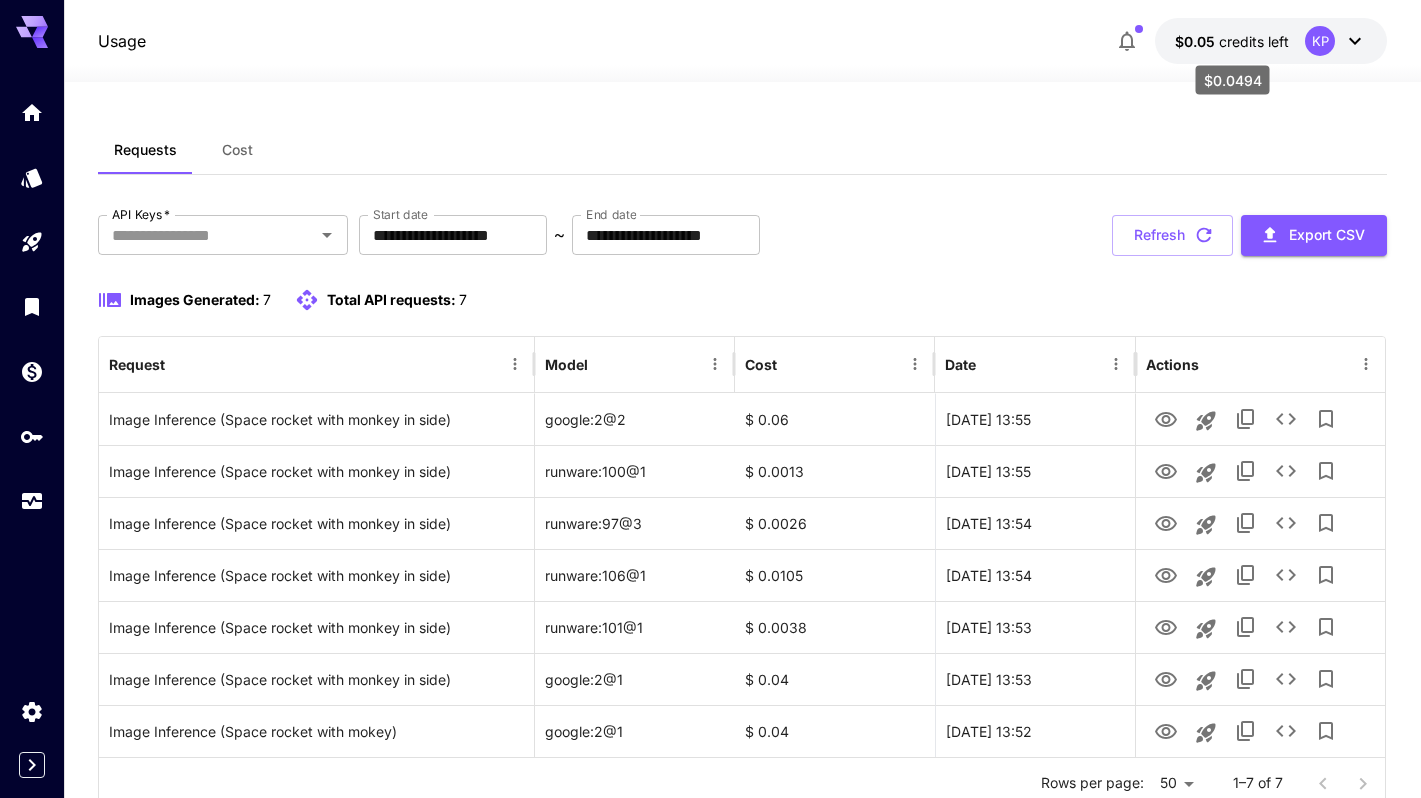 click on "credits left" at bounding box center [1254, 41] 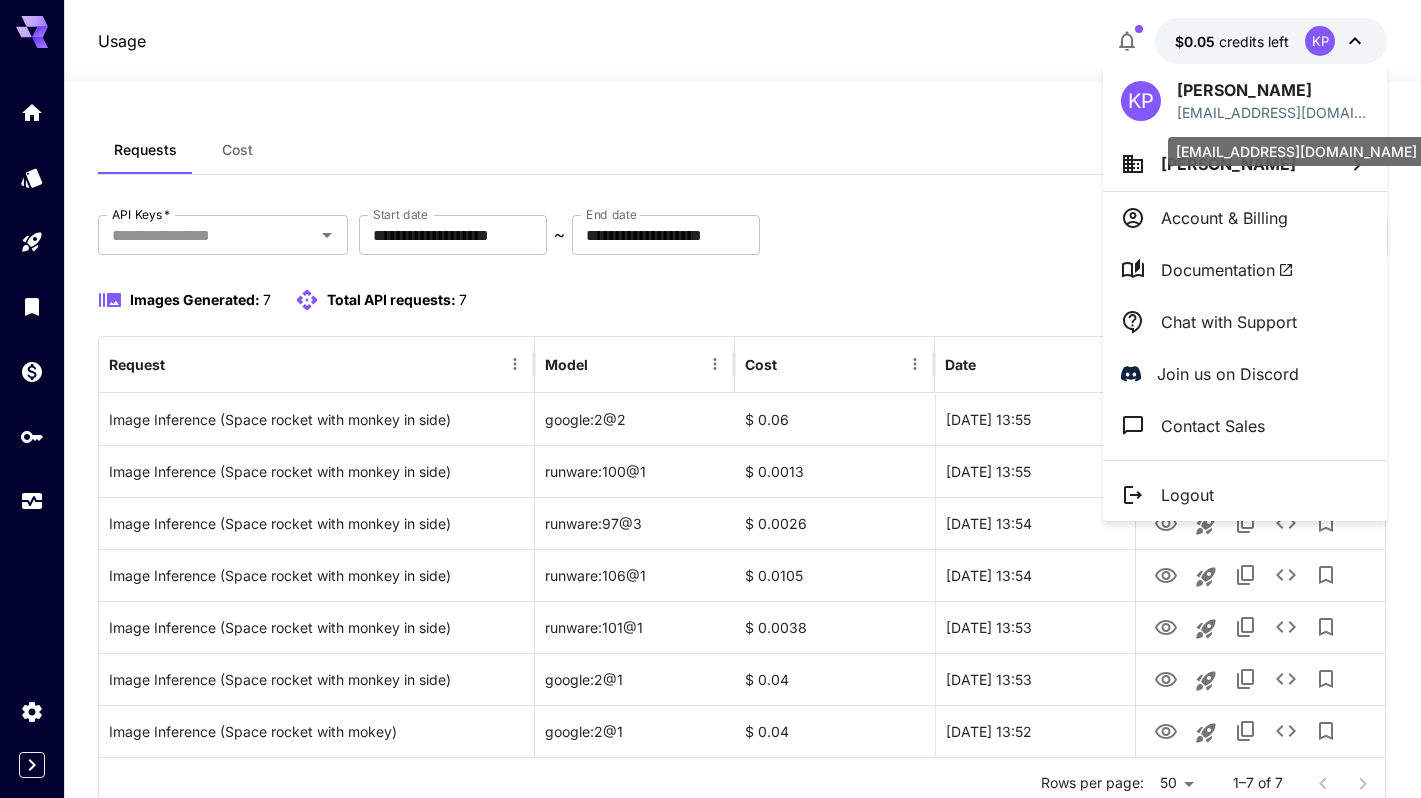 click on "[EMAIL_ADDRESS][DOMAIN_NAME]" at bounding box center (1296, 151) 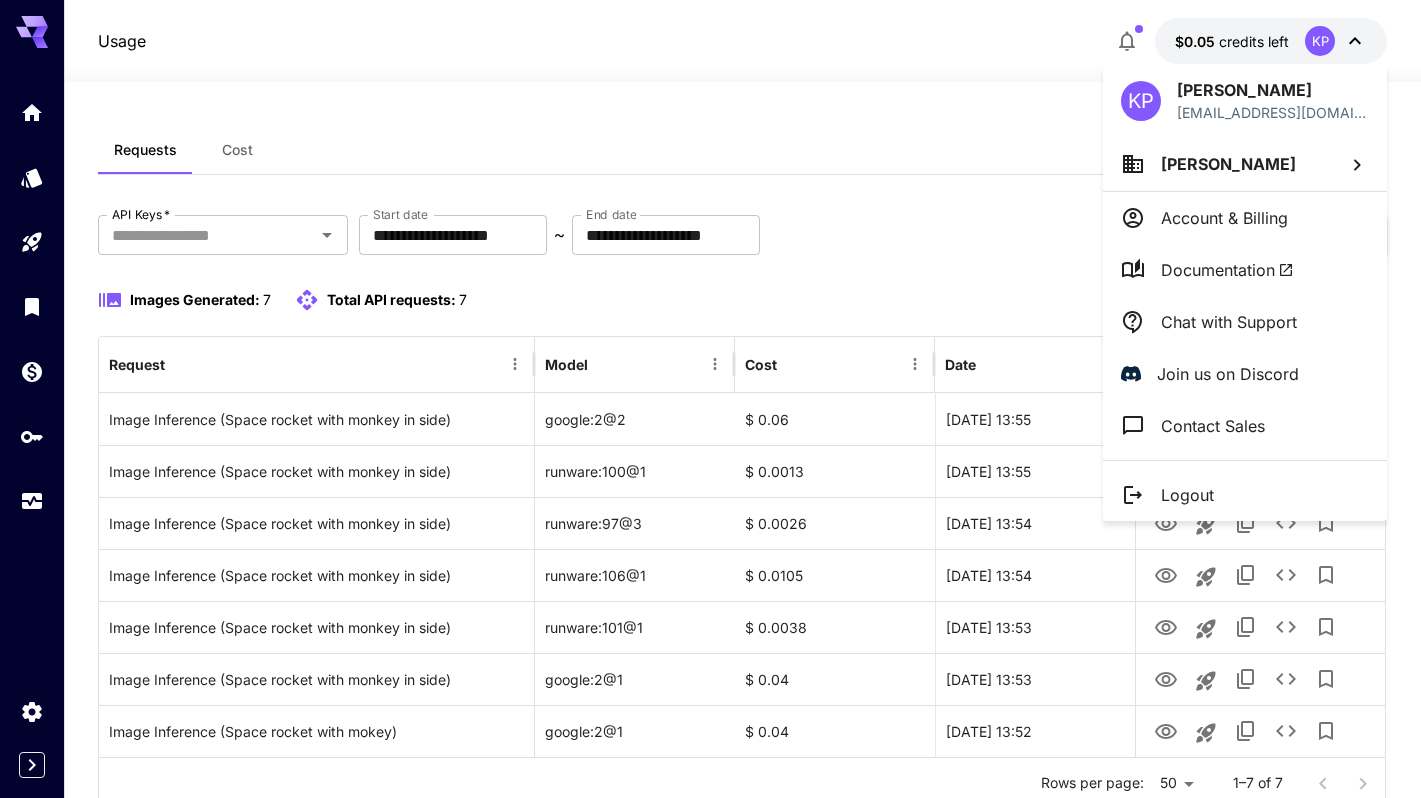 click 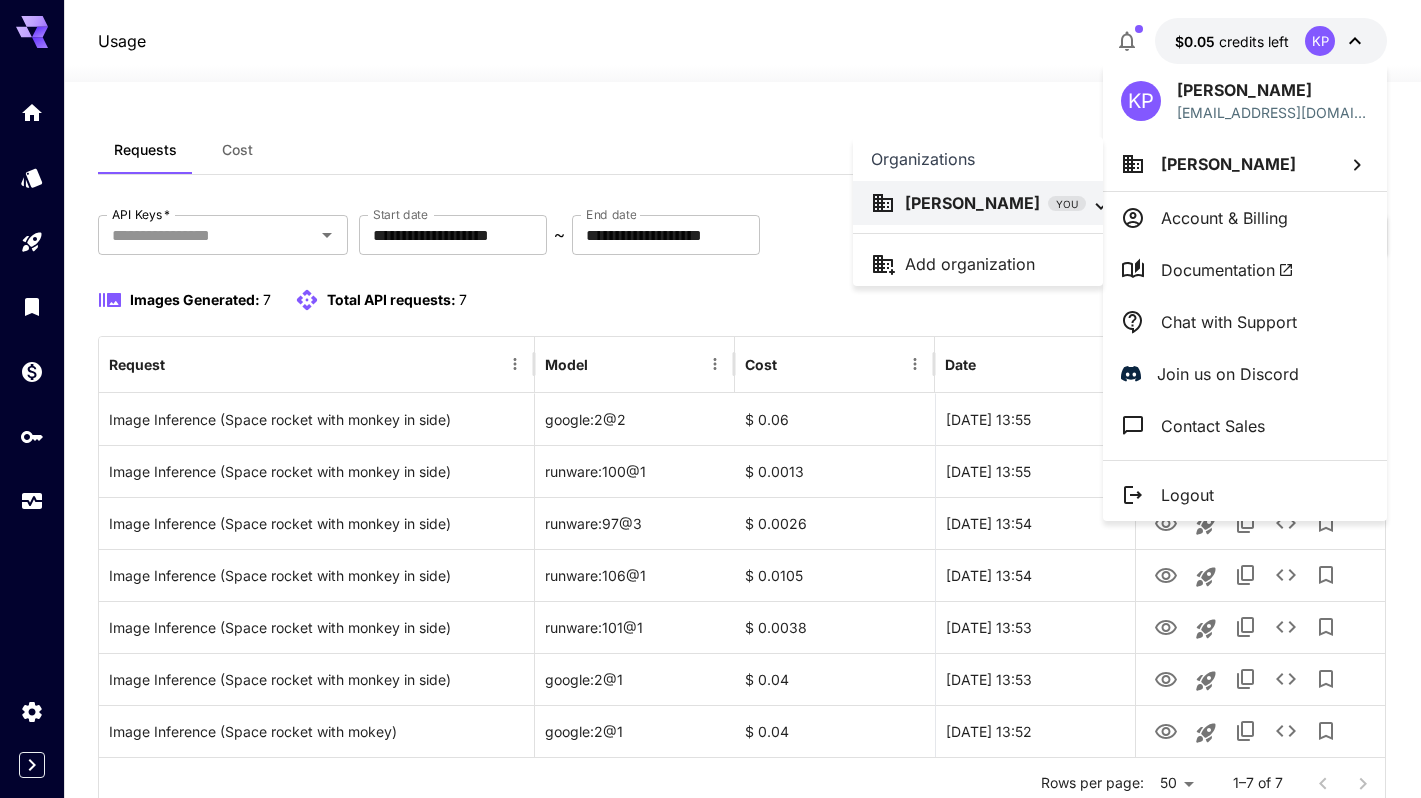 click at bounding box center [710, 399] 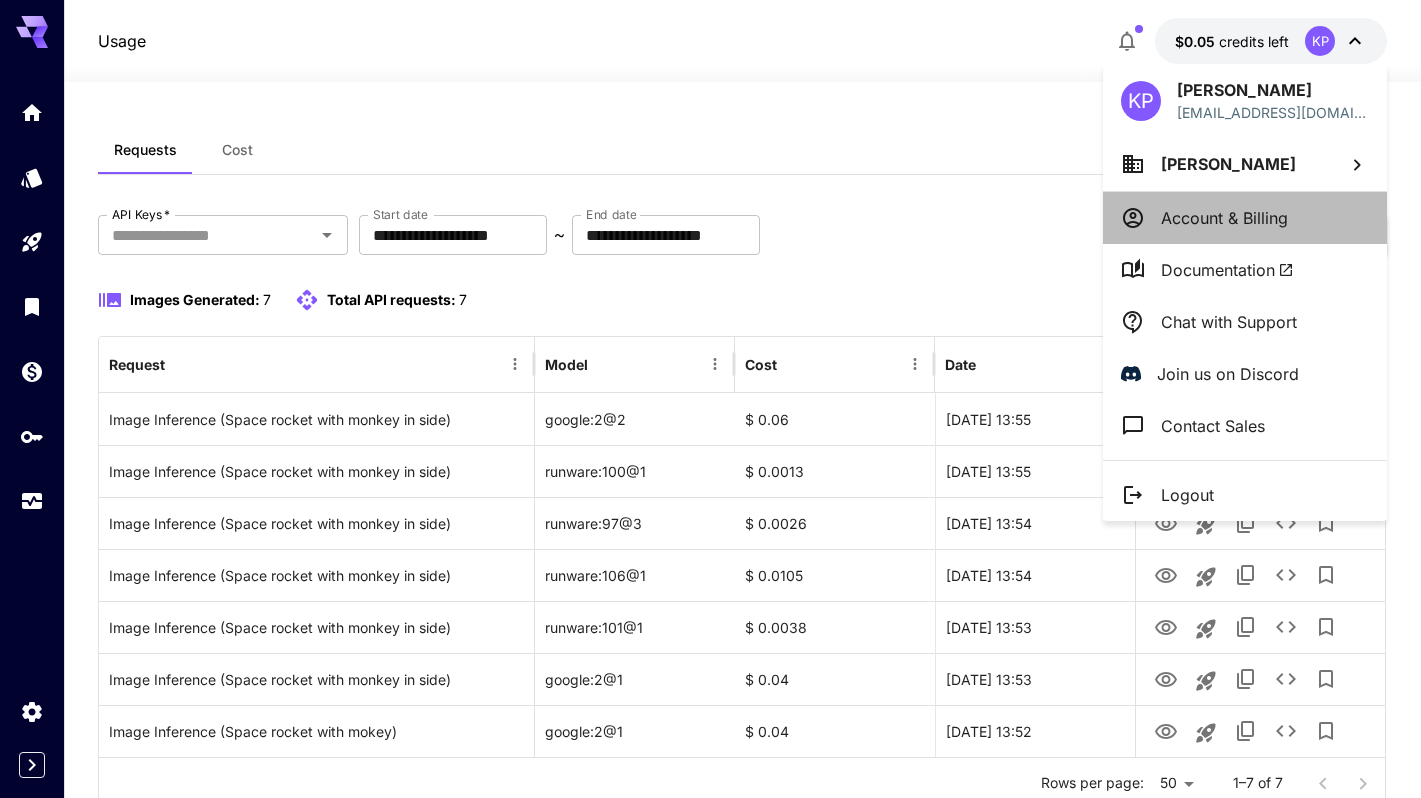 click on "Account & Billing" at bounding box center (1224, 218) 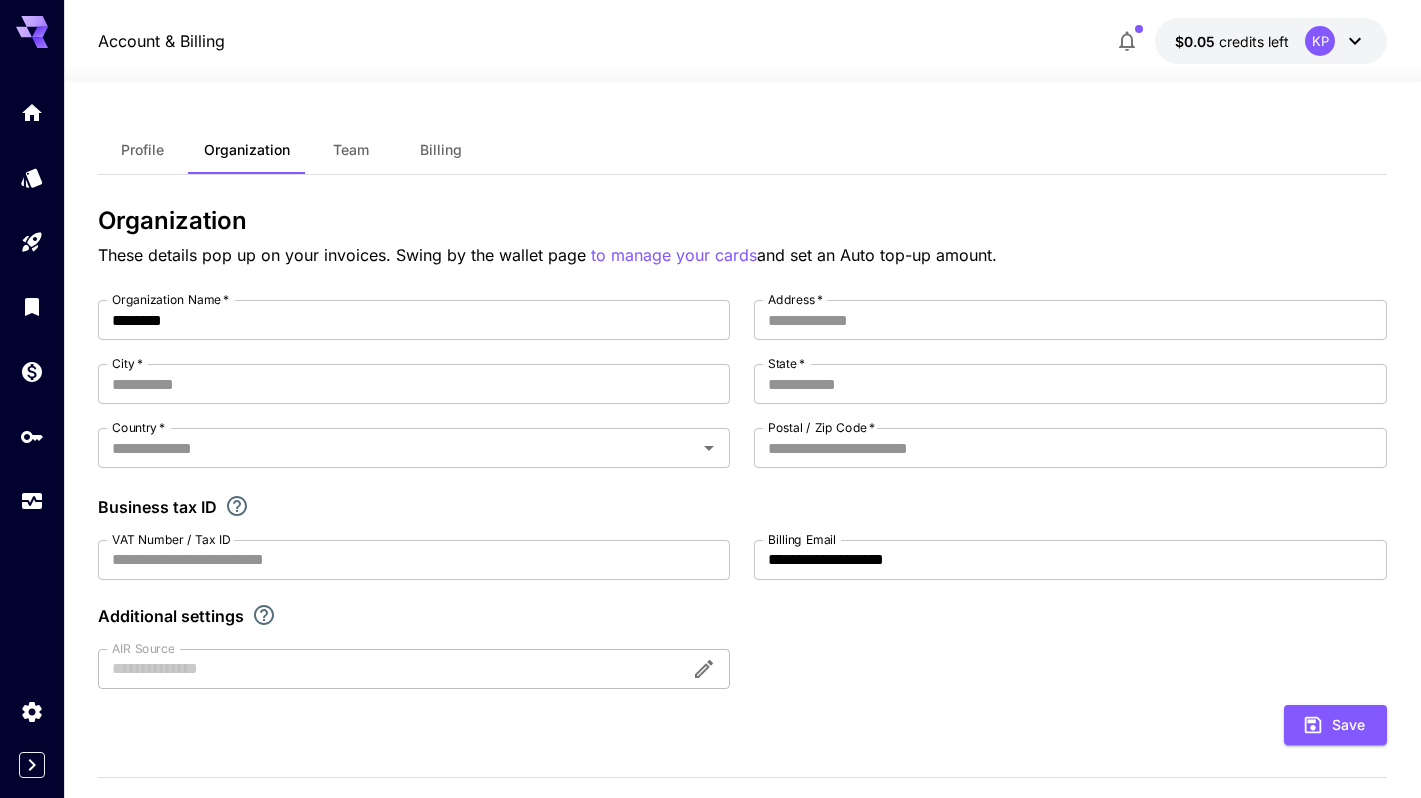 click on "Team" at bounding box center (351, 150) 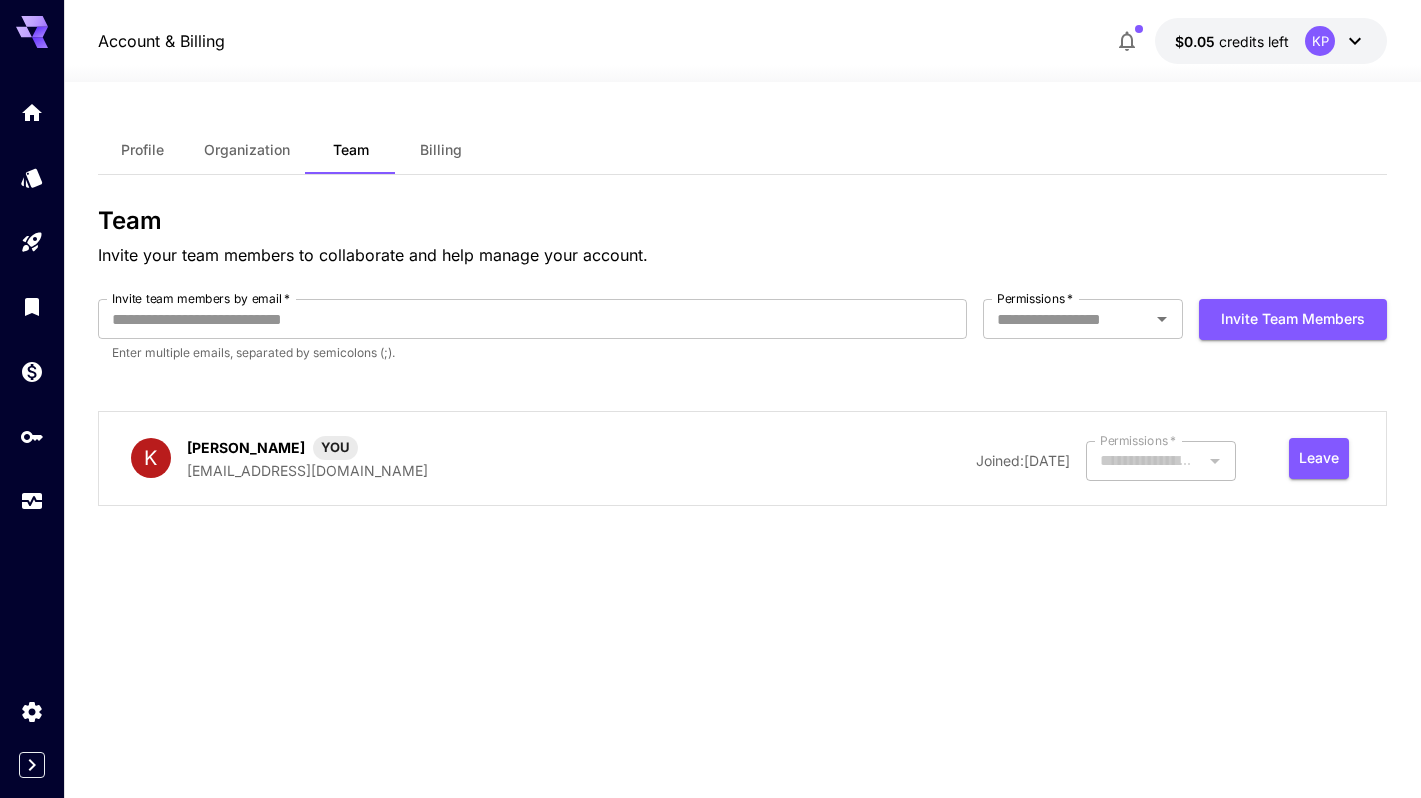 click on "Profile" at bounding box center [143, 150] 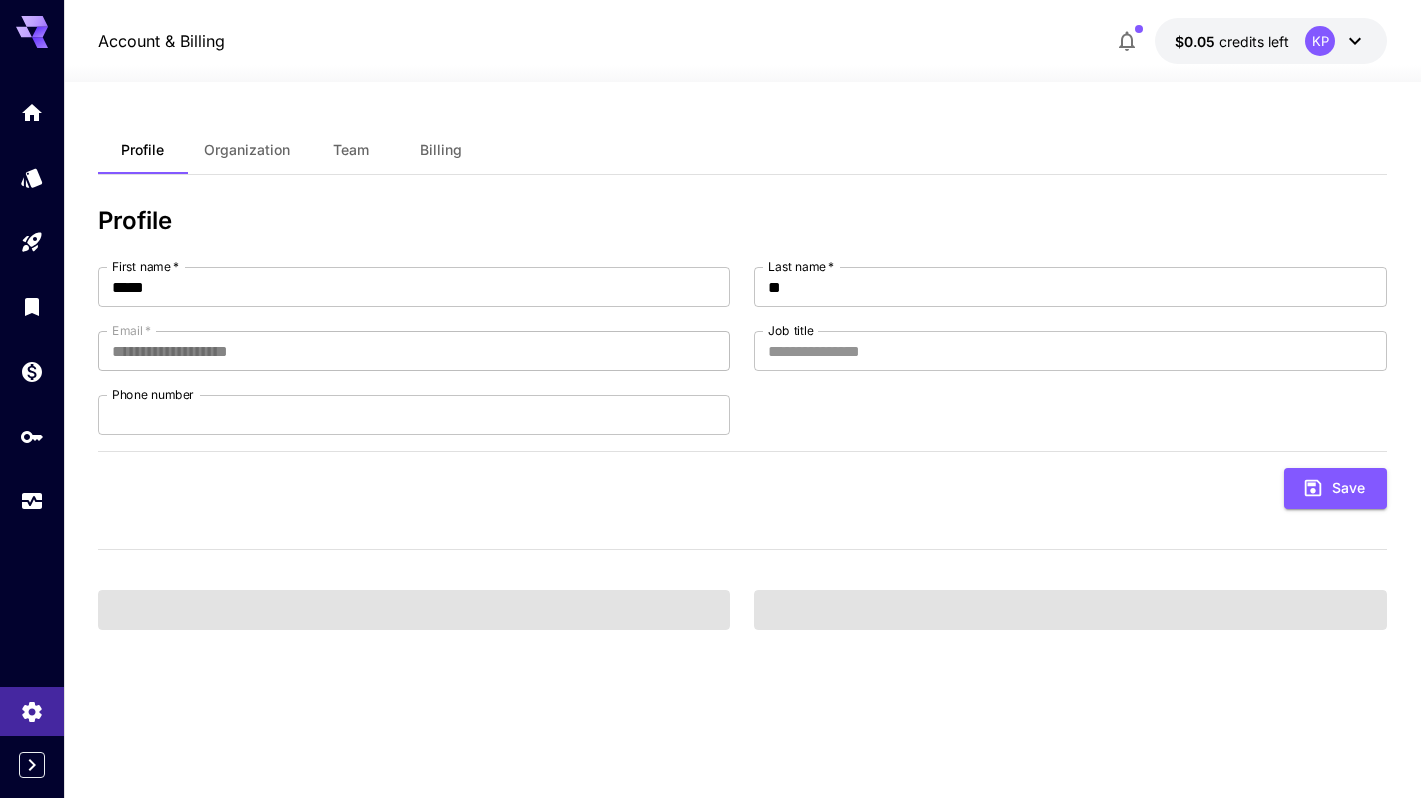 click on "Profile Organization Team Billing" at bounding box center [742, 150] 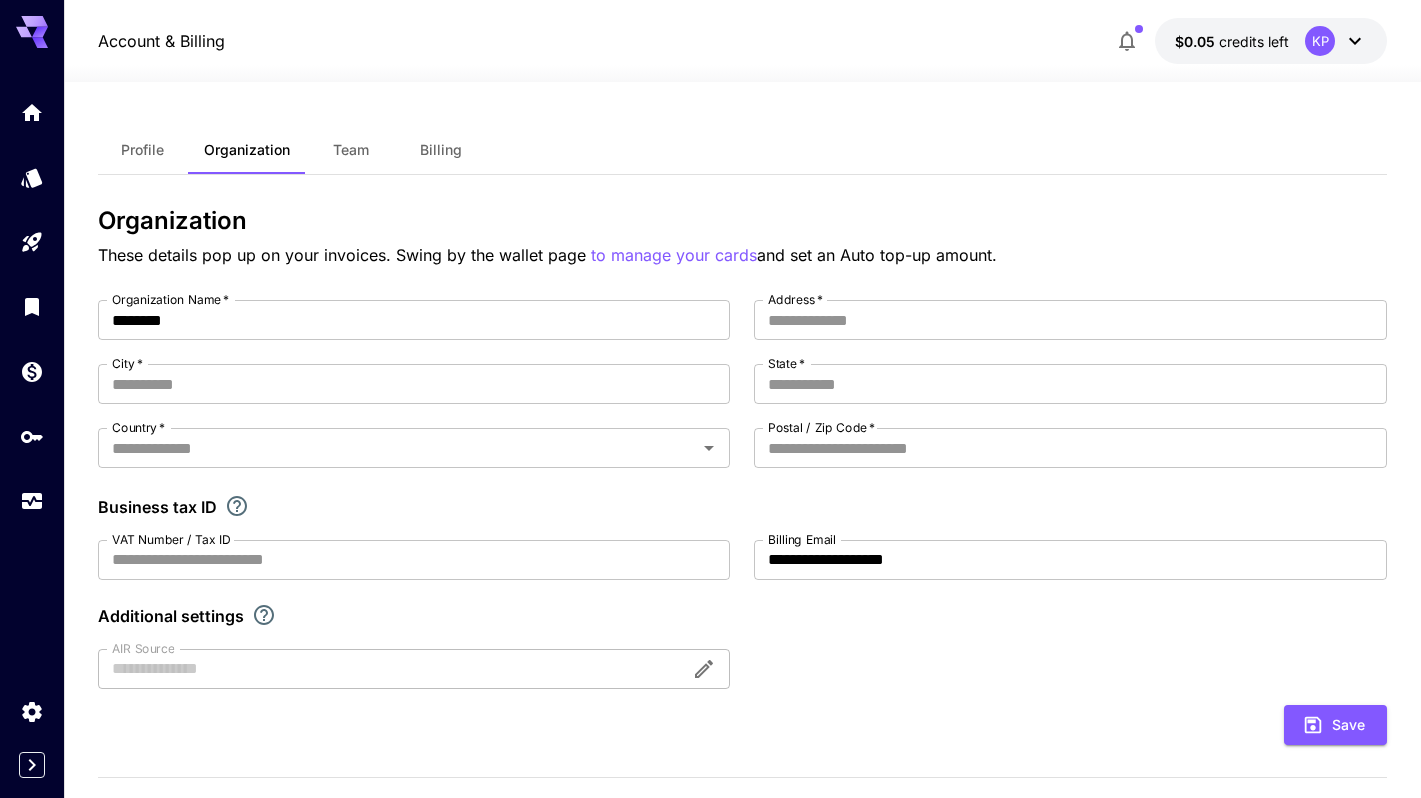 click on "Team" at bounding box center [351, 150] 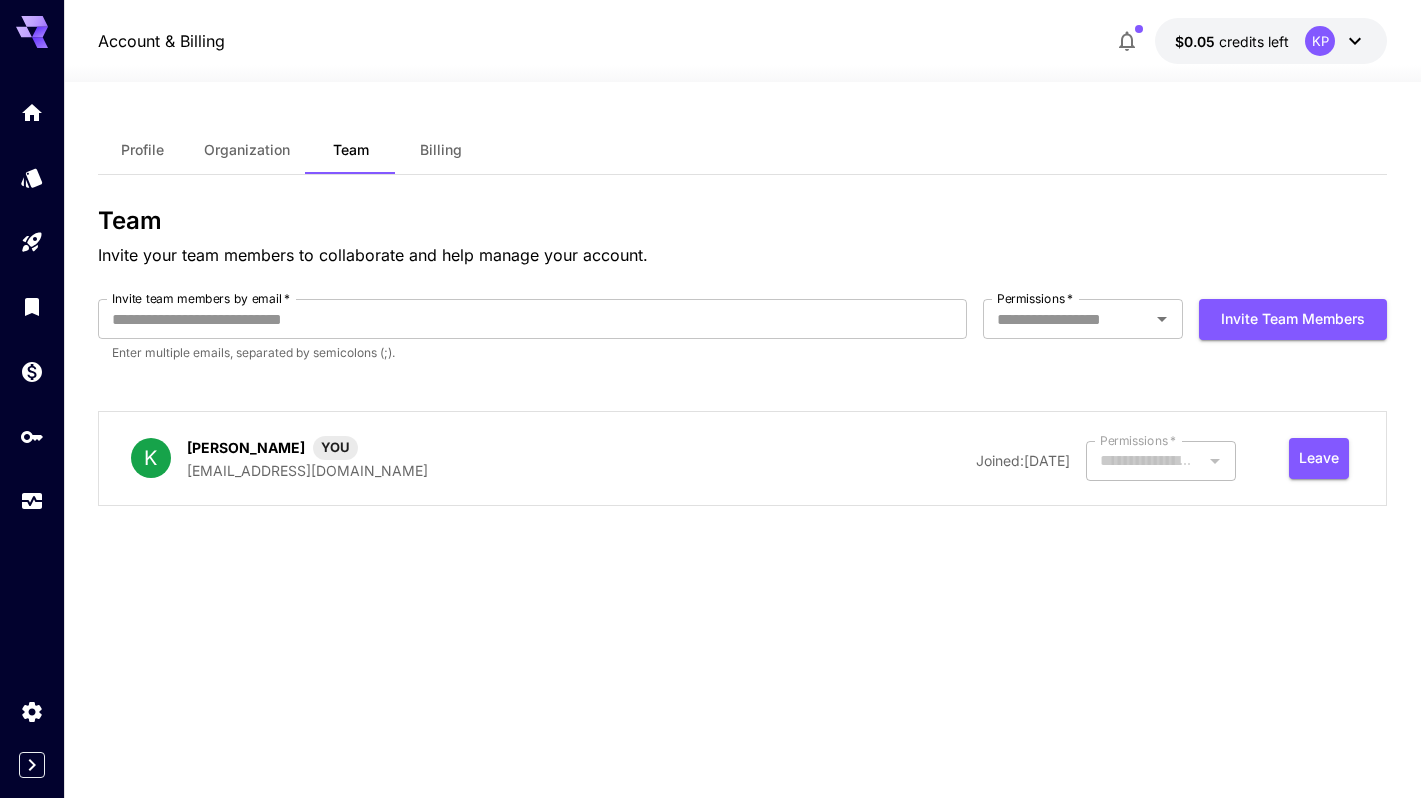 click on "Billing" at bounding box center [441, 150] 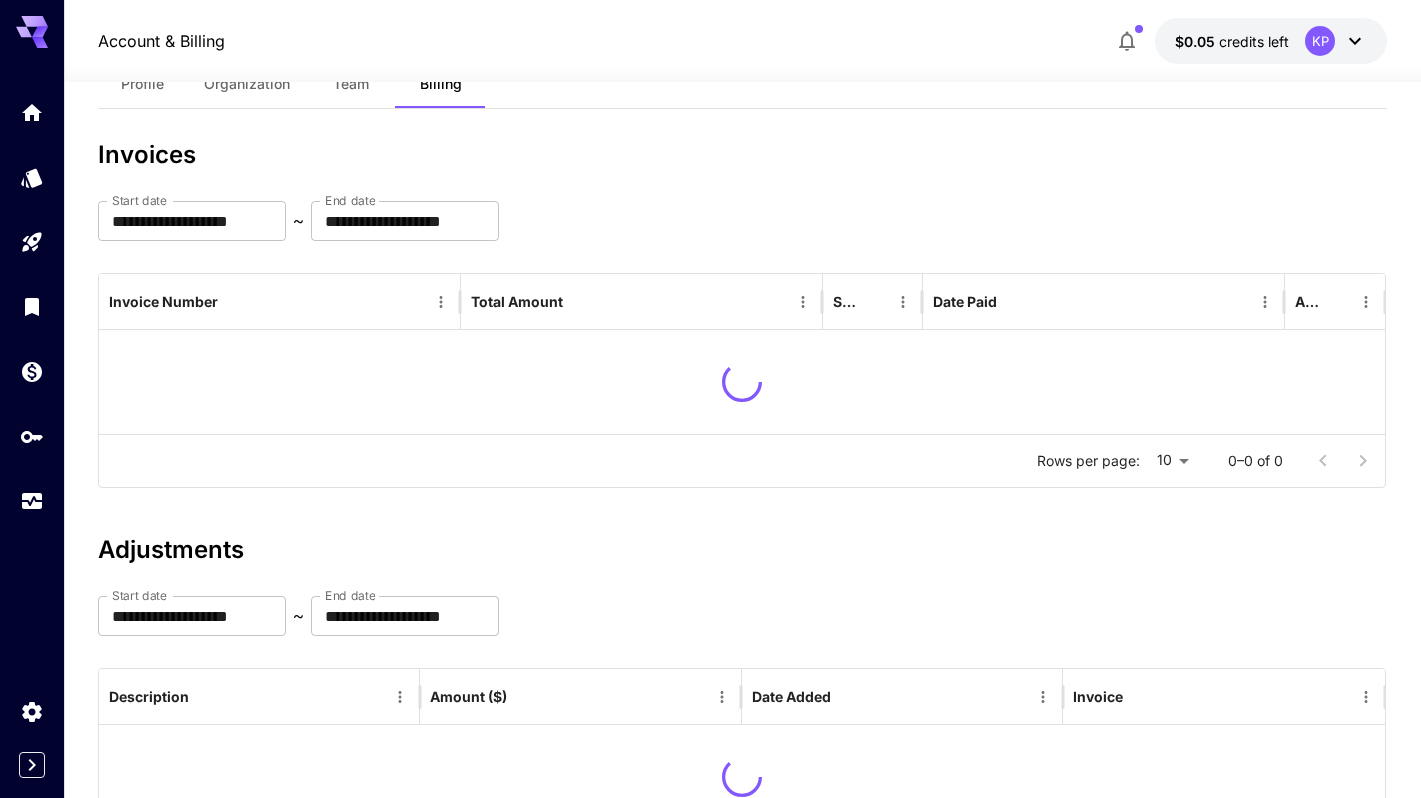 scroll, scrollTop: 211, scrollLeft: 0, axis: vertical 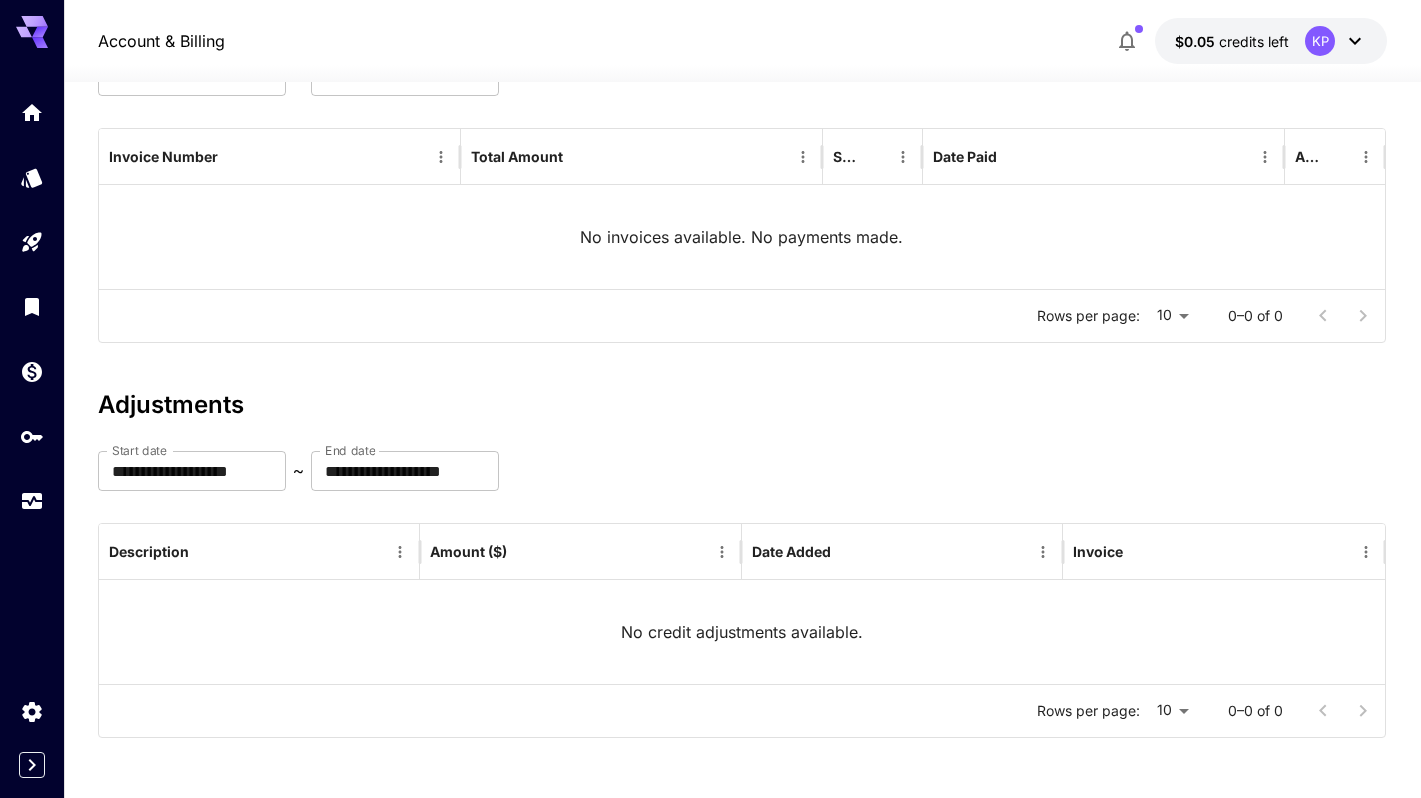 click 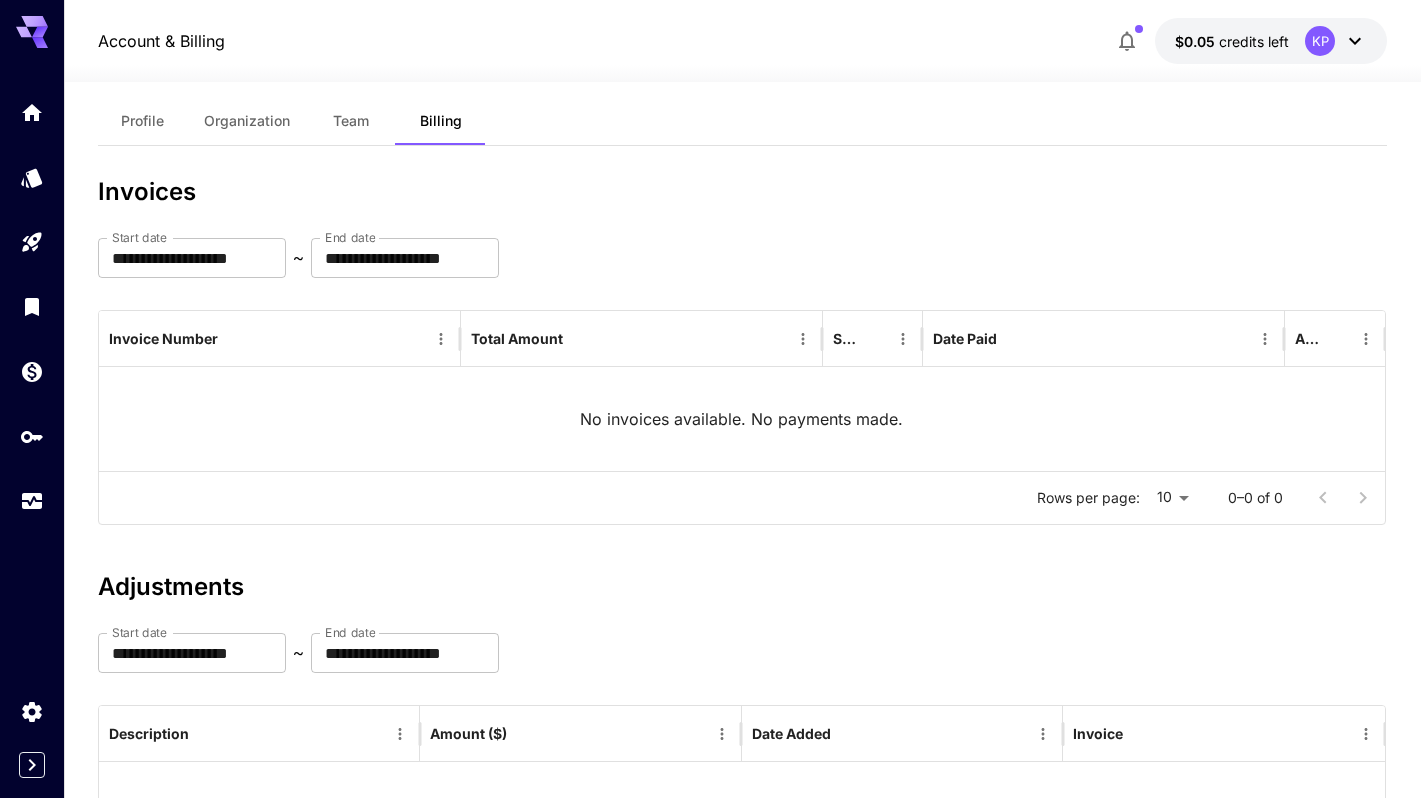 scroll, scrollTop: 0, scrollLeft: 0, axis: both 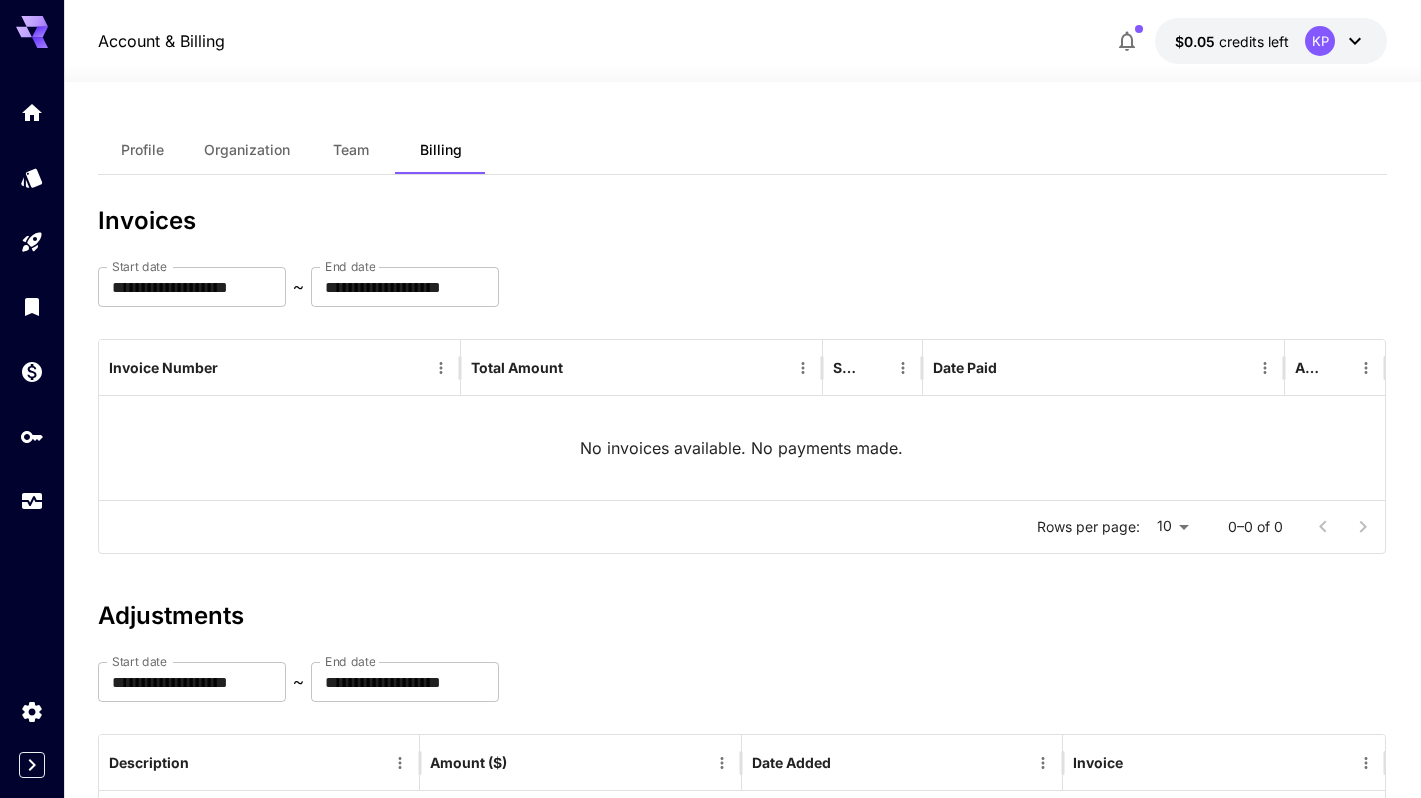 click on "Organization" at bounding box center [247, 150] 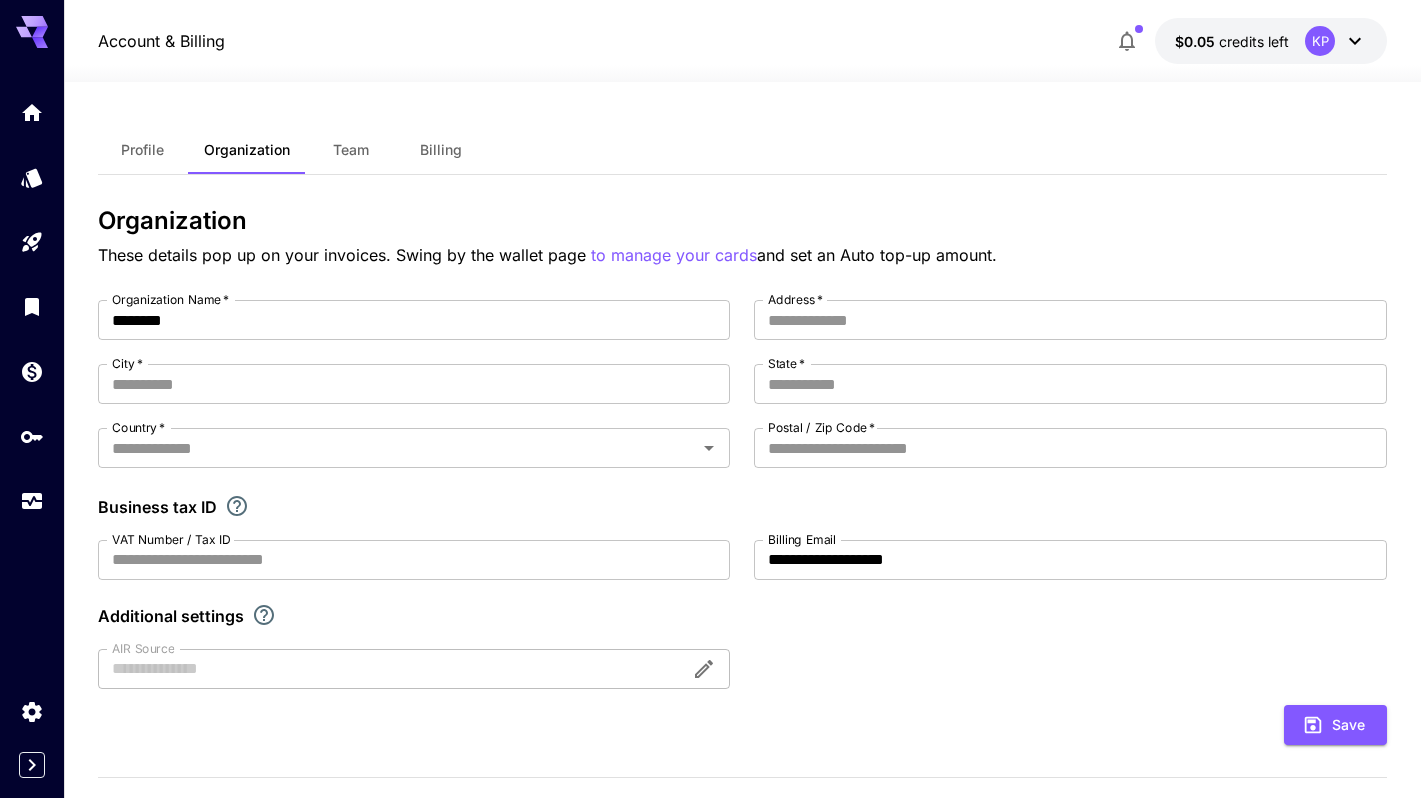 click on "Profile" at bounding box center [142, 150] 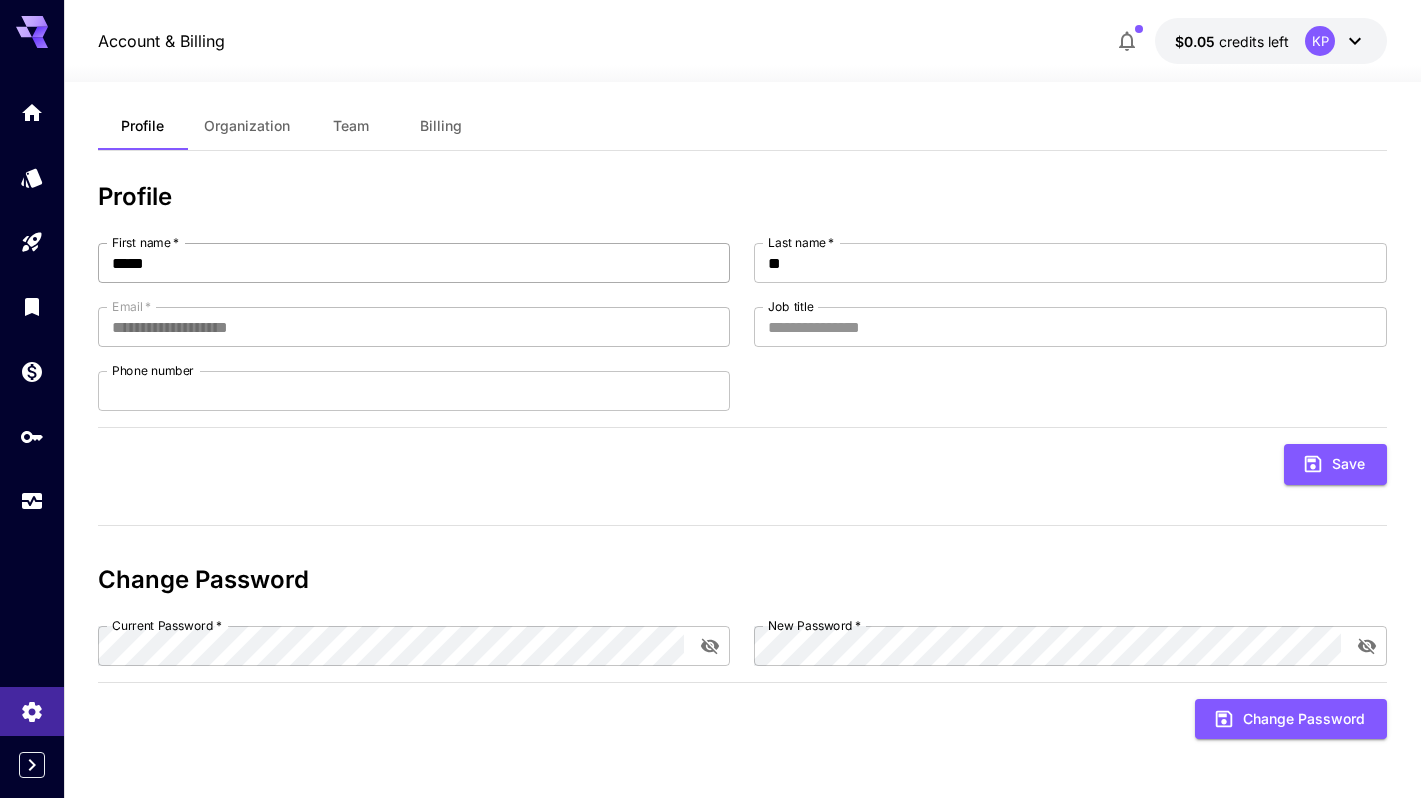 scroll, scrollTop: 25, scrollLeft: 0, axis: vertical 